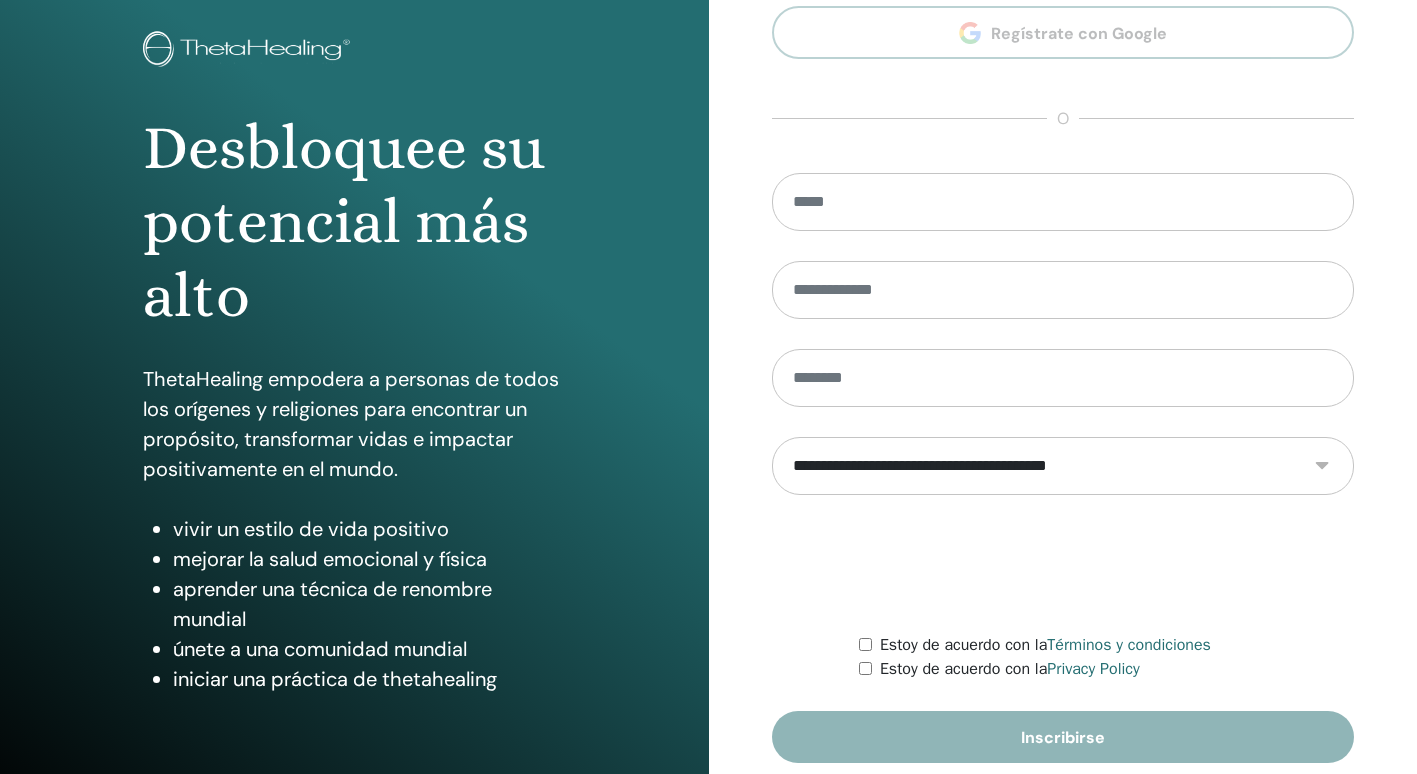 scroll, scrollTop: 186, scrollLeft: 0, axis: vertical 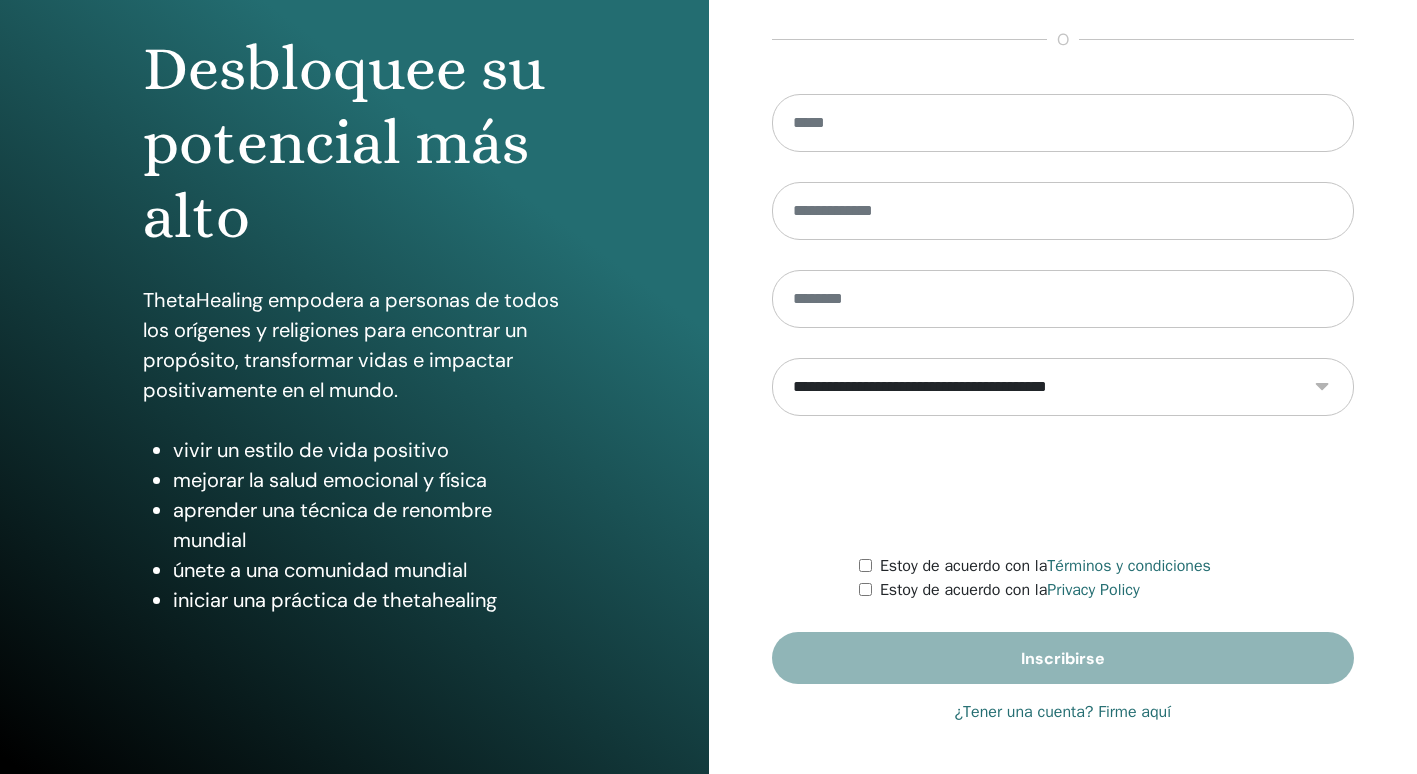 type on "**********" 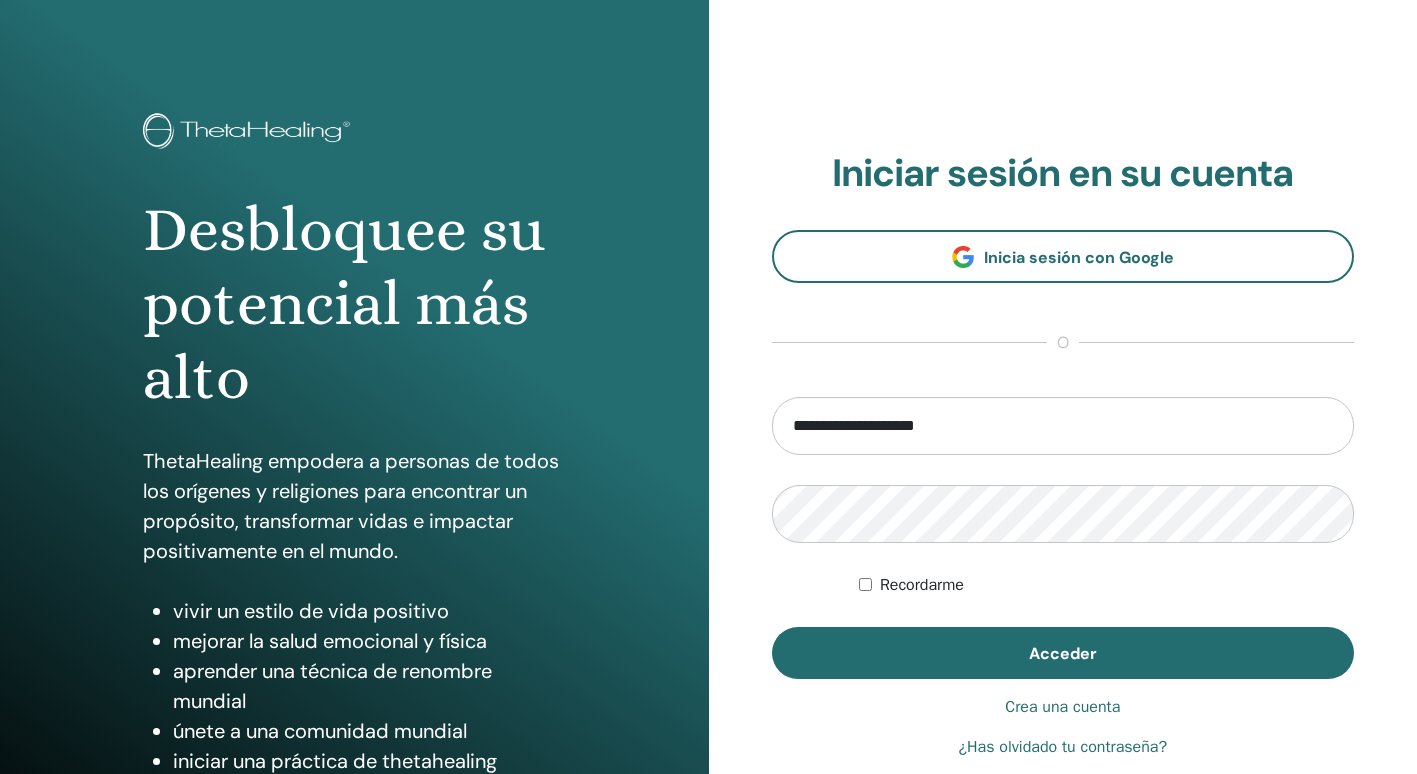 scroll, scrollTop: 0, scrollLeft: 0, axis: both 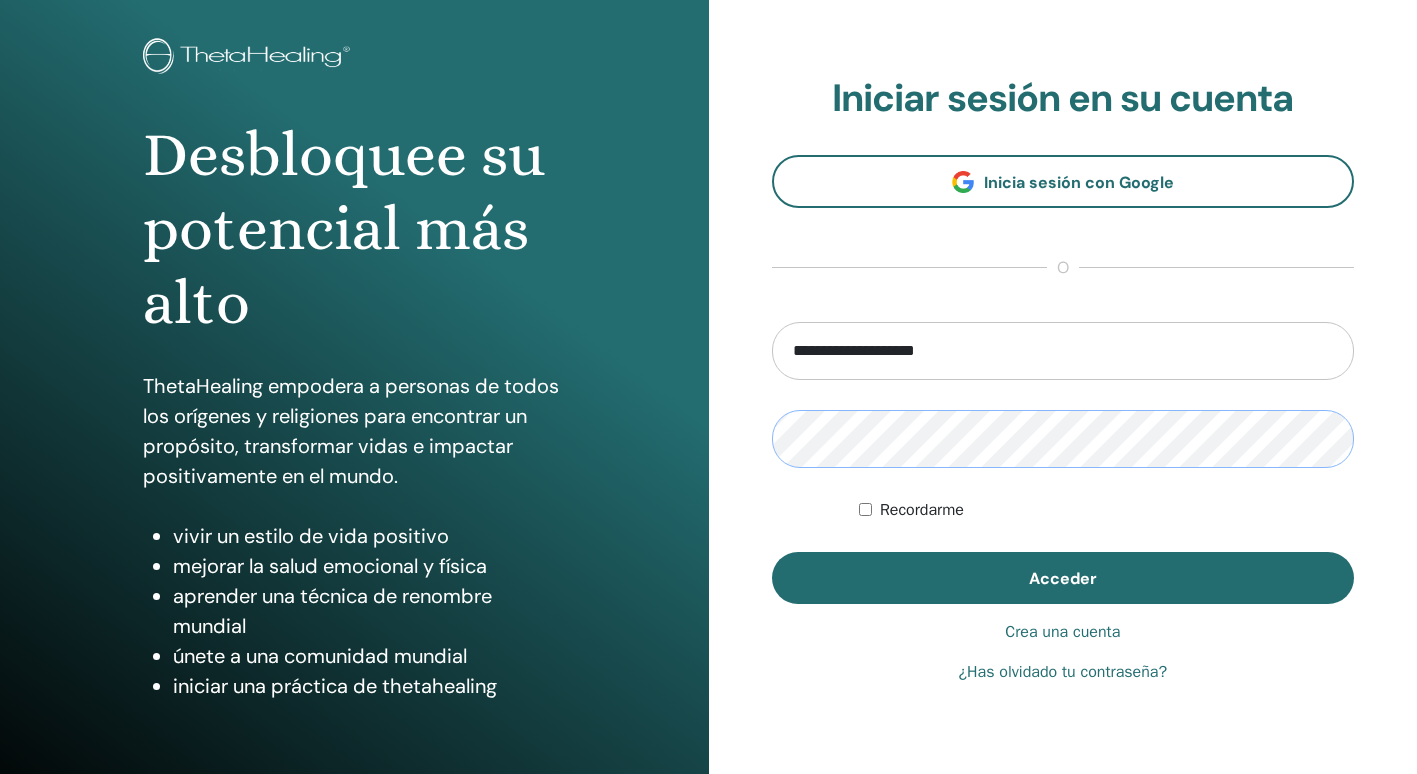 click on "**********" at bounding box center [1063, 380] 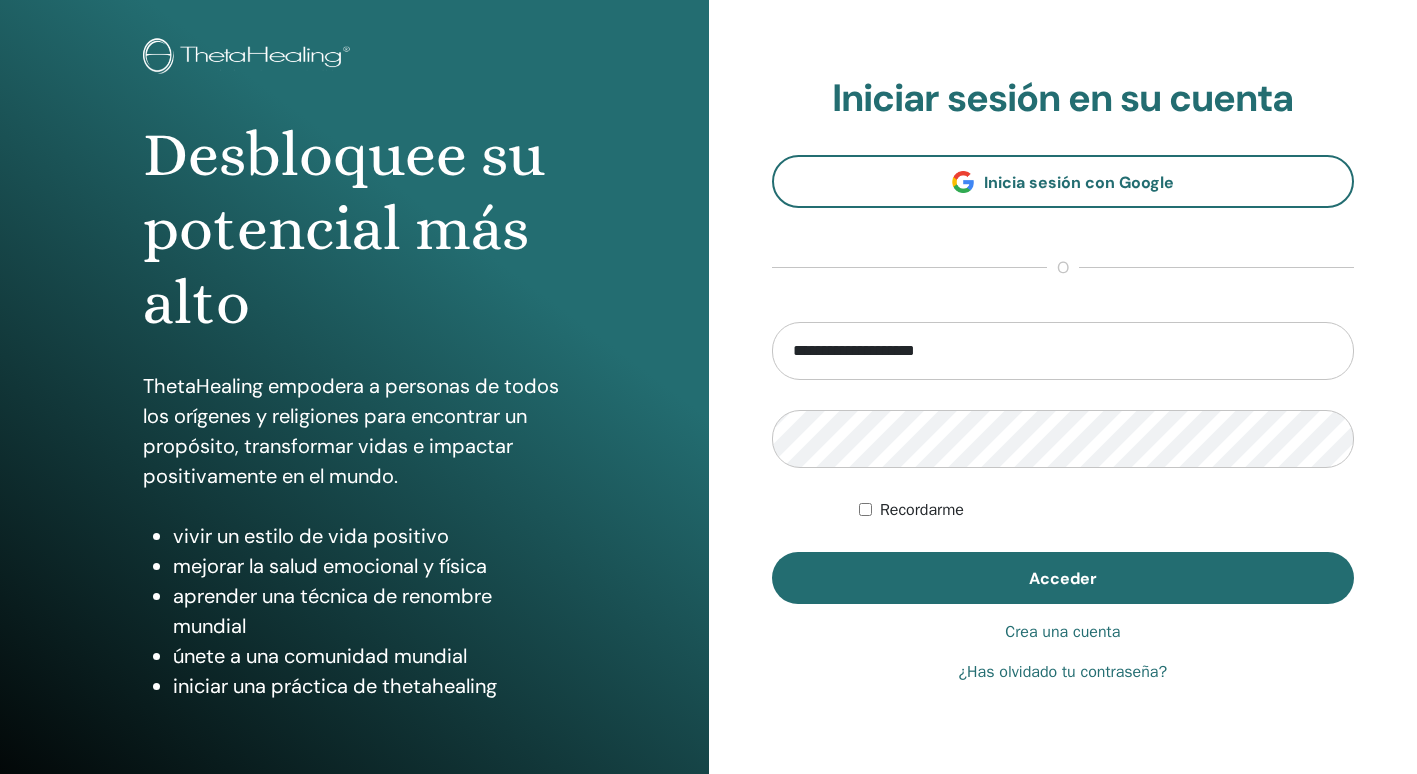 drag, startPoint x: 771, startPoint y: 434, endPoint x: 766, endPoint y: 630, distance: 196.06377 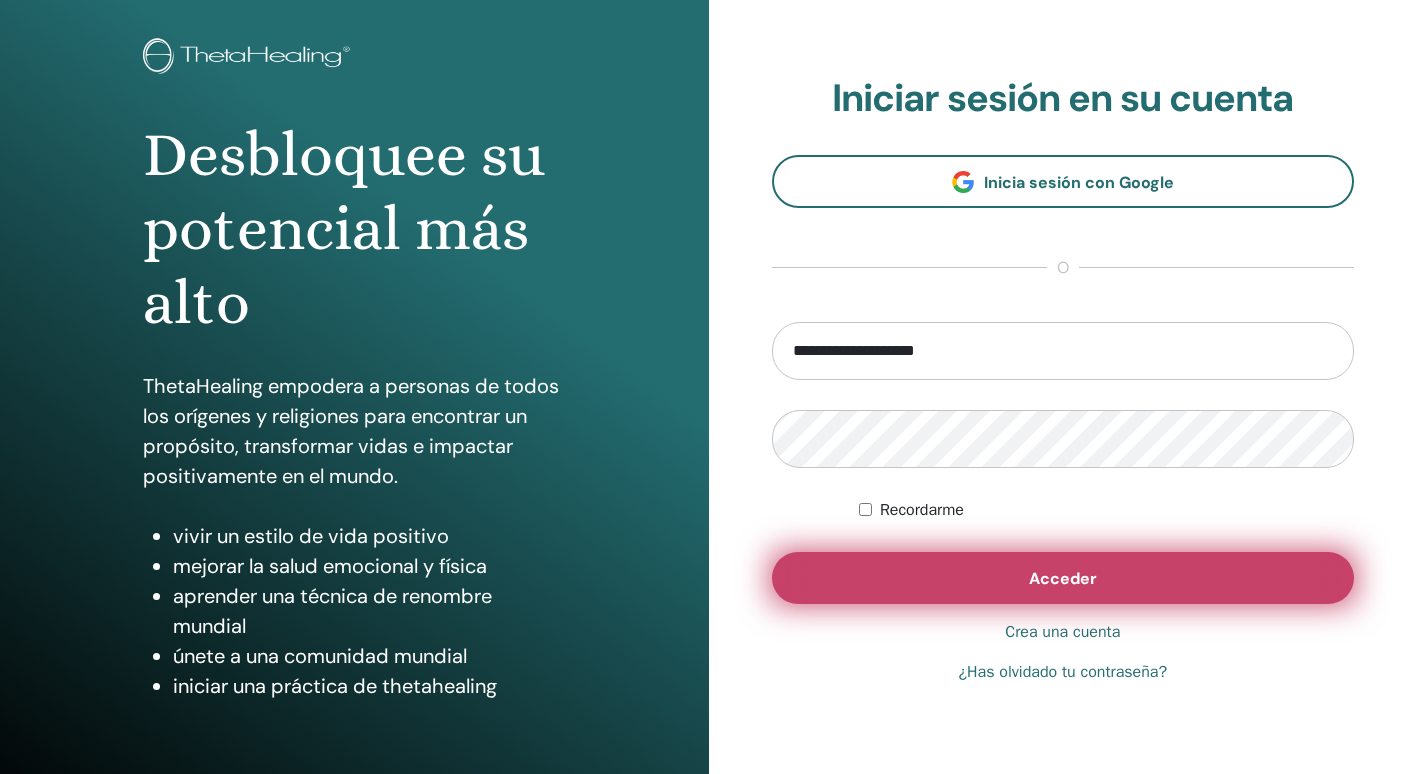 click on "Acceder" at bounding box center (1063, 578) 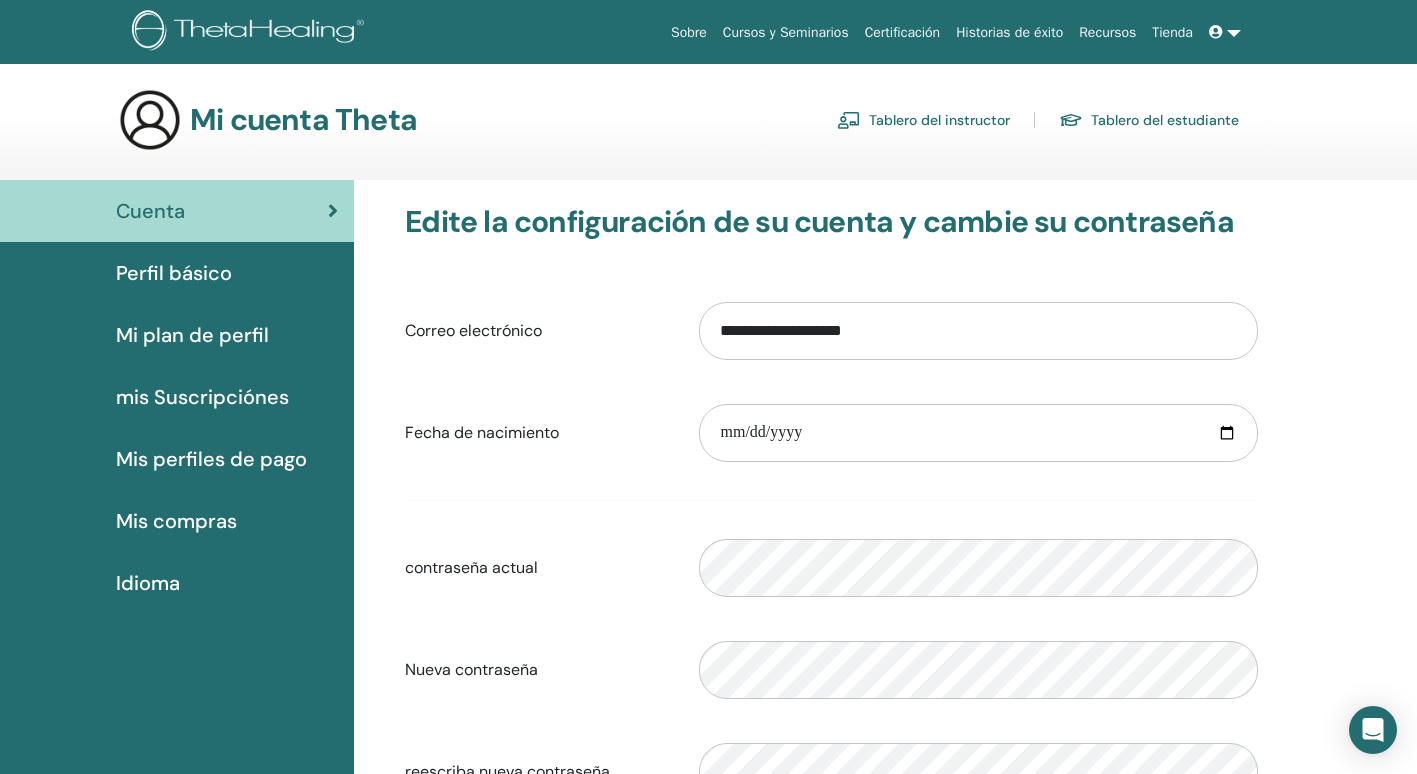 scroll, scrollTop: 0, scrollLeft: 0, axis: both 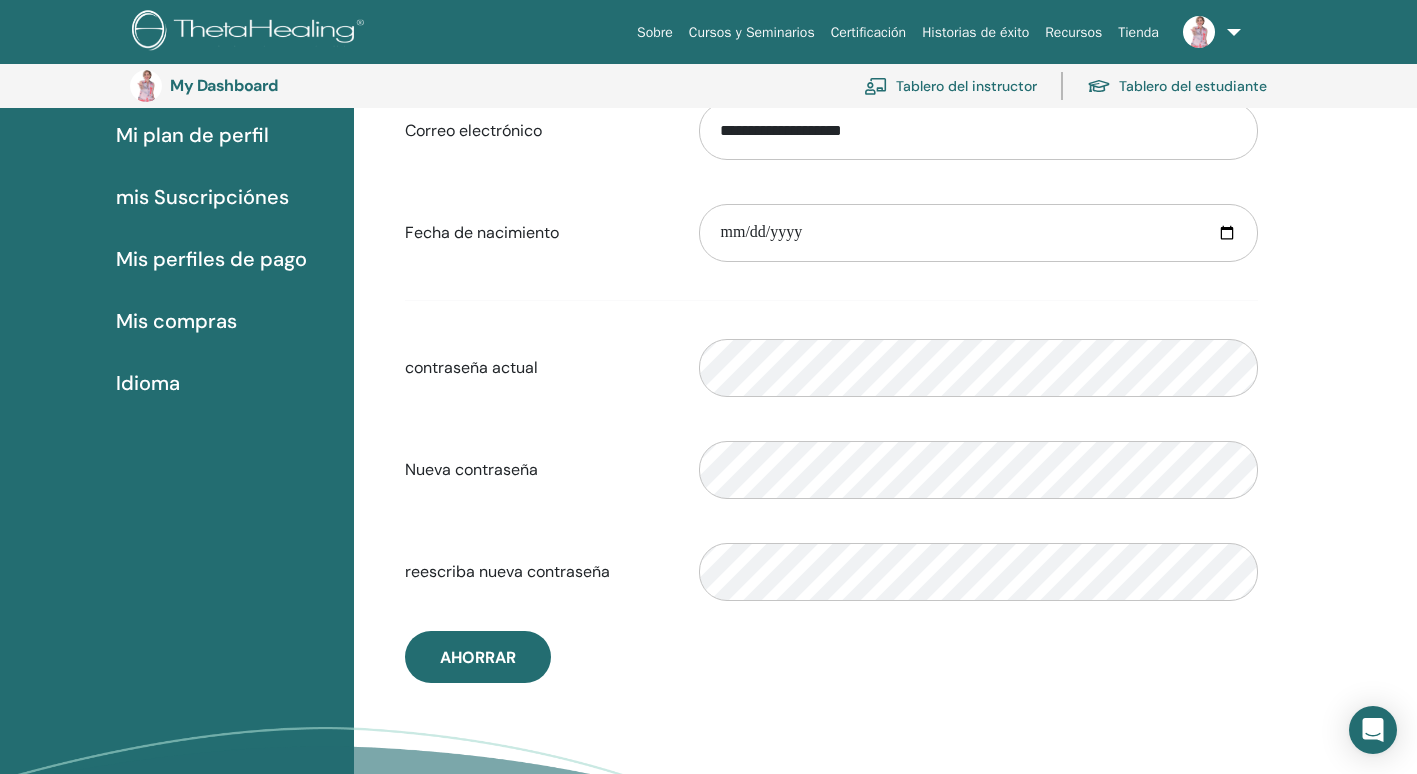 click on "**********" at bounding box center [831, 351] 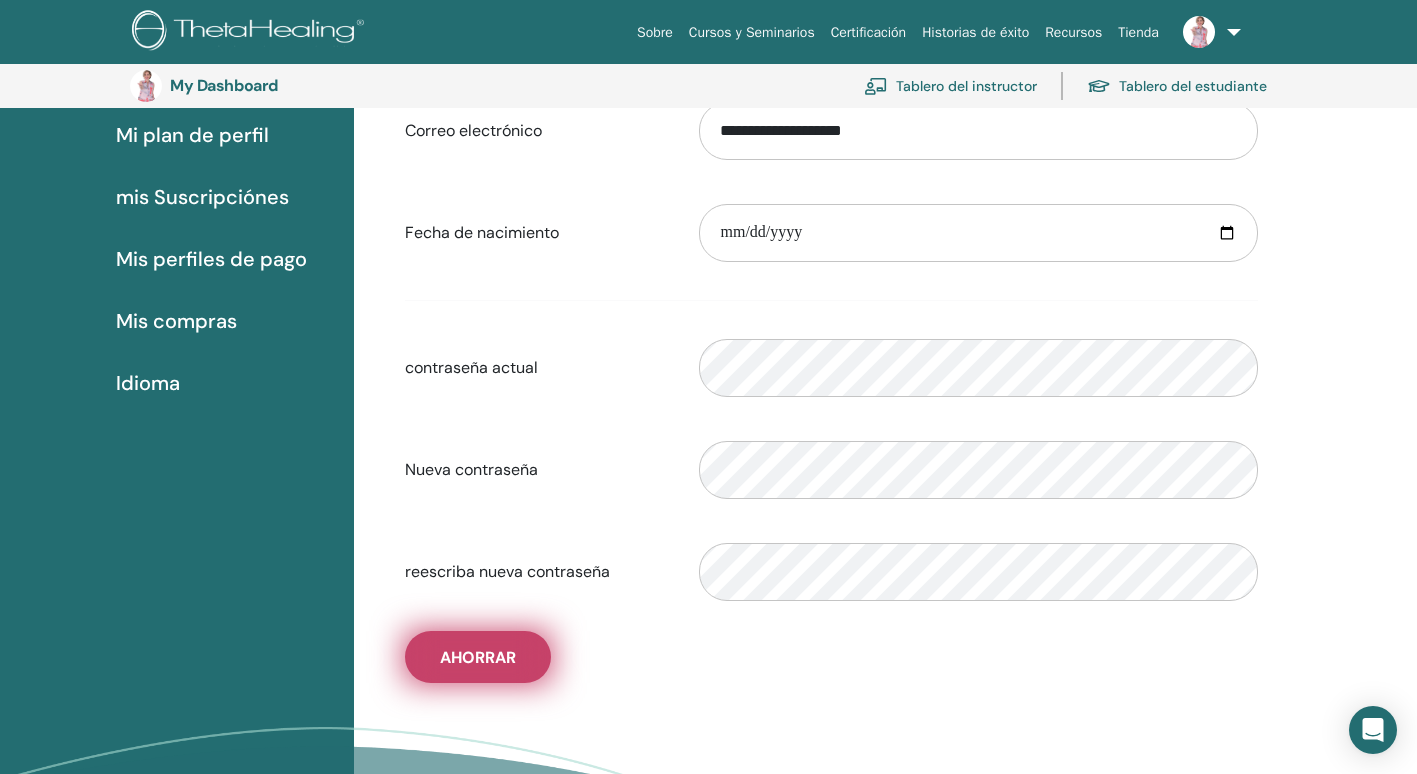 click on "Ahorrar" at bounding box center [478, 657] 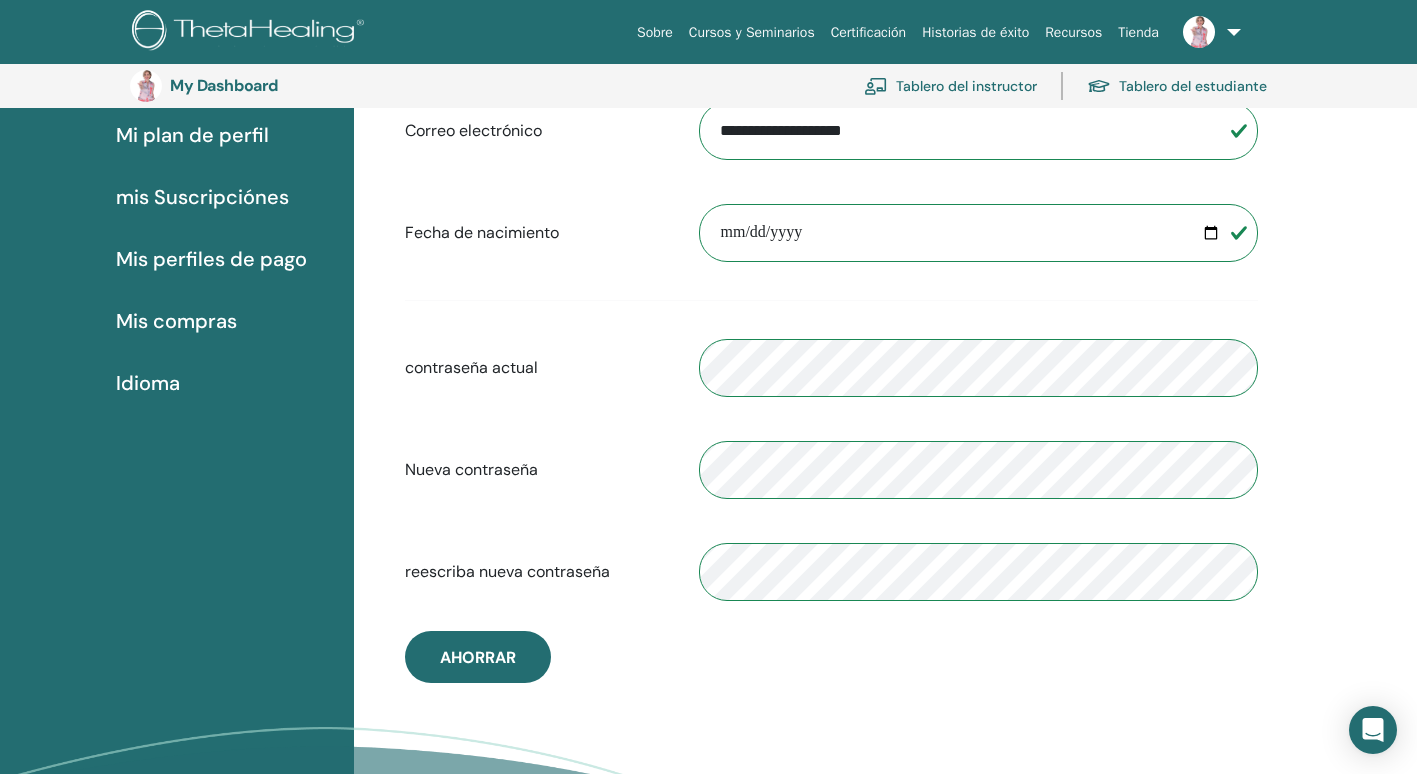click at bounding box center [1208, 32] 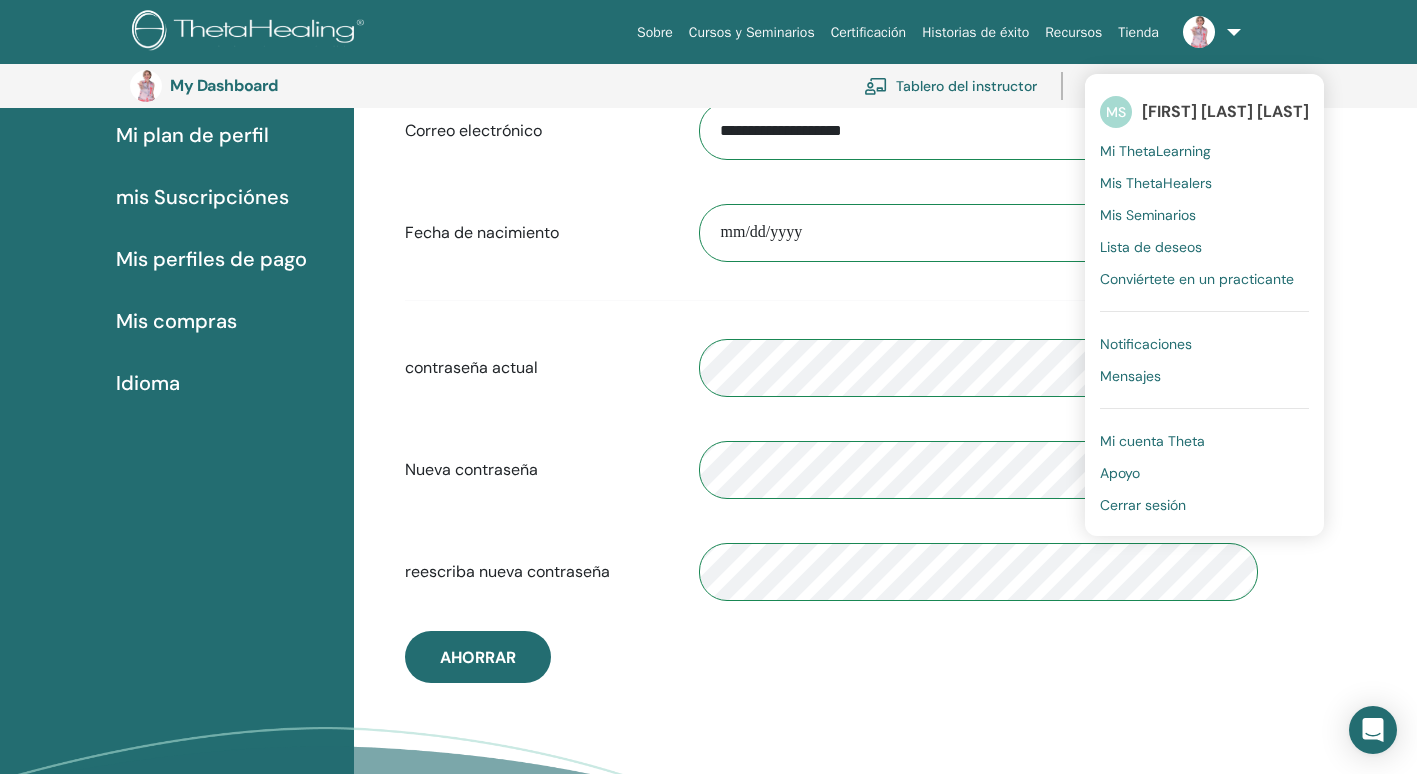 click on "Cerrar sesión" at bounding box center (1204, 505) 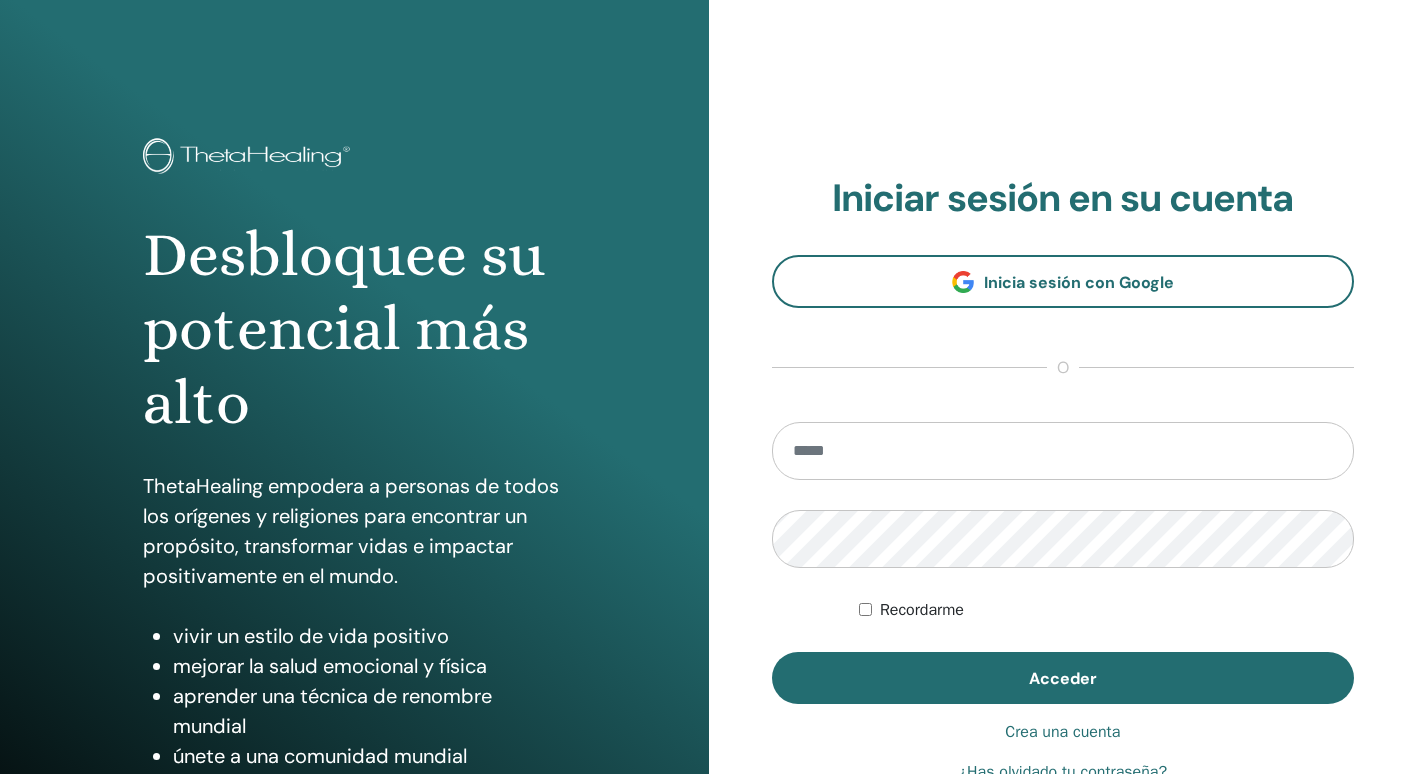 scroll, scrollTop: 0, scrollLeft: 0, axis: both 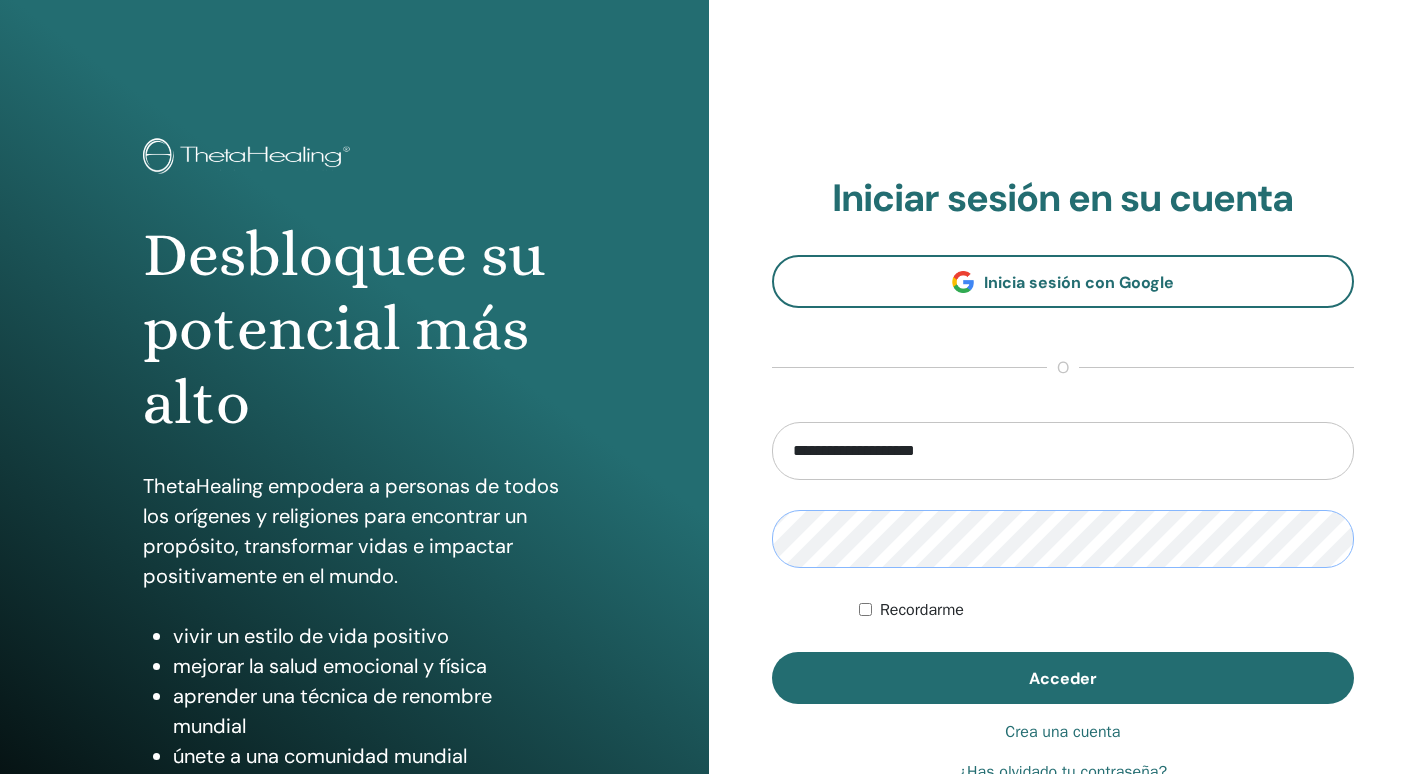 click on "**********" at bounding box center (1063, 480) 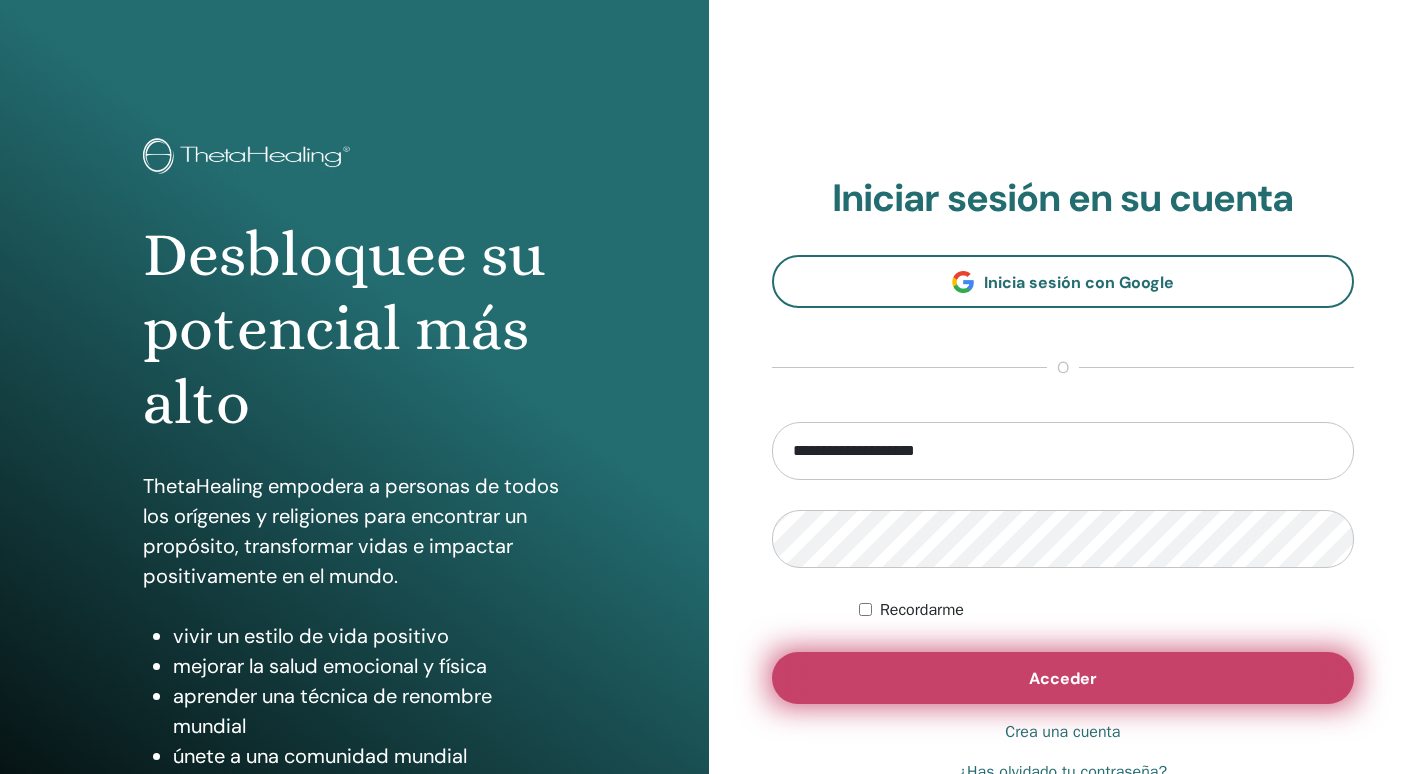 click on "Acceder" at bounding box center (1063, 678) 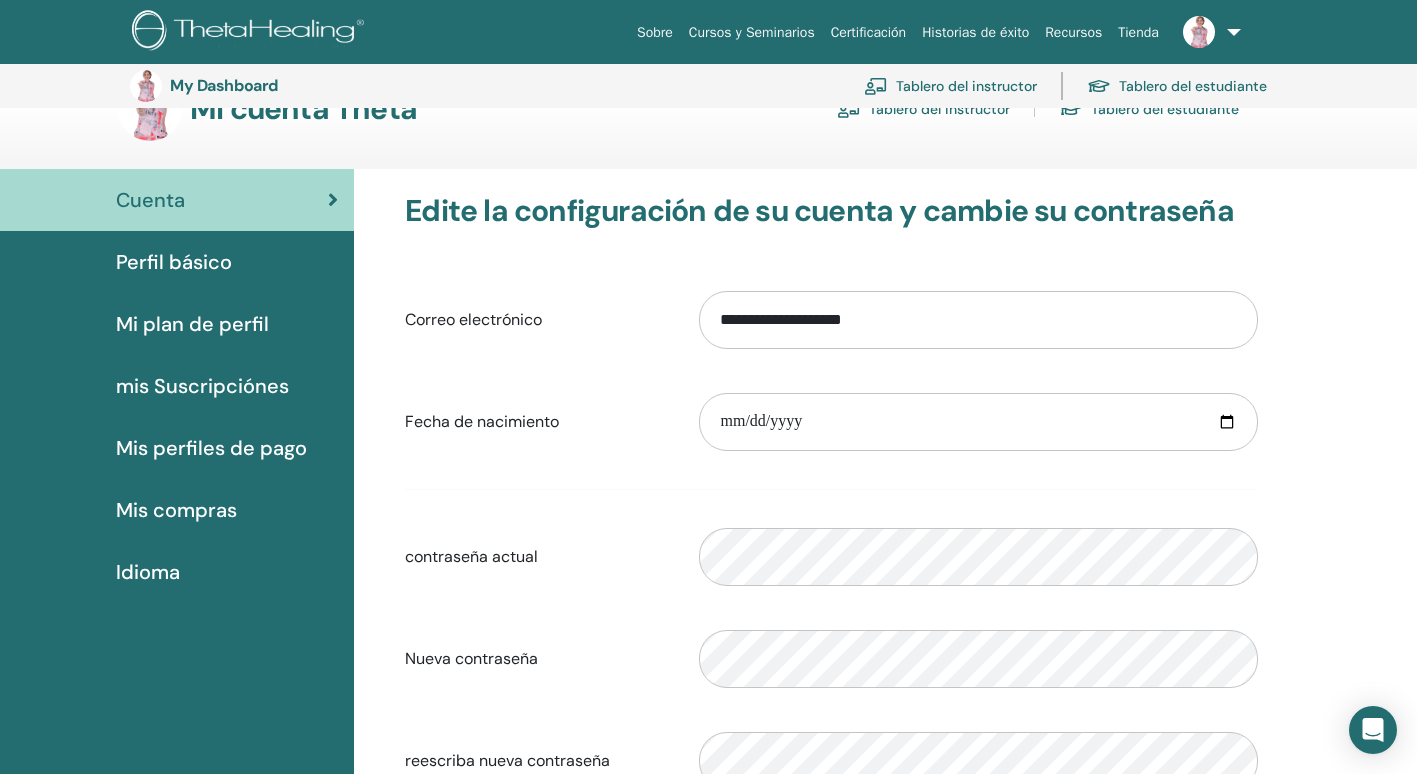 scroll, scrollTop: 0, scrollLeft: 0, axis: both 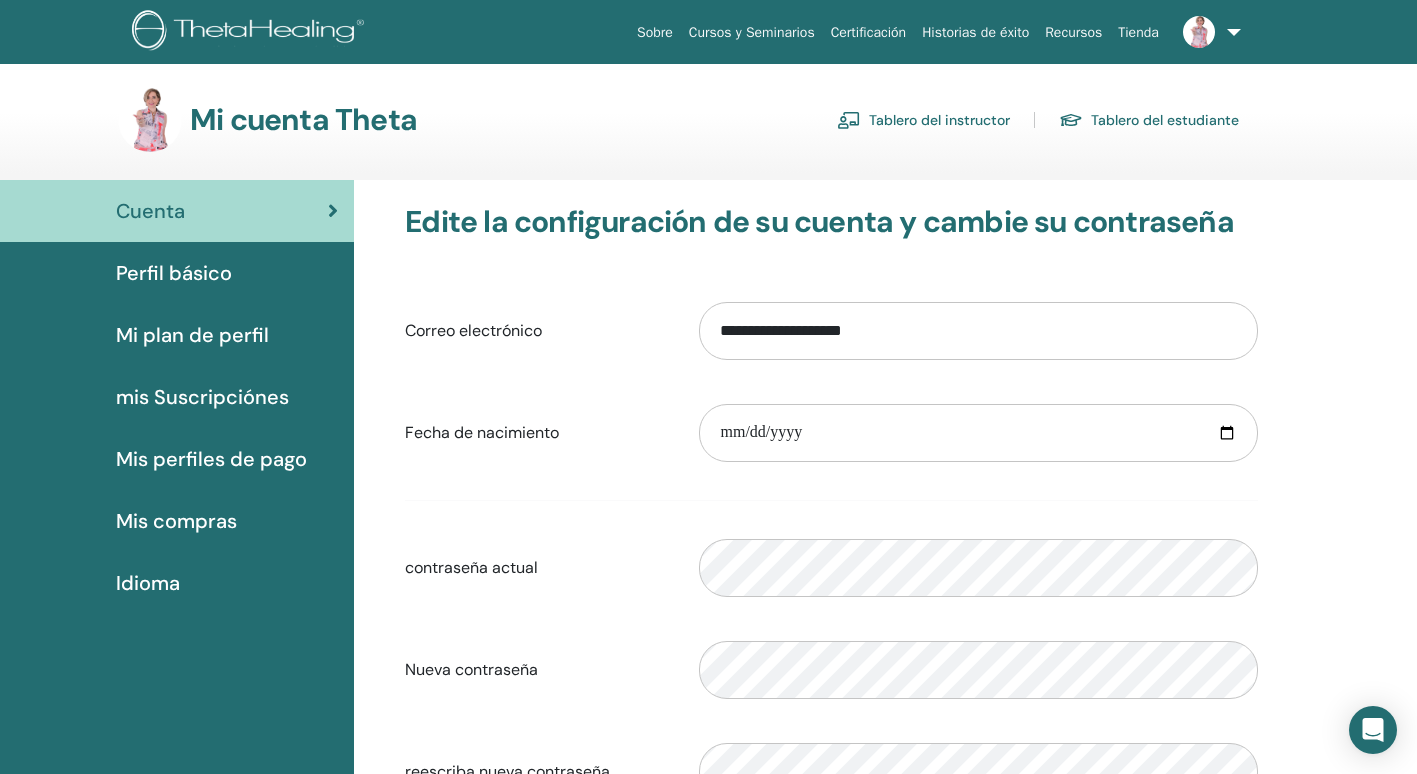 click at bounding box center [1208, 32] 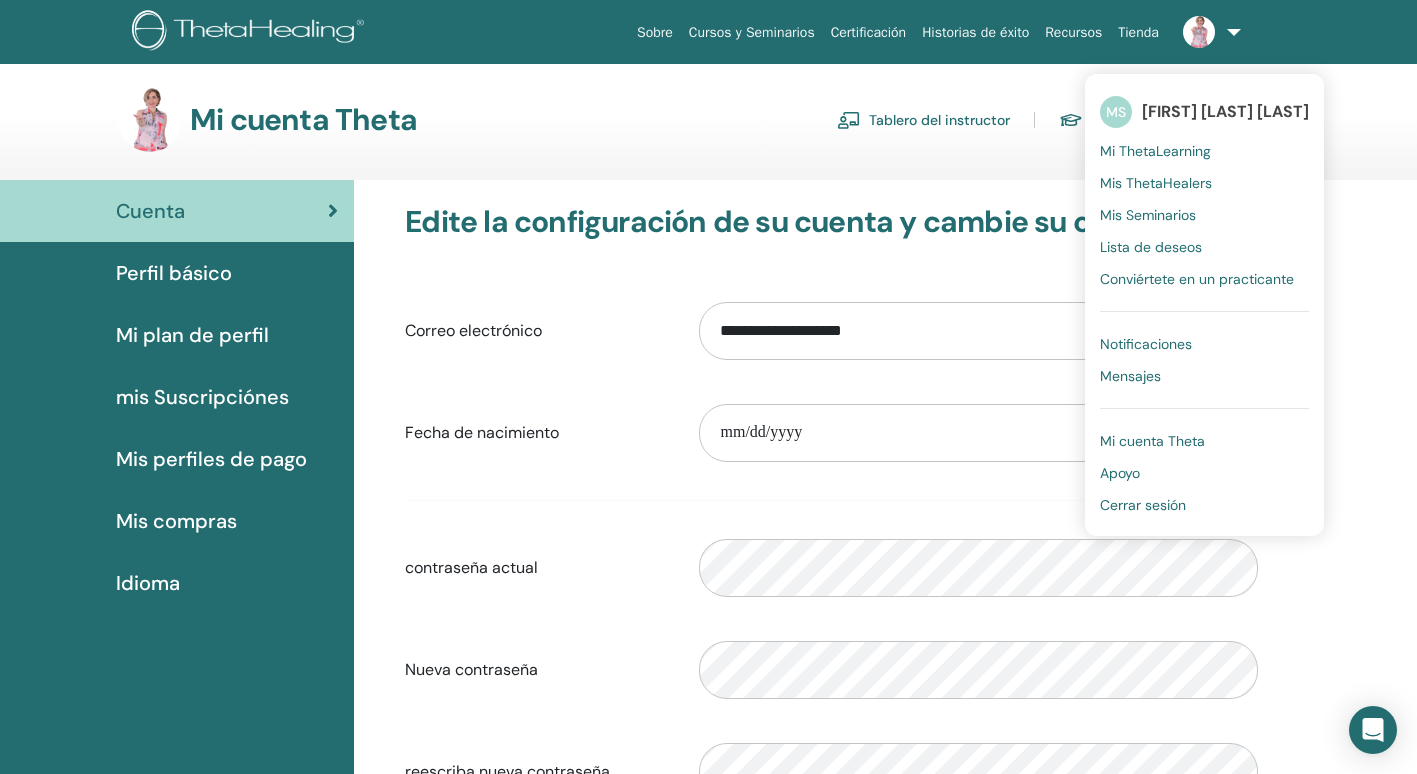 click on "Cerrar sesión" at bounding box center (1143, 505) 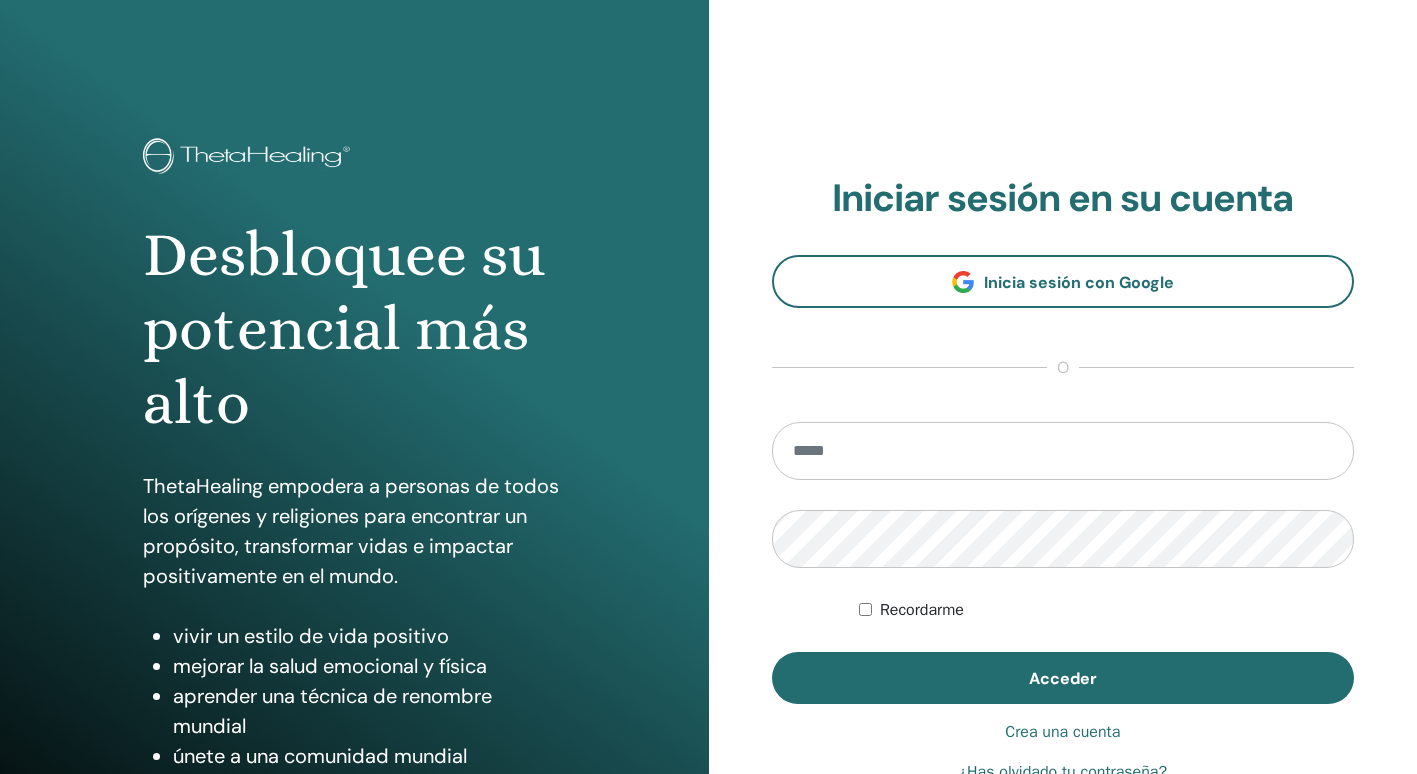 scroll, scrollTop: 0, scrollLeft: 0, axis: both 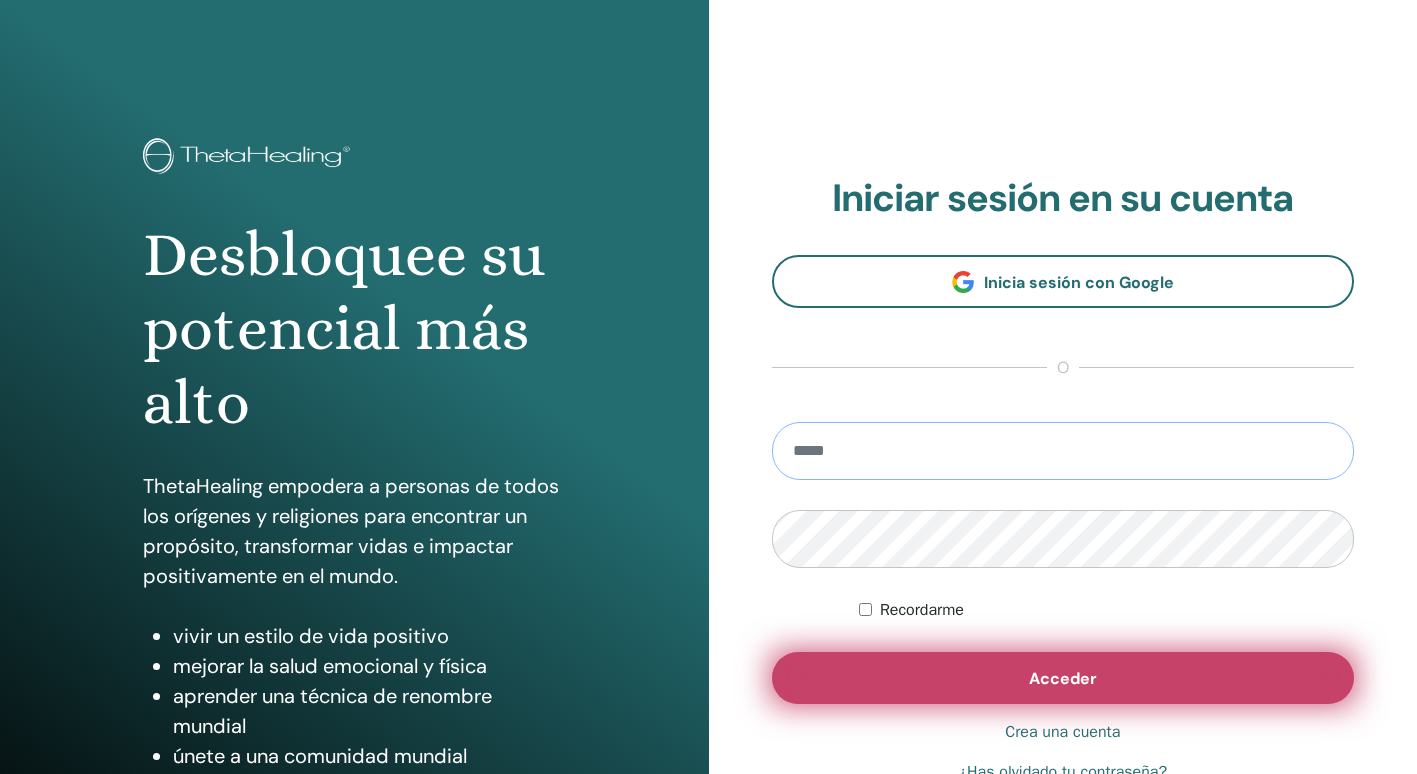 type on "**********" 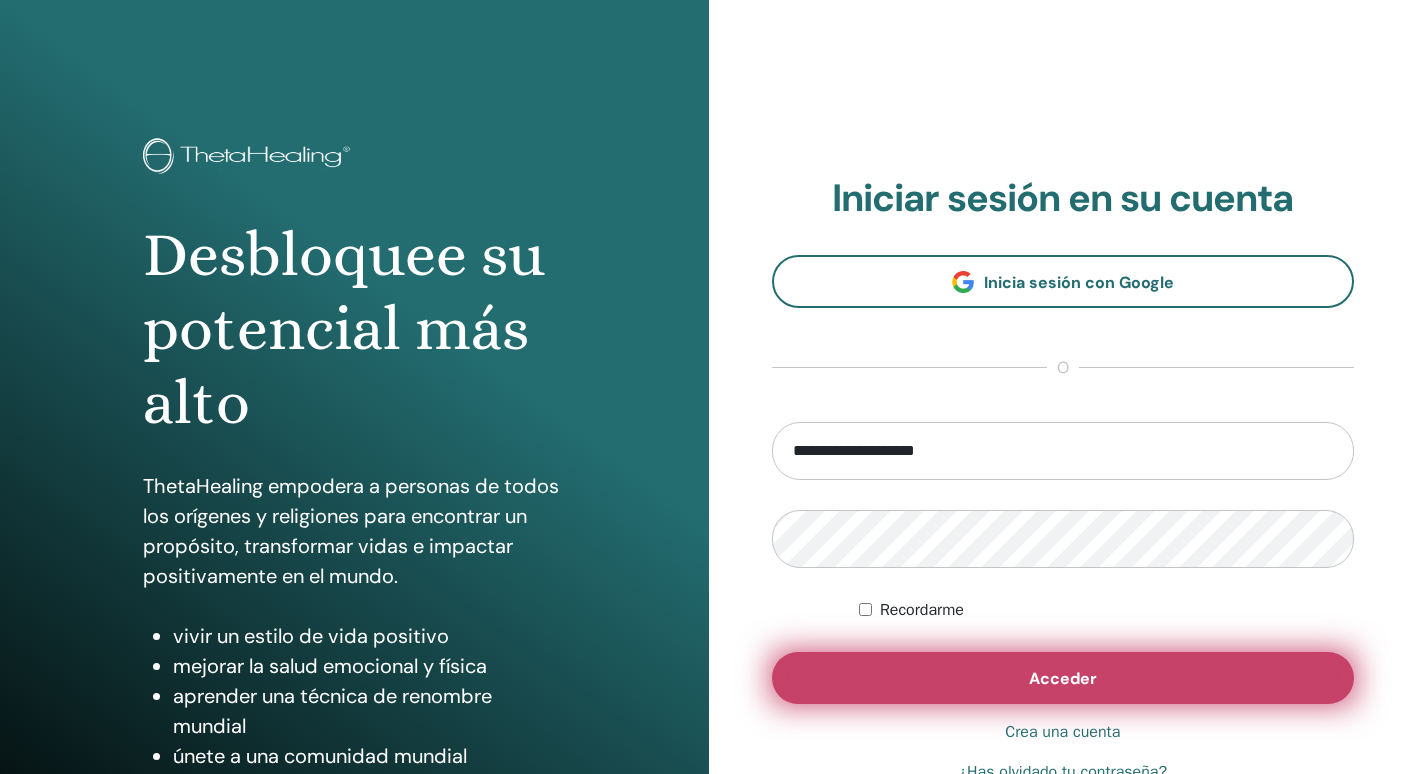 click on "Acceder" at bounding box center (1063, 678) 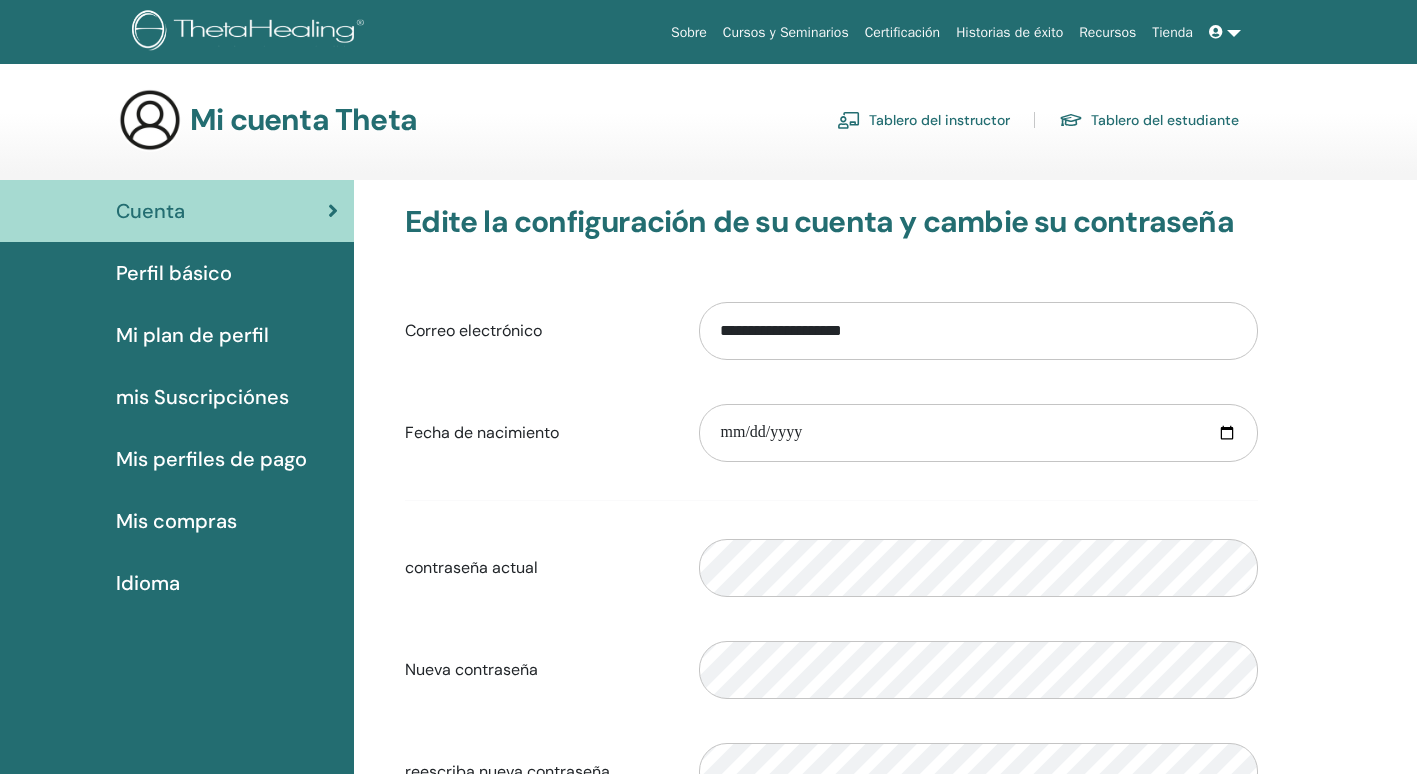 scroll, scrollTop: 0, scrollLeft: 0, axis: both 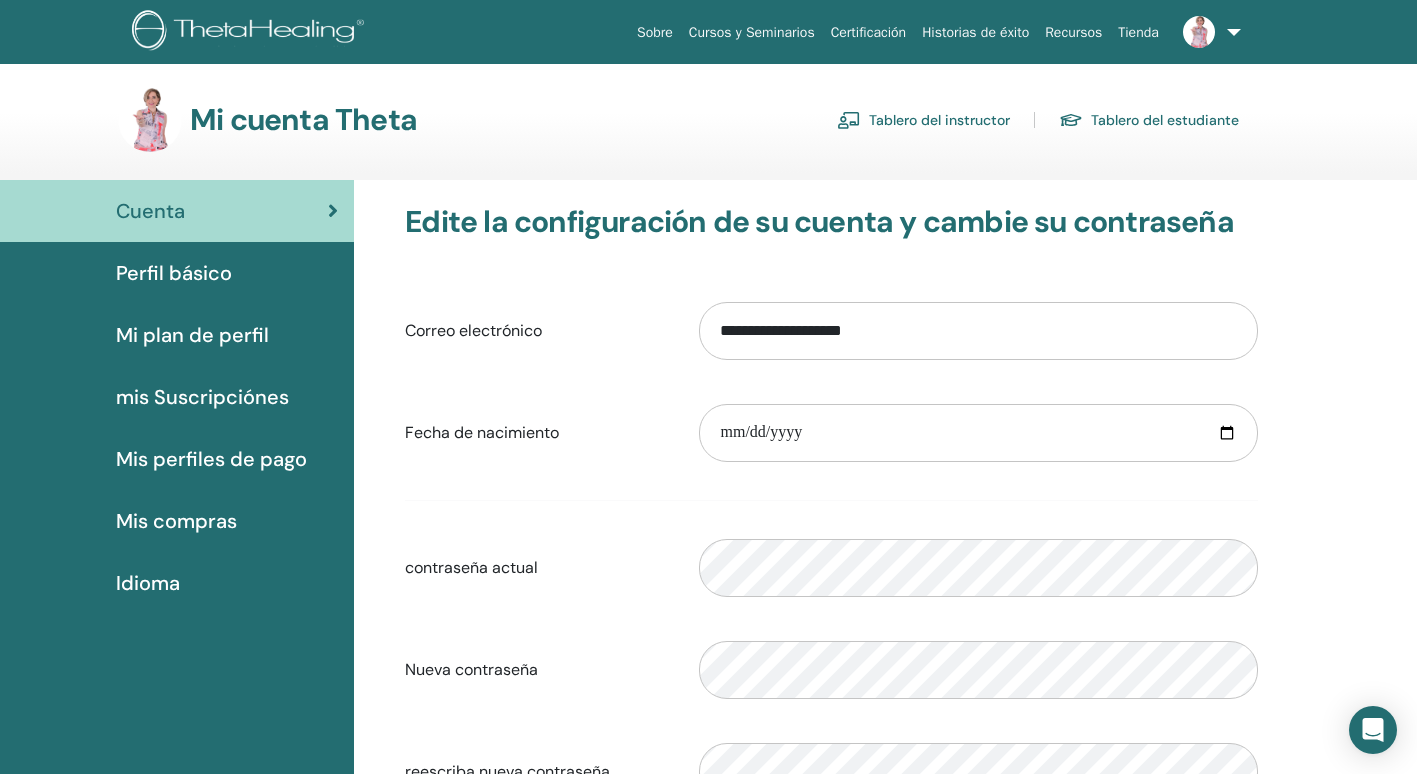 click on "Cursos y Seminarios" at bounding box center (752, 32) 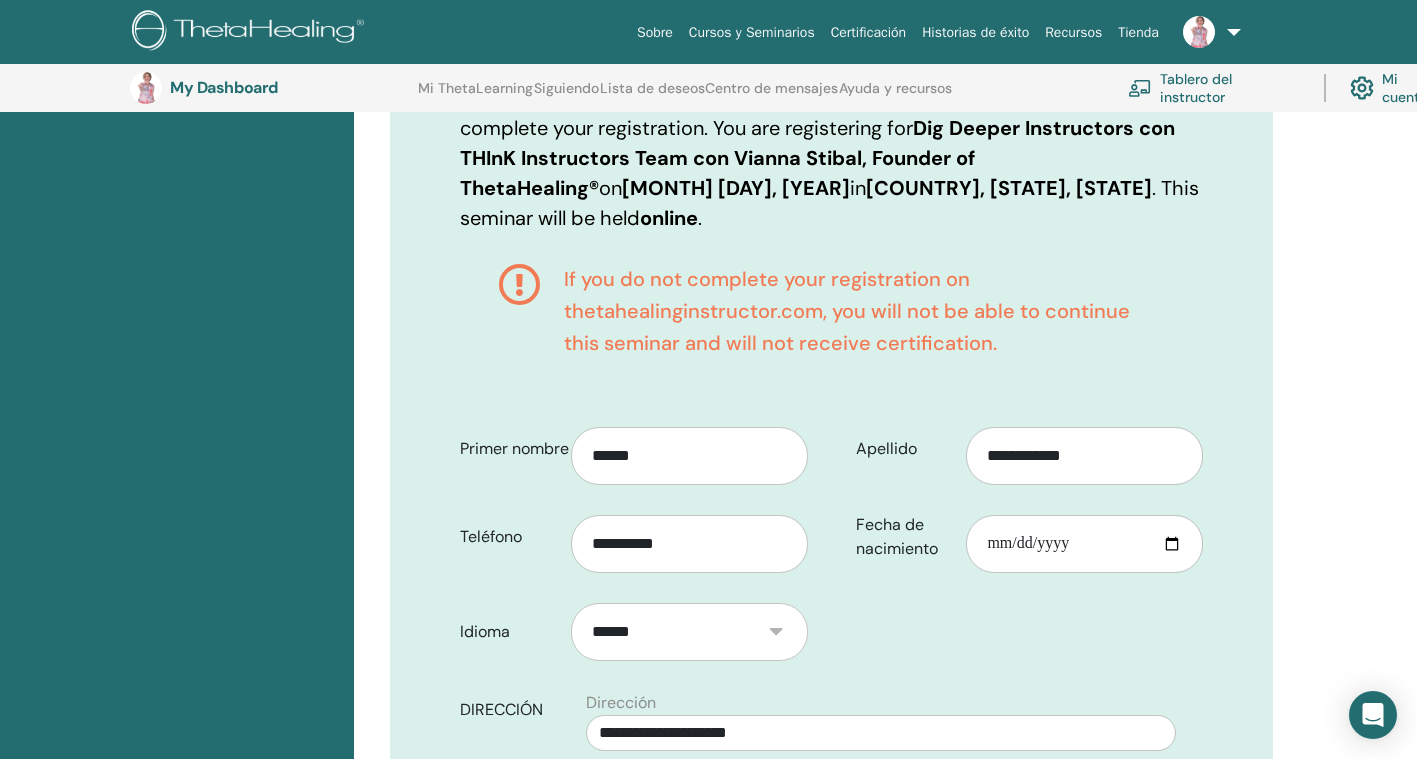 scroll, scrollTop: 448, scrollLeft: 0, axis: vertical 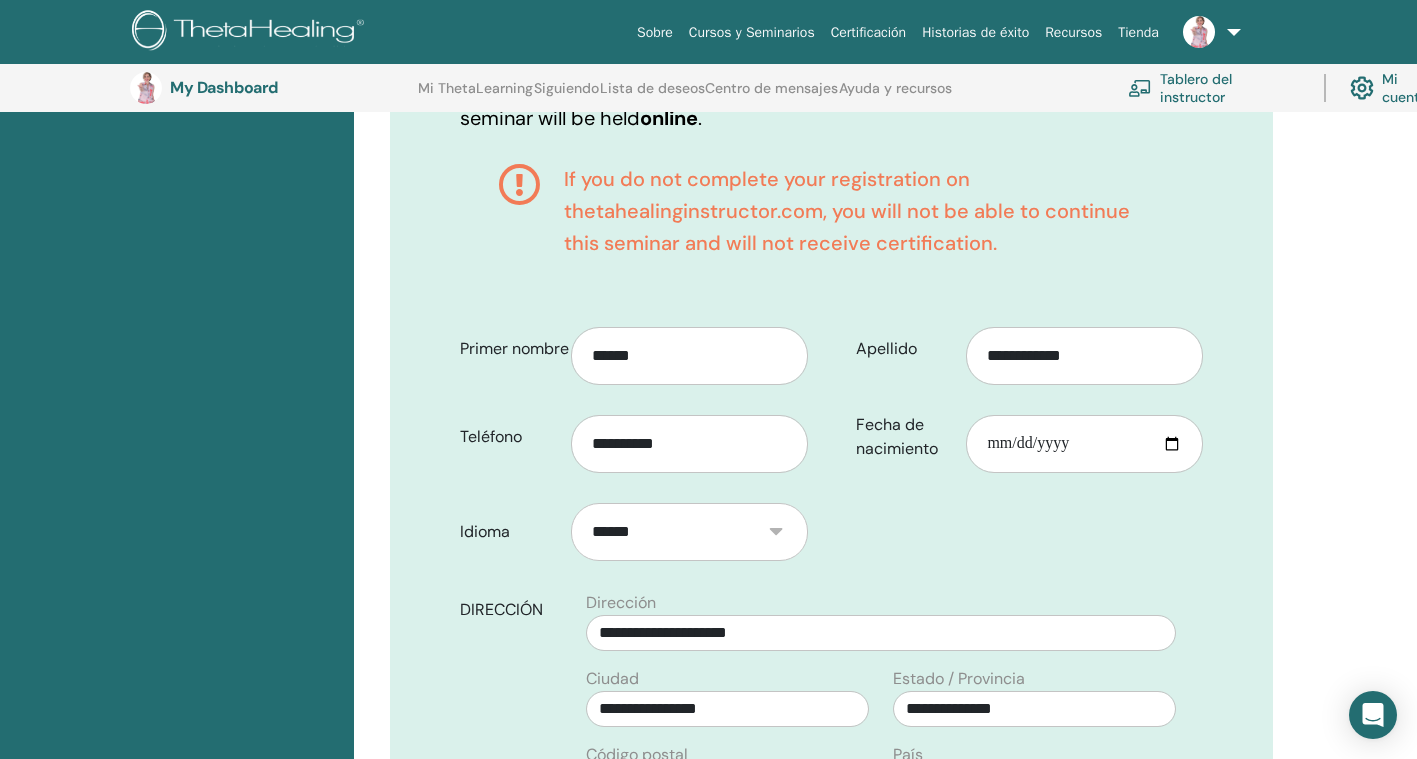 click on "**********" at bounding box center [689, 532] 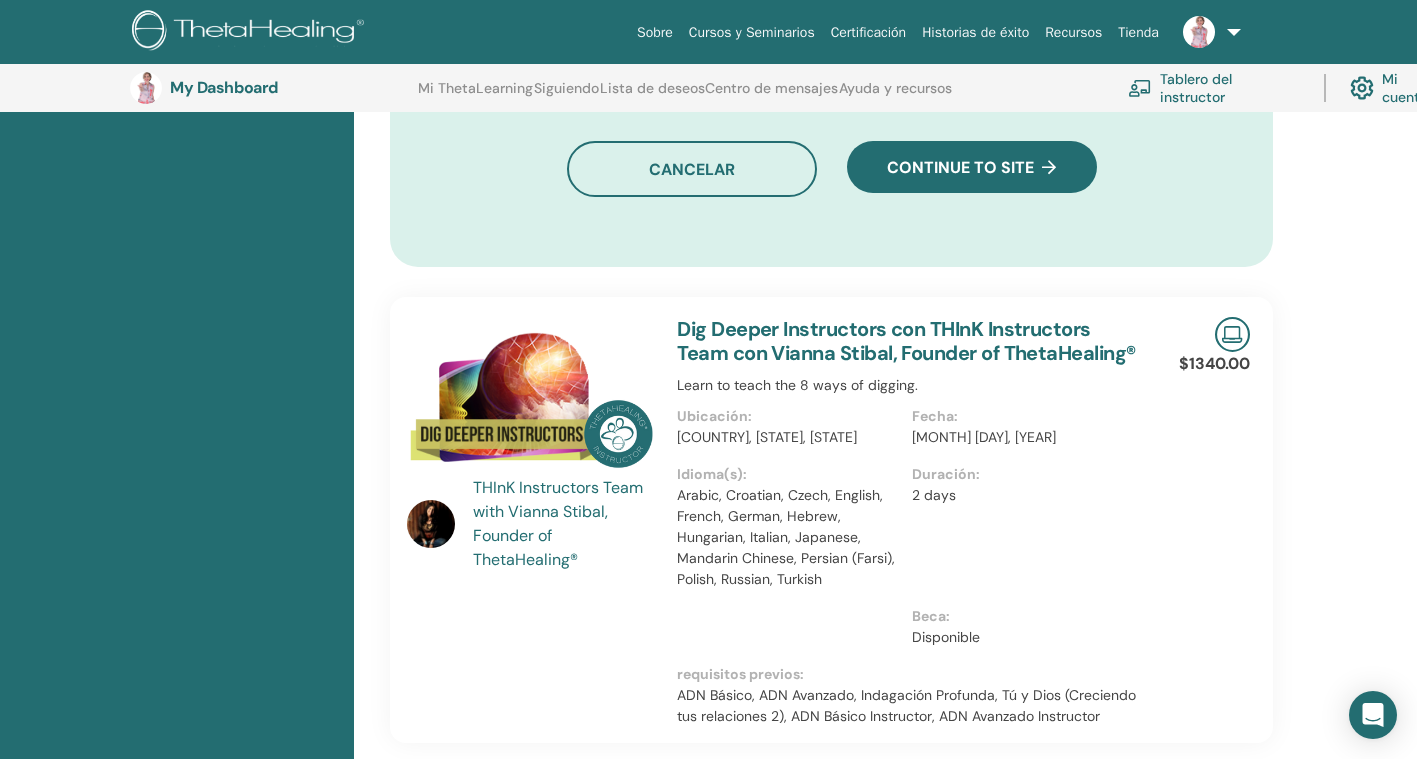 scroll, scrollTop: 1648, scrollLeft: 0, axis: vertical 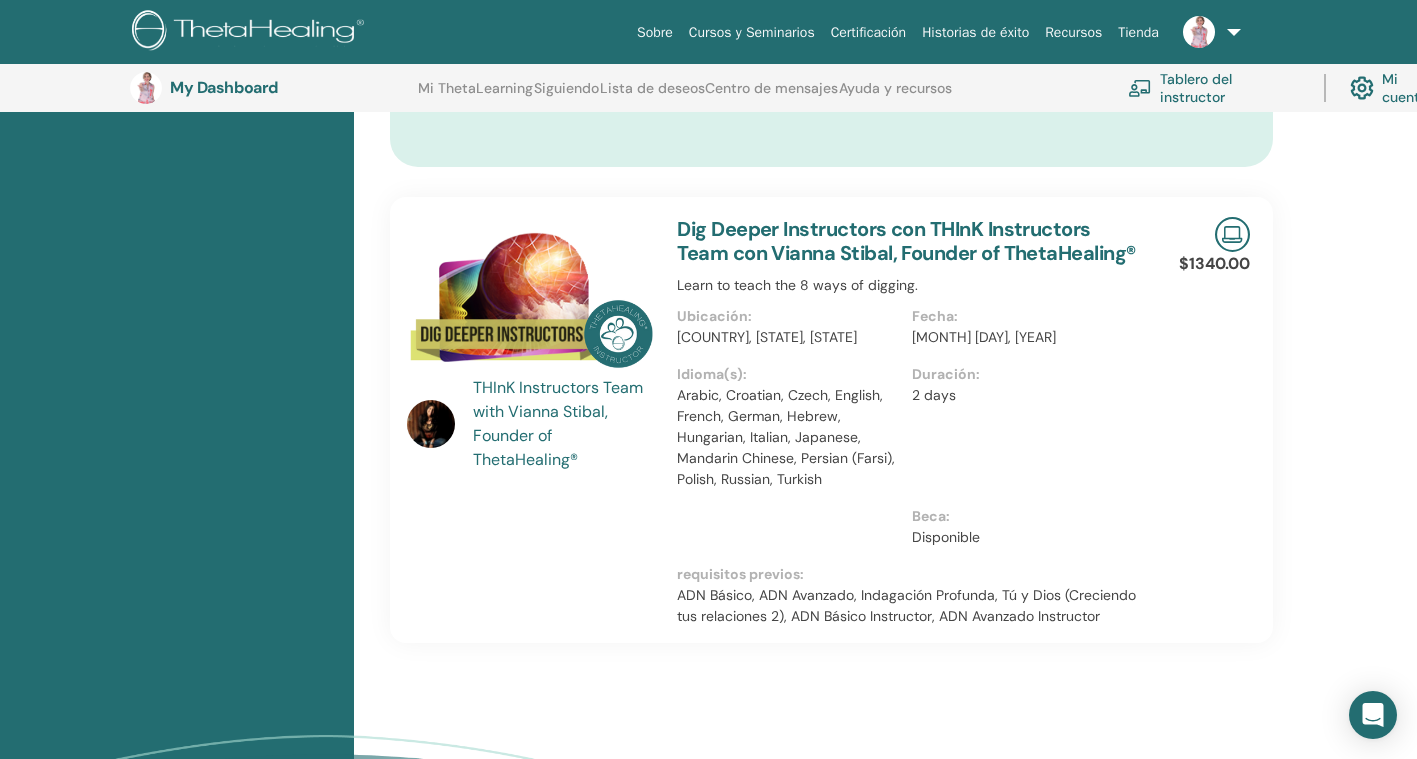click at bounding box center [1208, 32] 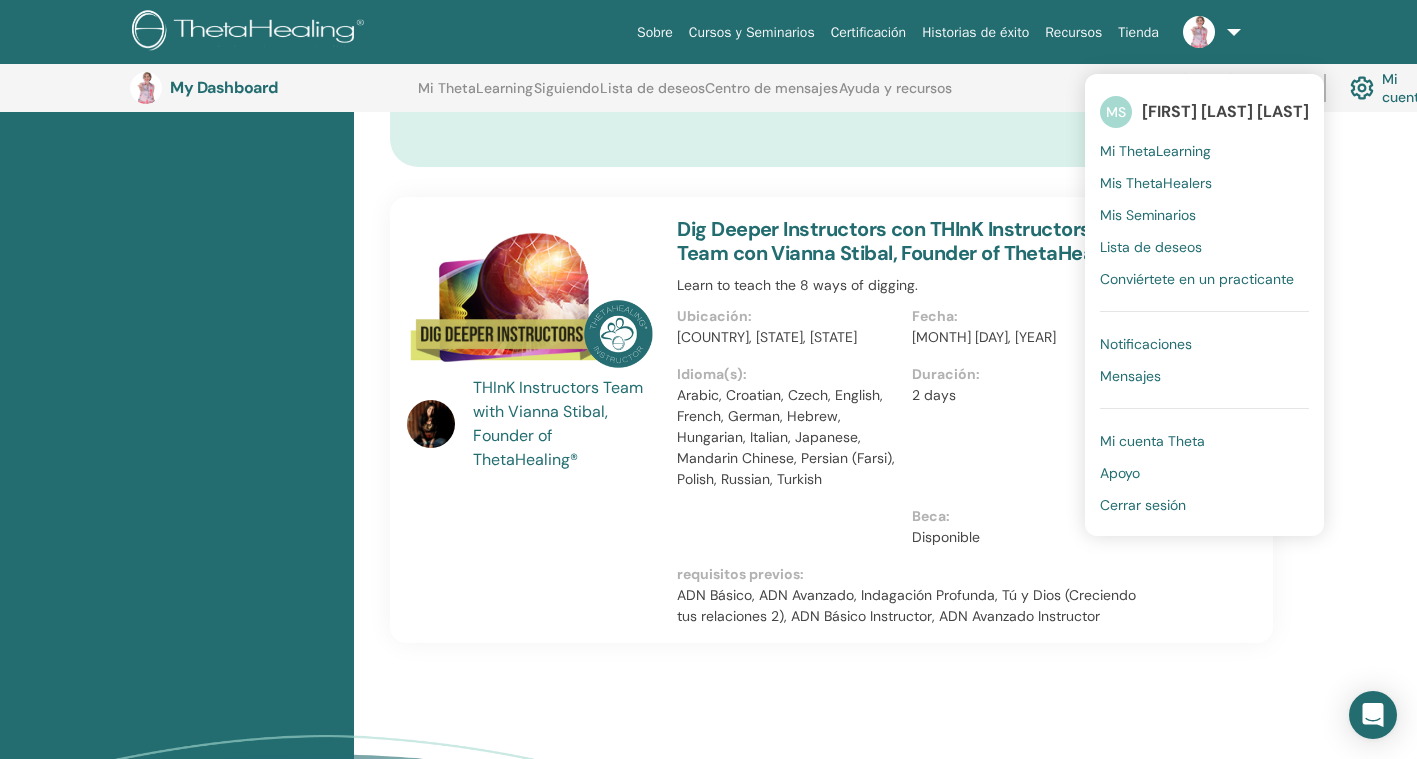 click on "Mi ThetaLearning
Siguiendo
Lista de deseos
Centro de mensajes
Ayuda y recursos" at bounding box center [685, 96] 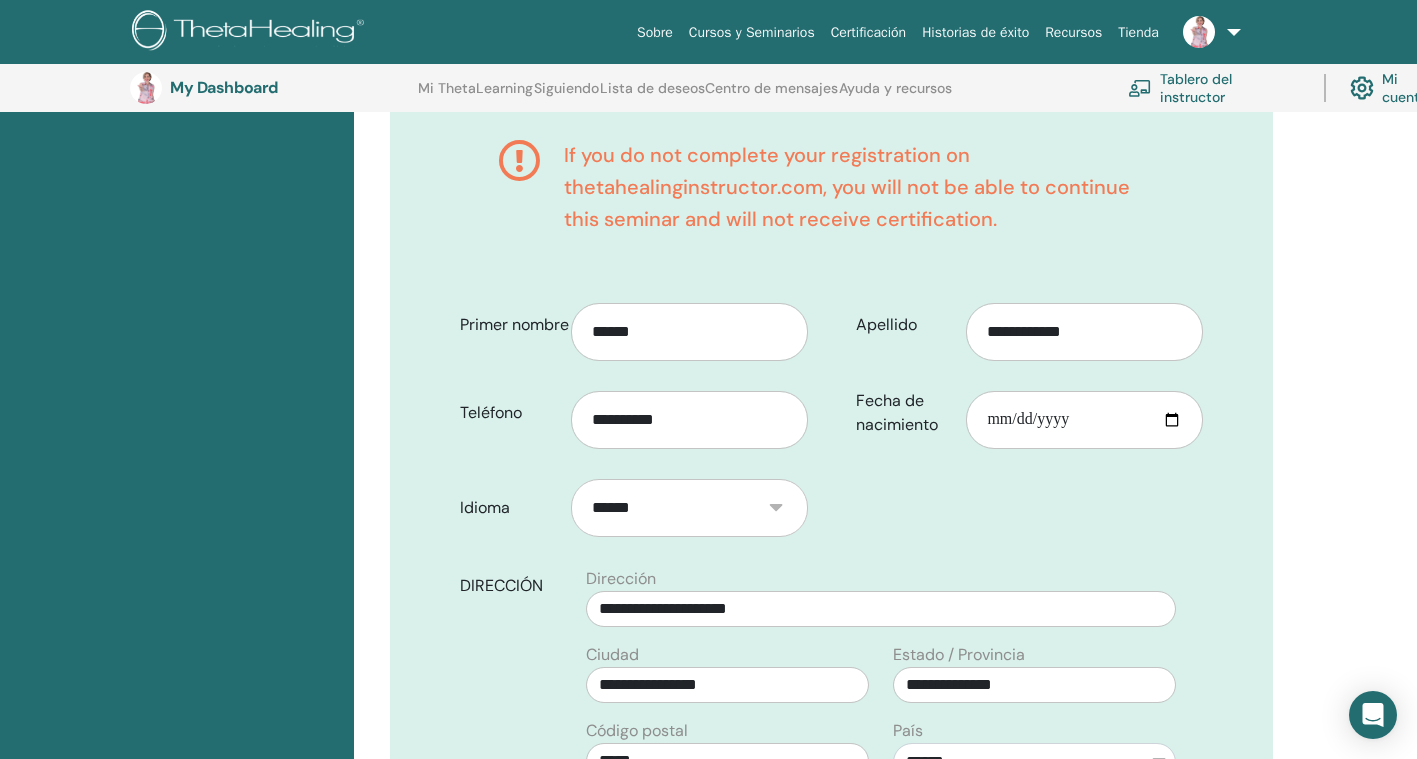 scroll, scrollTop: 448, scrollLeft: 0, axis: vertical 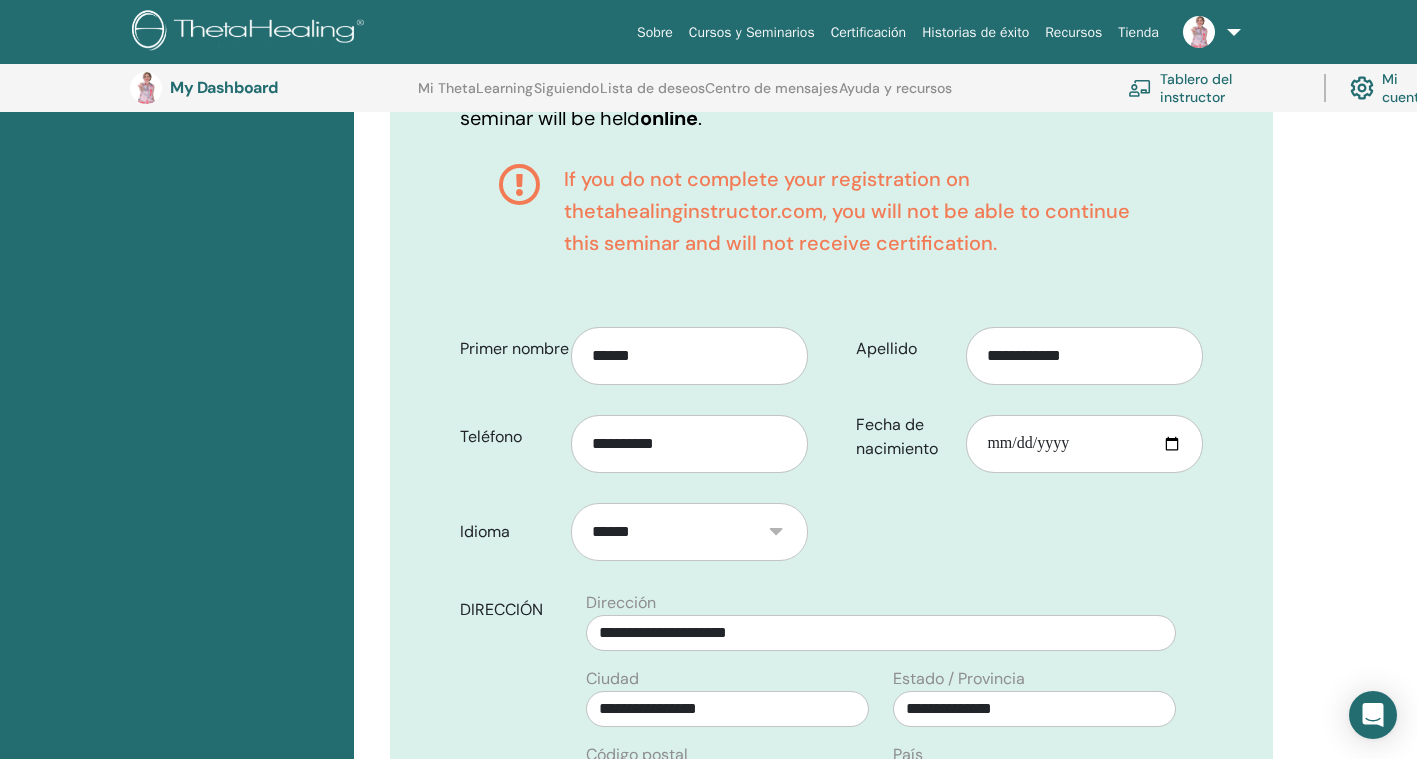 click on "**********" at bounding box center (689, 532) 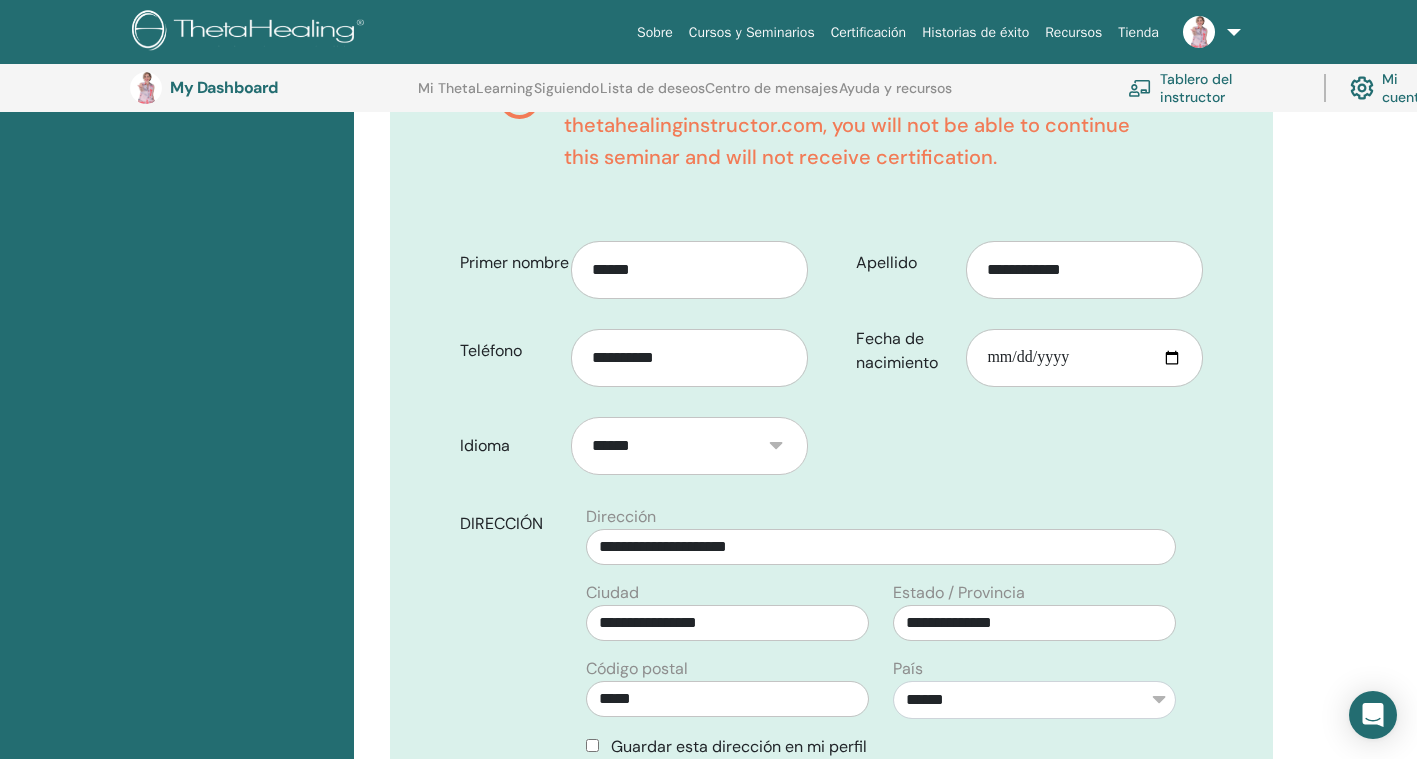 scroll, scrollTop: 648, scrollLeft: 0, axis: vertical 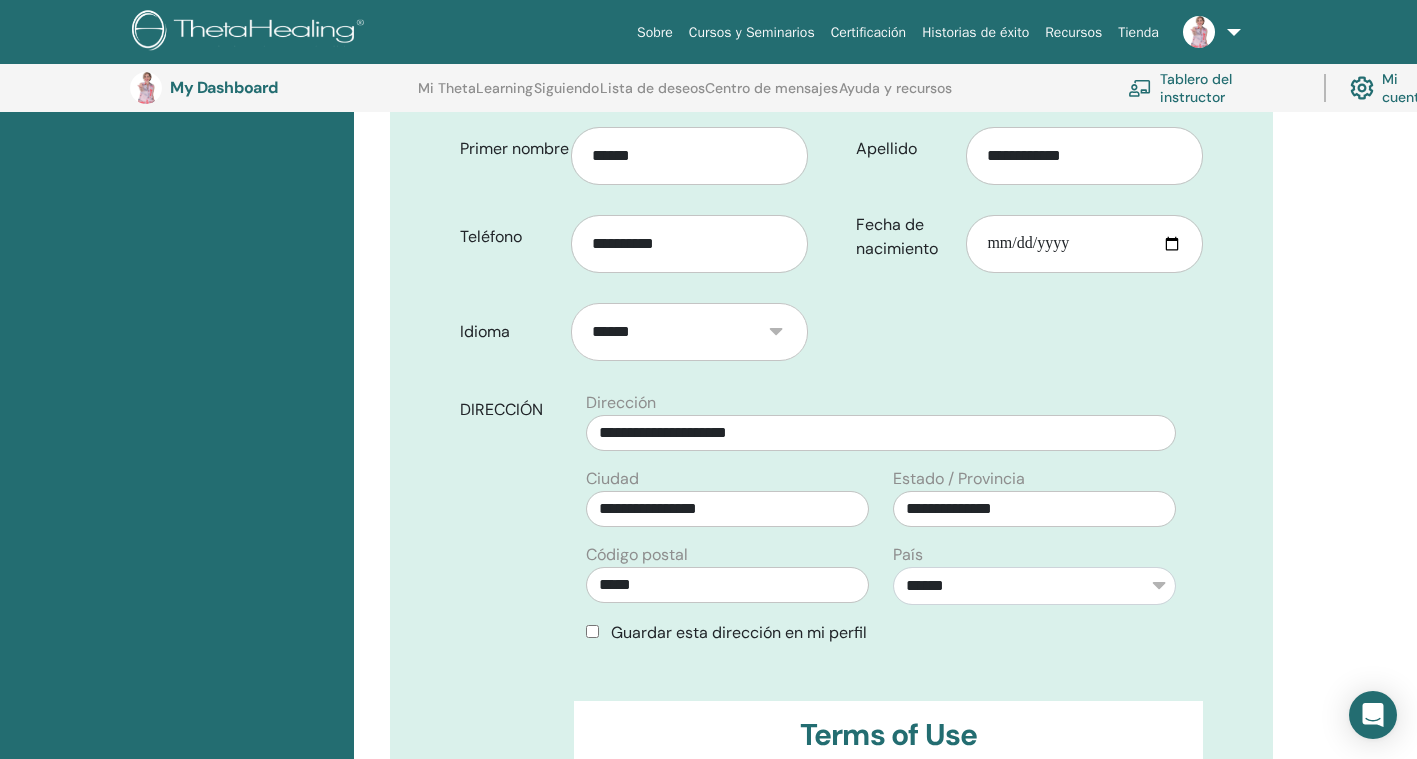 click on "**********" at bounding box center [689, 332] 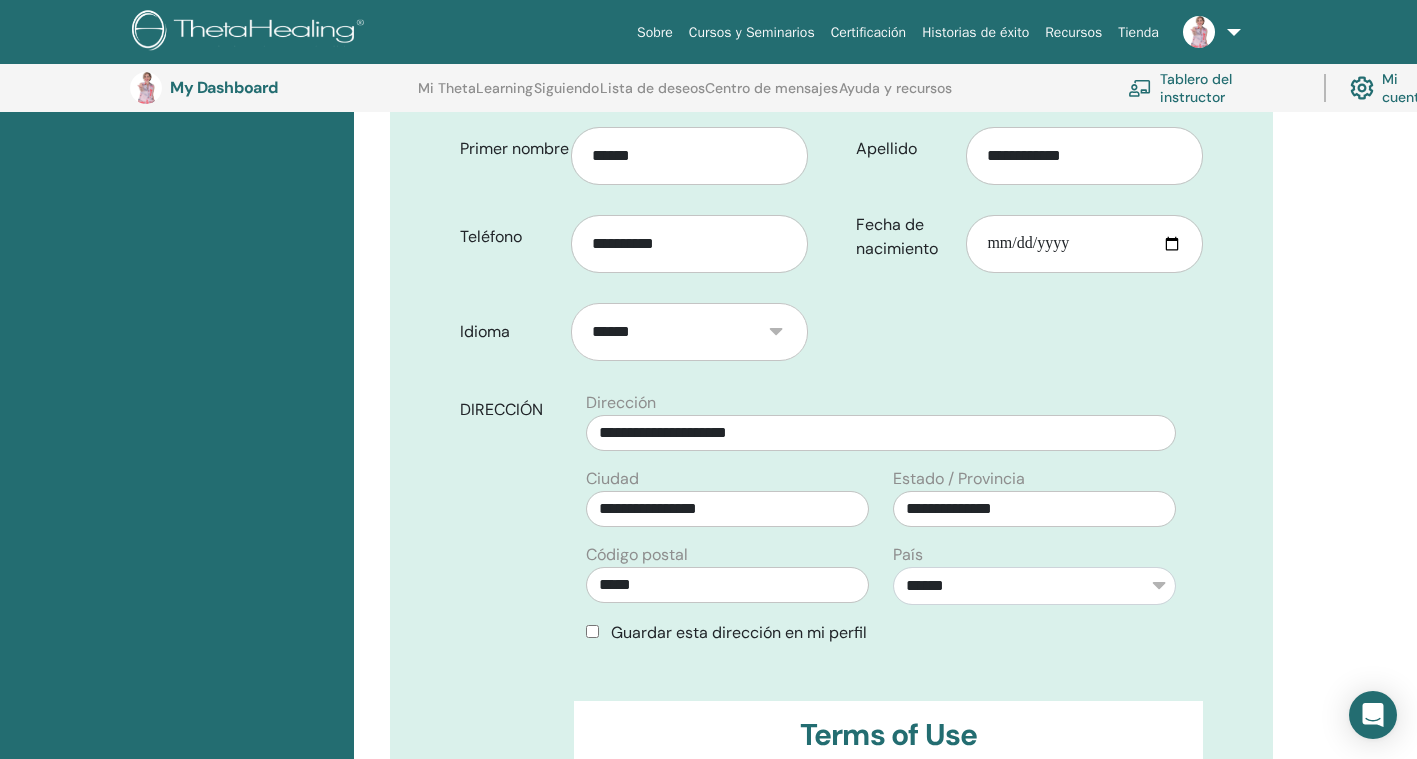 scroll, scrollTop: 748, scrollLeft: 0, axis: vertical 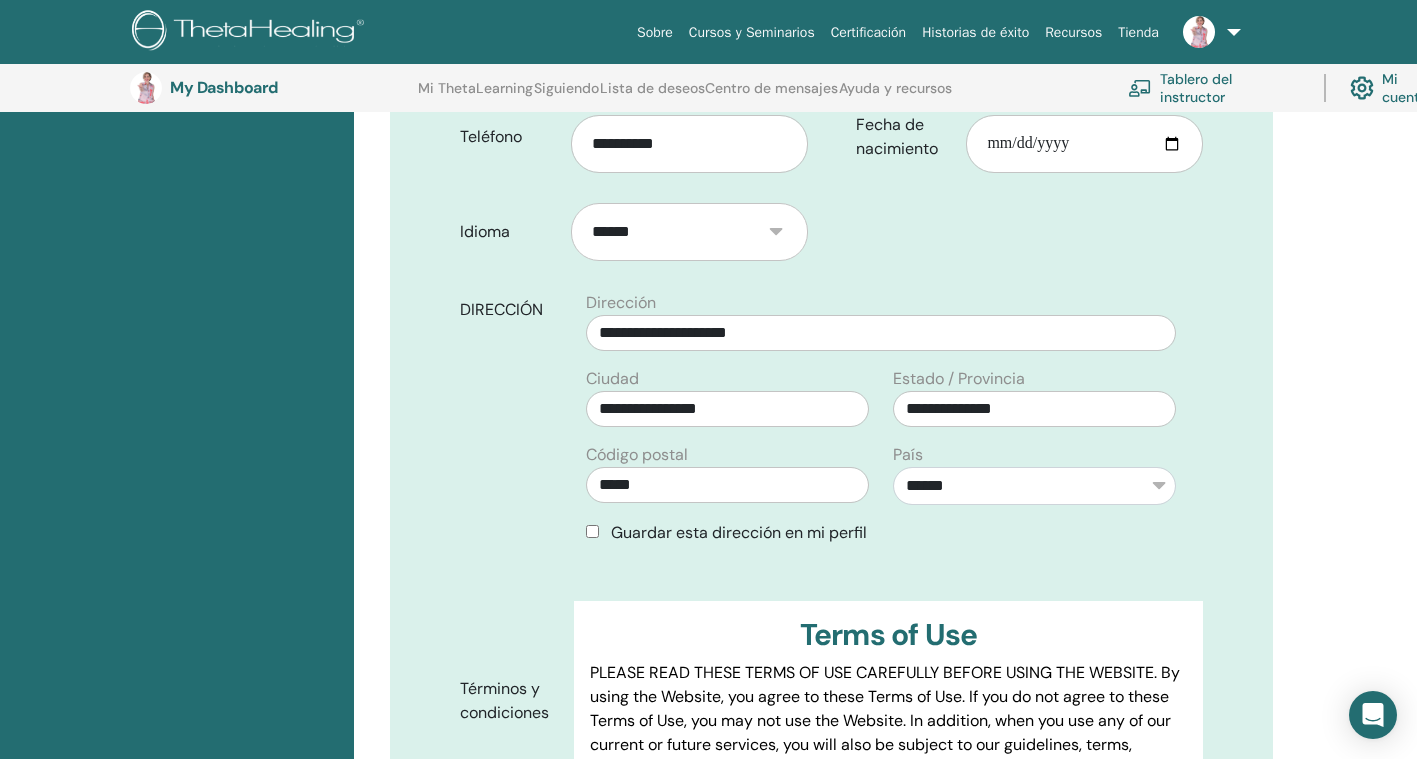 click on "**********" at bounding box center [689, 232] 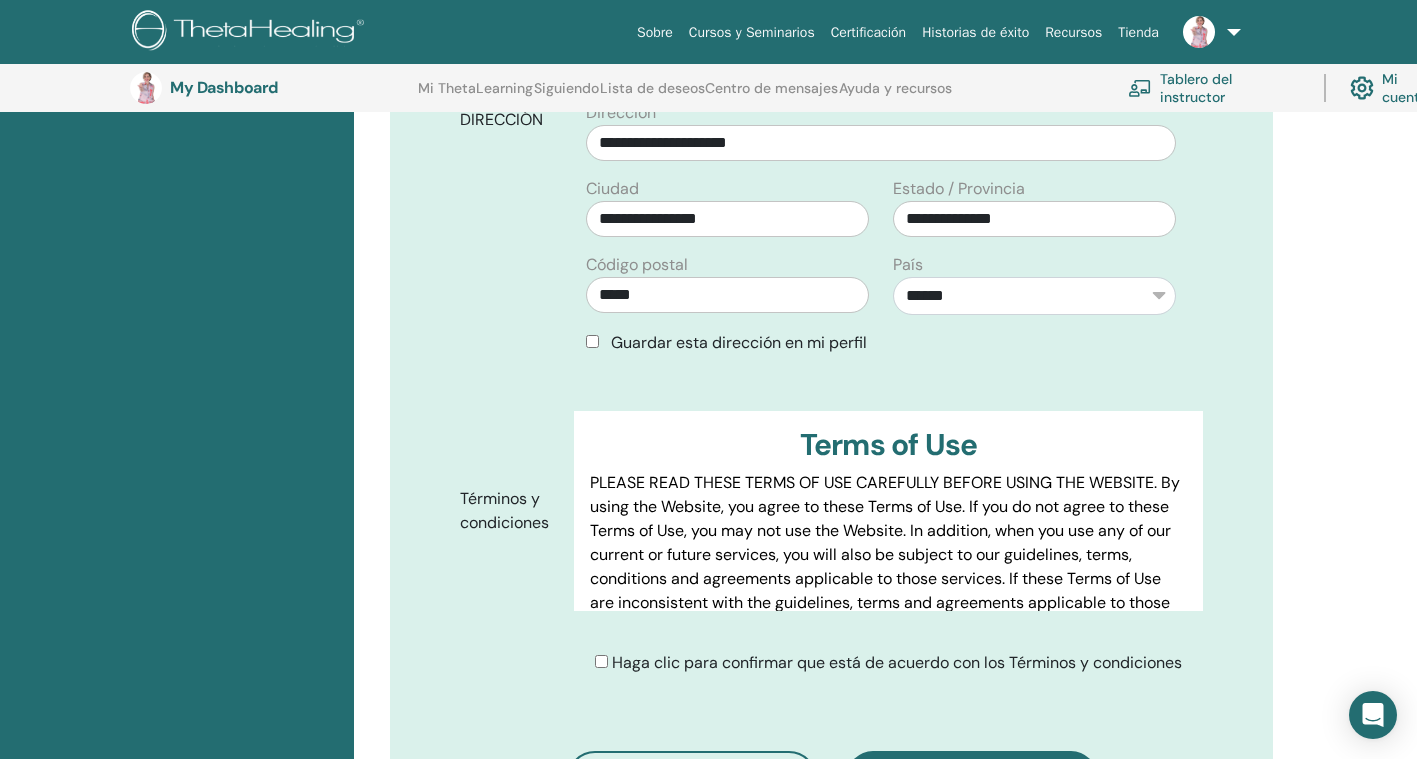 scroll, scrollTop: 1048, scrollLeft: 0, axis: vertical 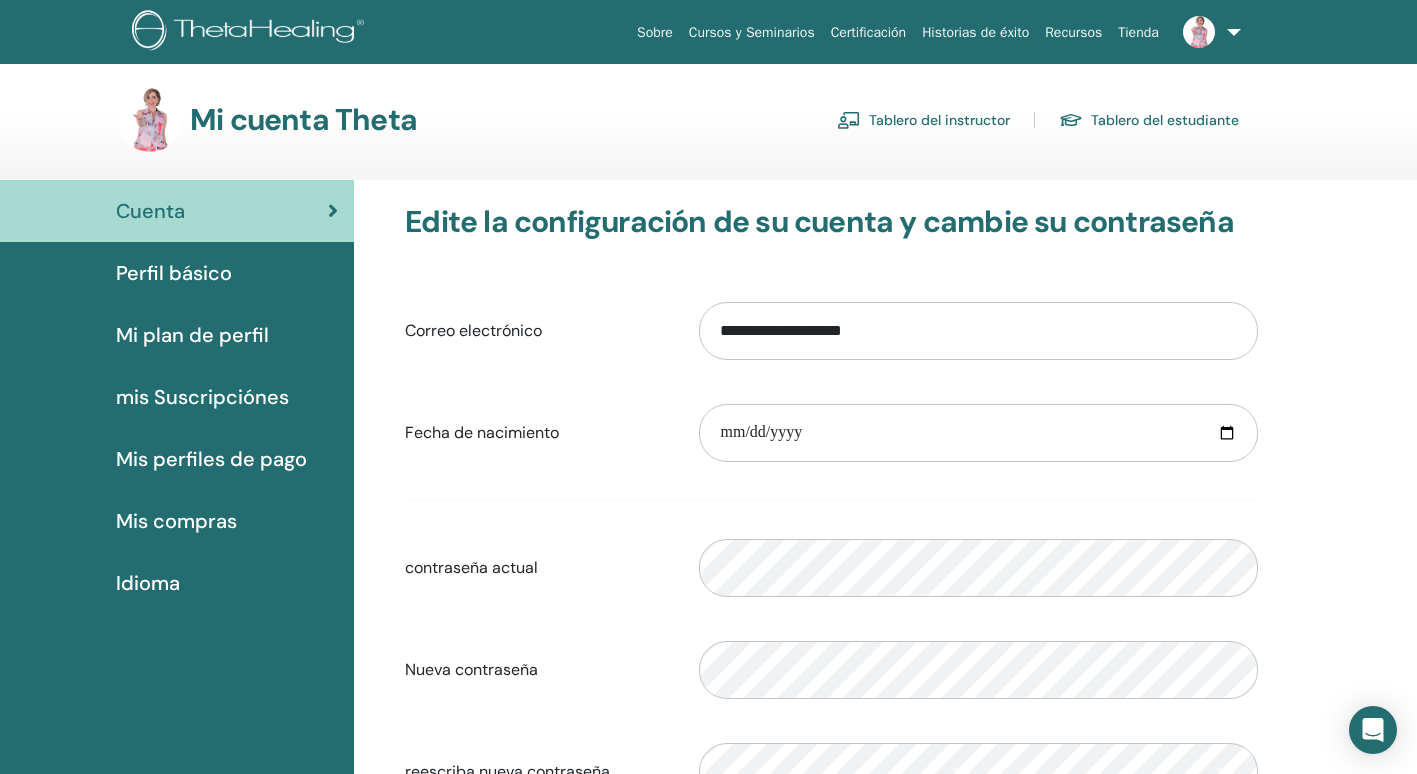 click on "Tablero del estudiante" at bounding box center [1149, 120] 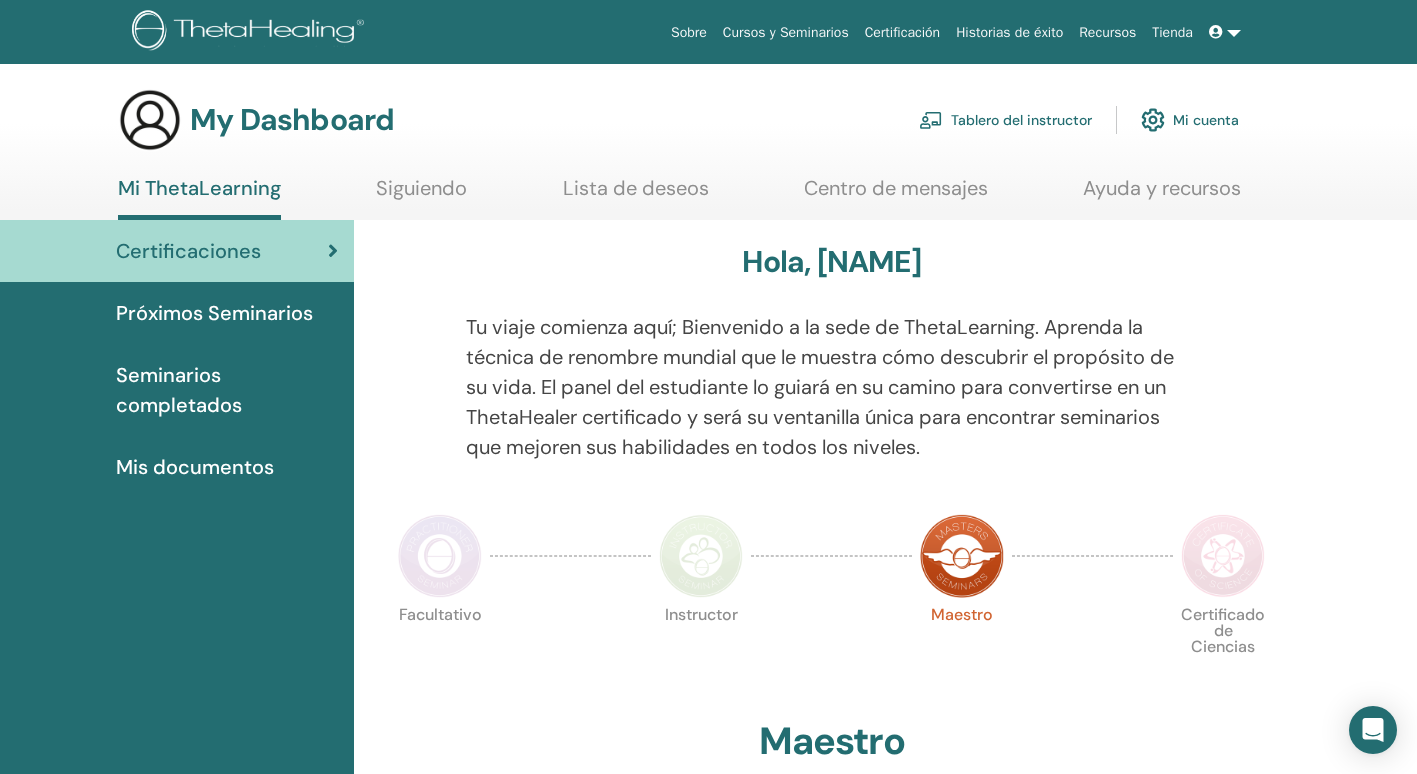 scroll, scrollTop: 0, scrollLeft: 0, axis: both 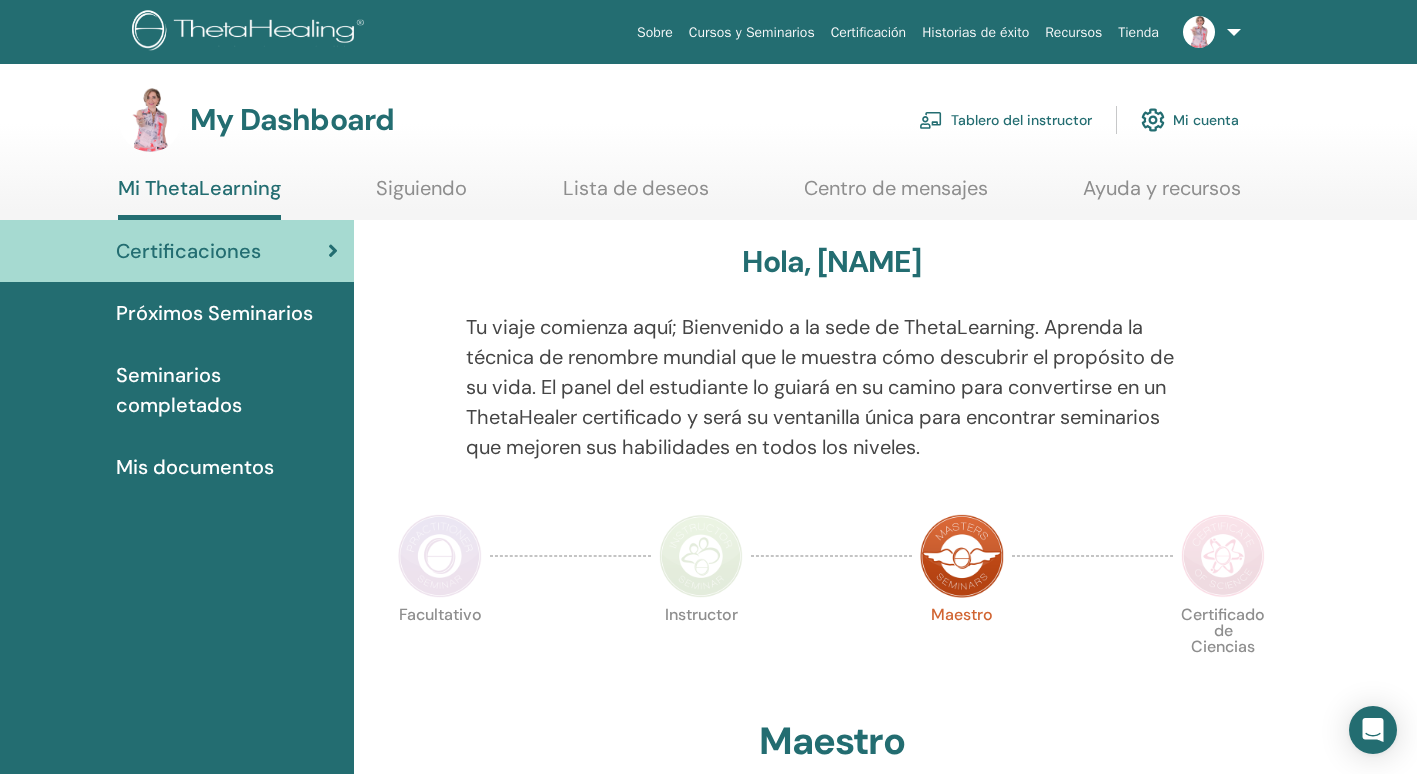 click on "Próximos Seminarios" at bounding box center (214, 313) 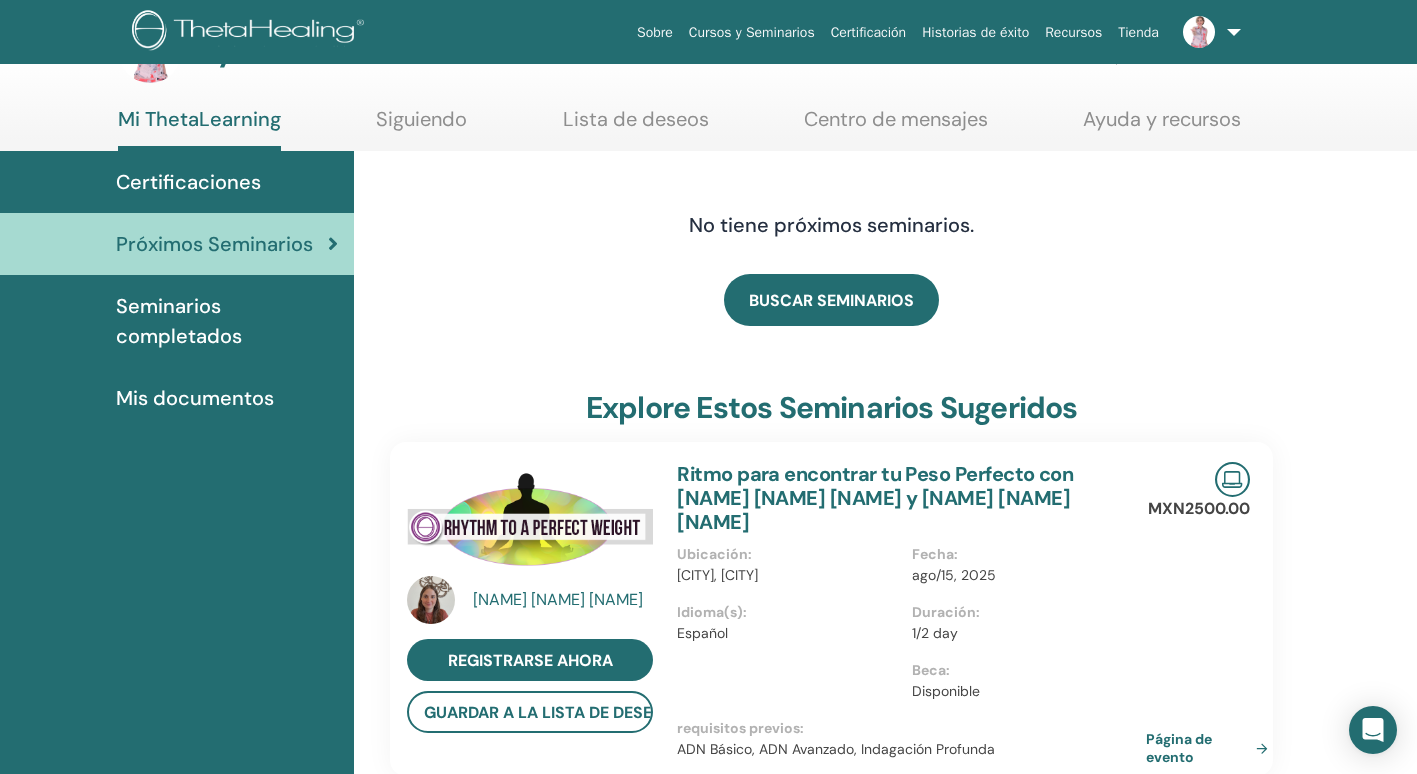 scroll, scrollTop: 0, scrollLeft: 0, axis: both 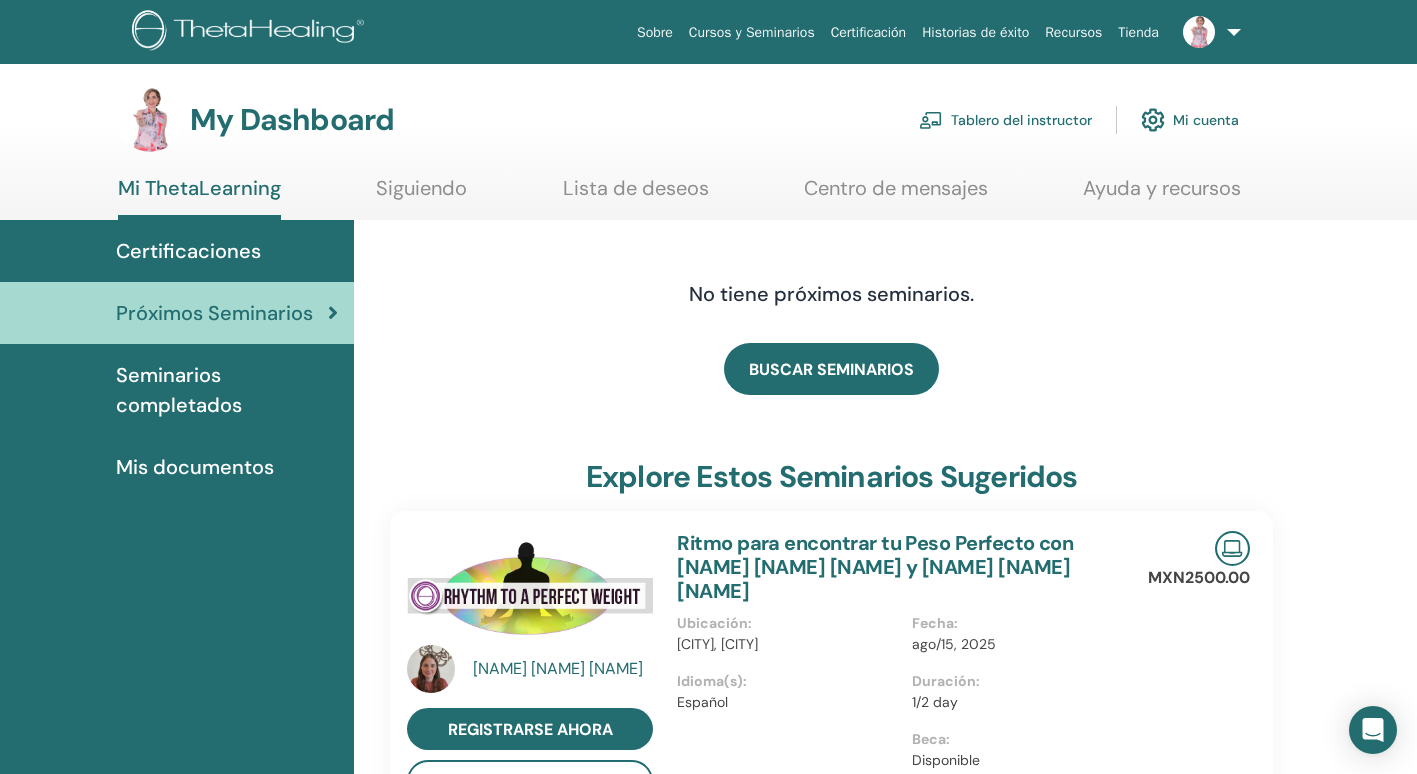 click on "Mis documentos" at bounding box center [195, 467] 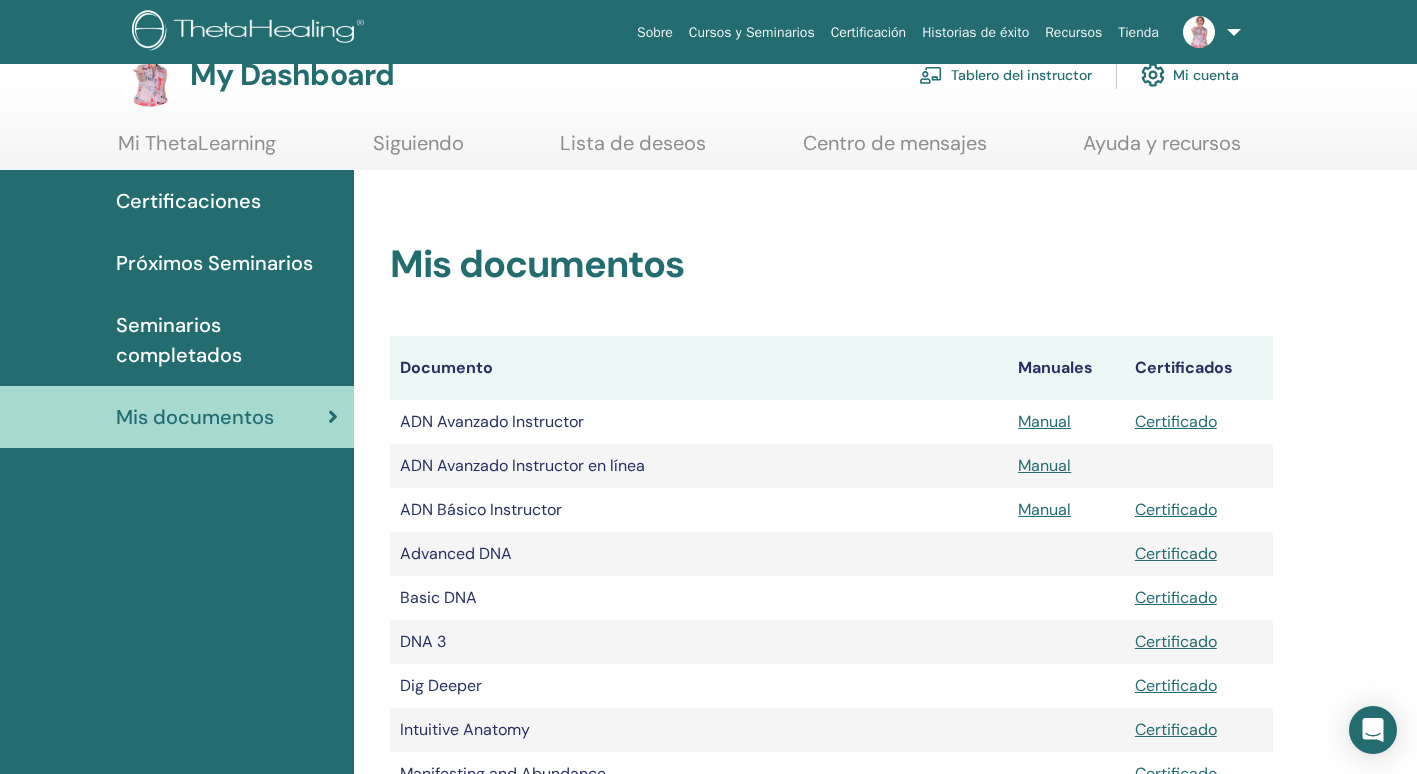 scroll, scrollTop: 0, scrollLeft: 0, axis: both 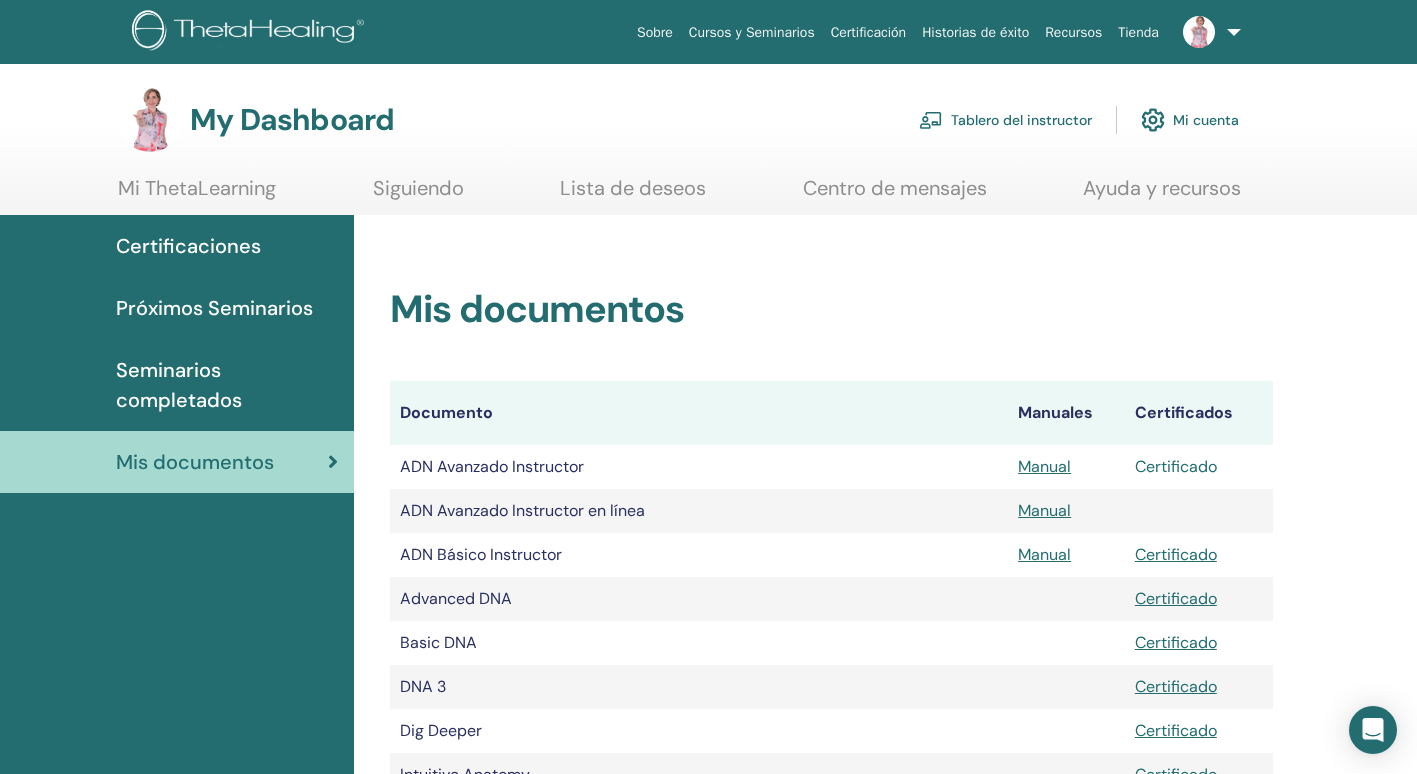 click on "Certificado" at bounding box center [1176, 466] 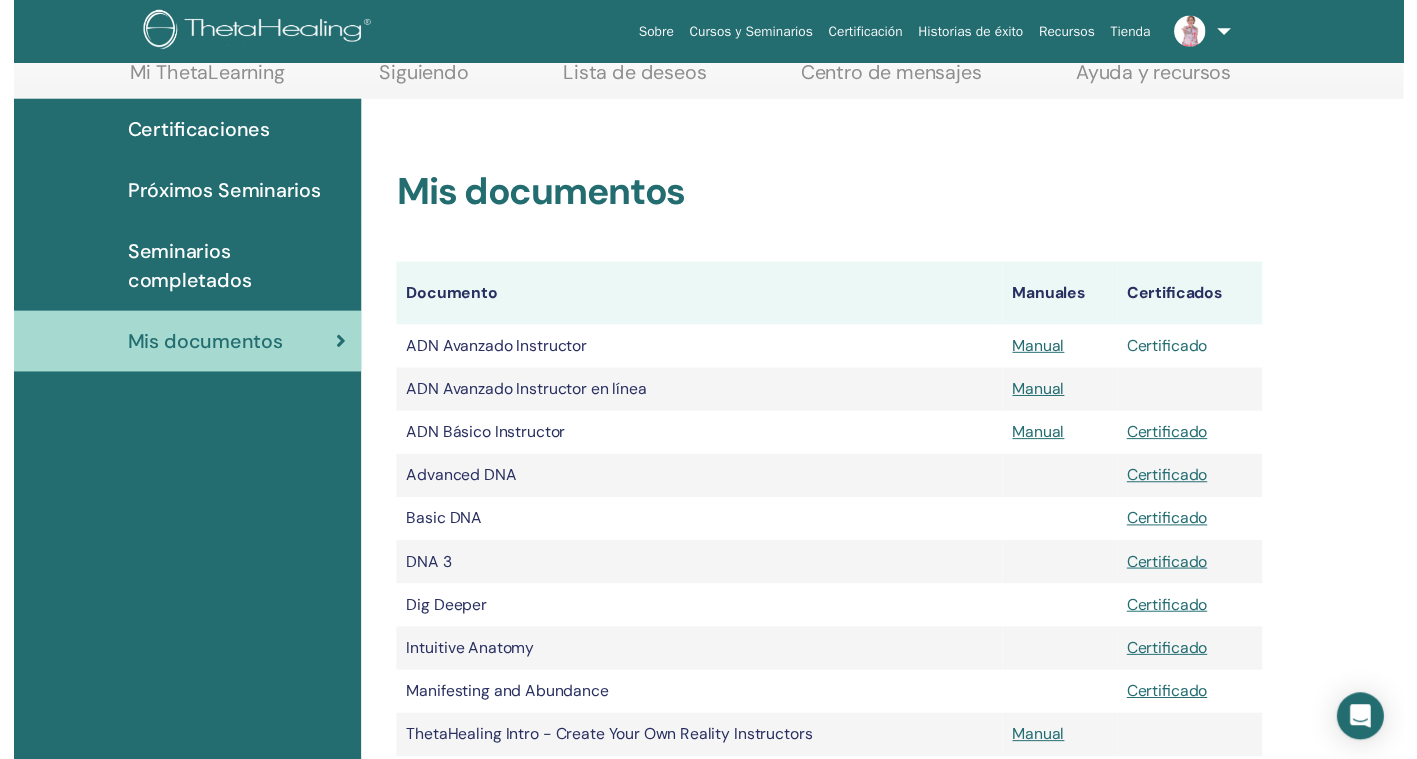 scroll, scrollTop: 248, scrollLeft: 0, axis: vertical 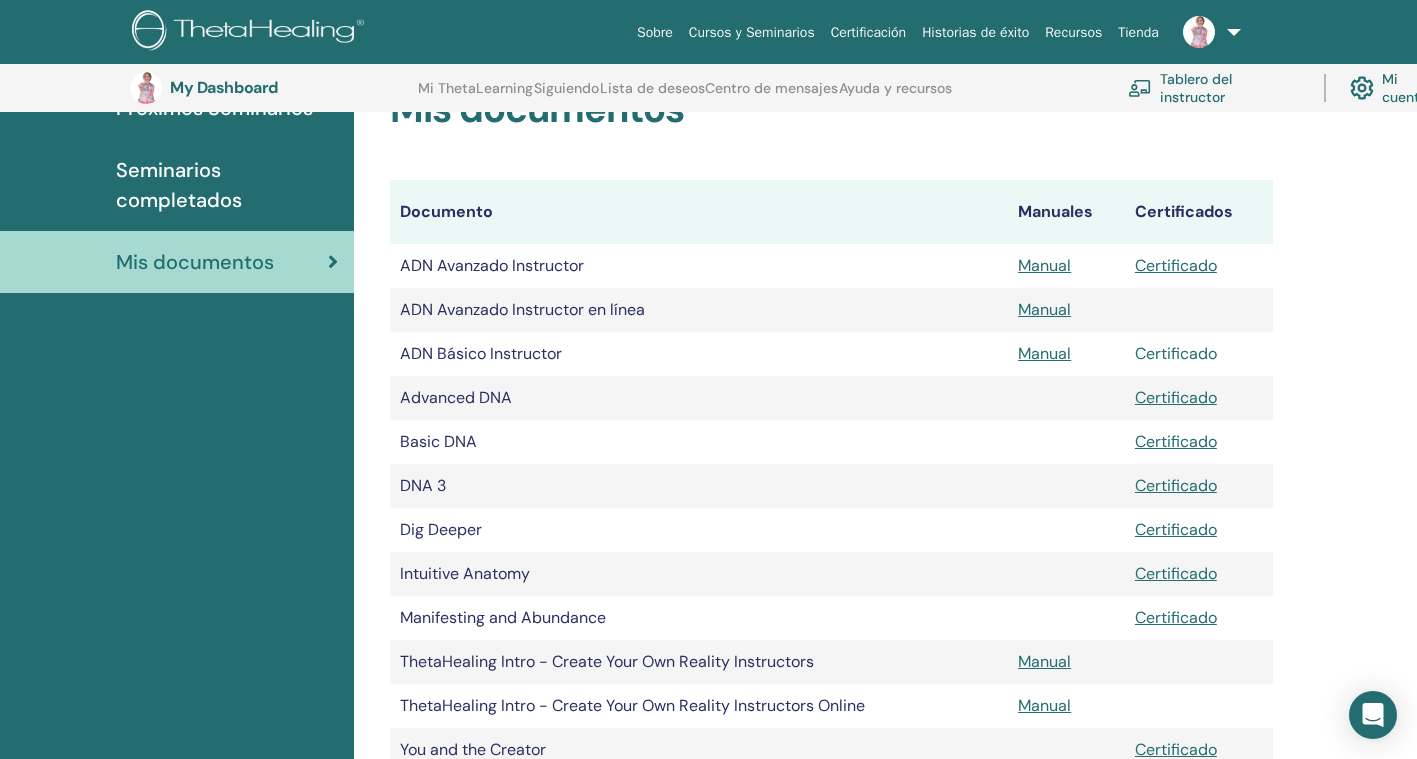 click on "Certificado" at bounding box center [1176, 353] 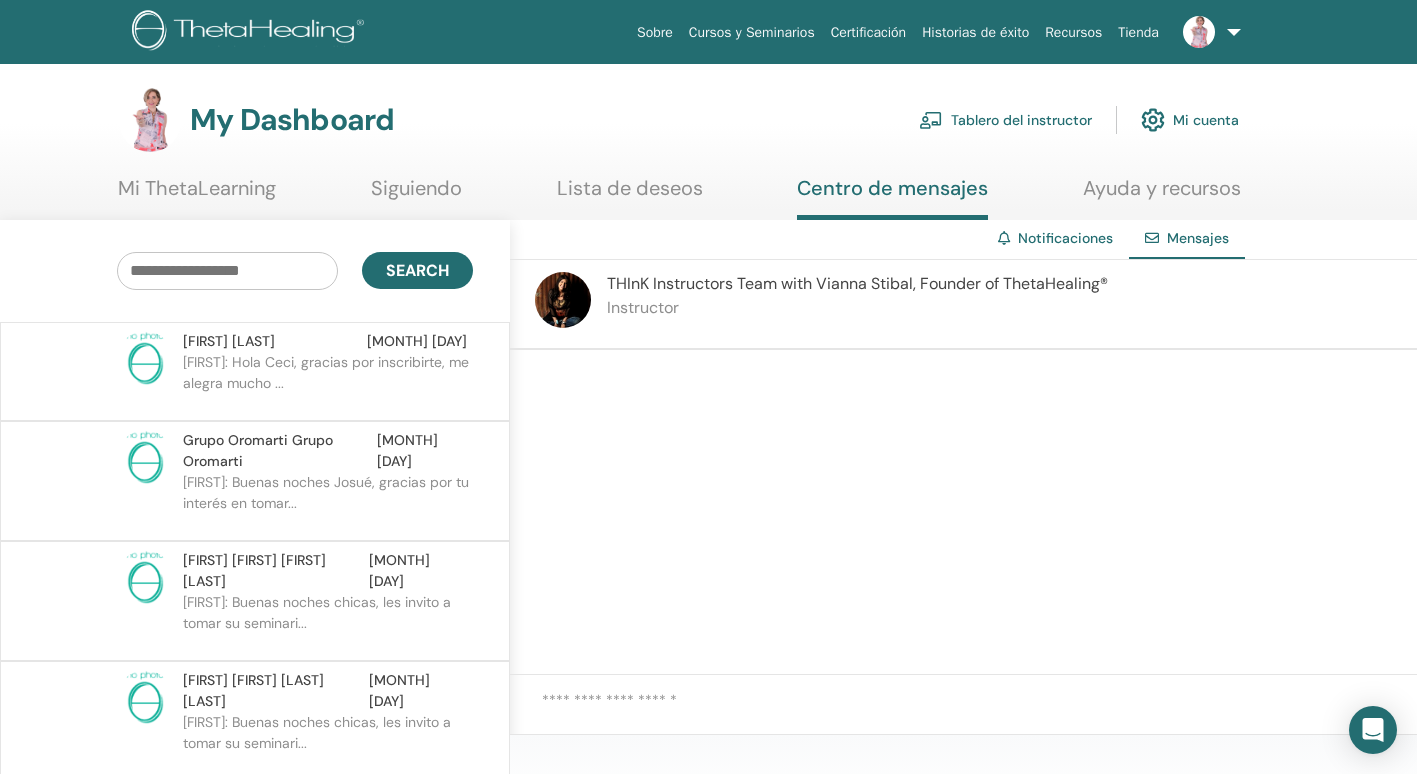 scroll, scrollTop: 12, scrollLeft: 0, axis: vertical 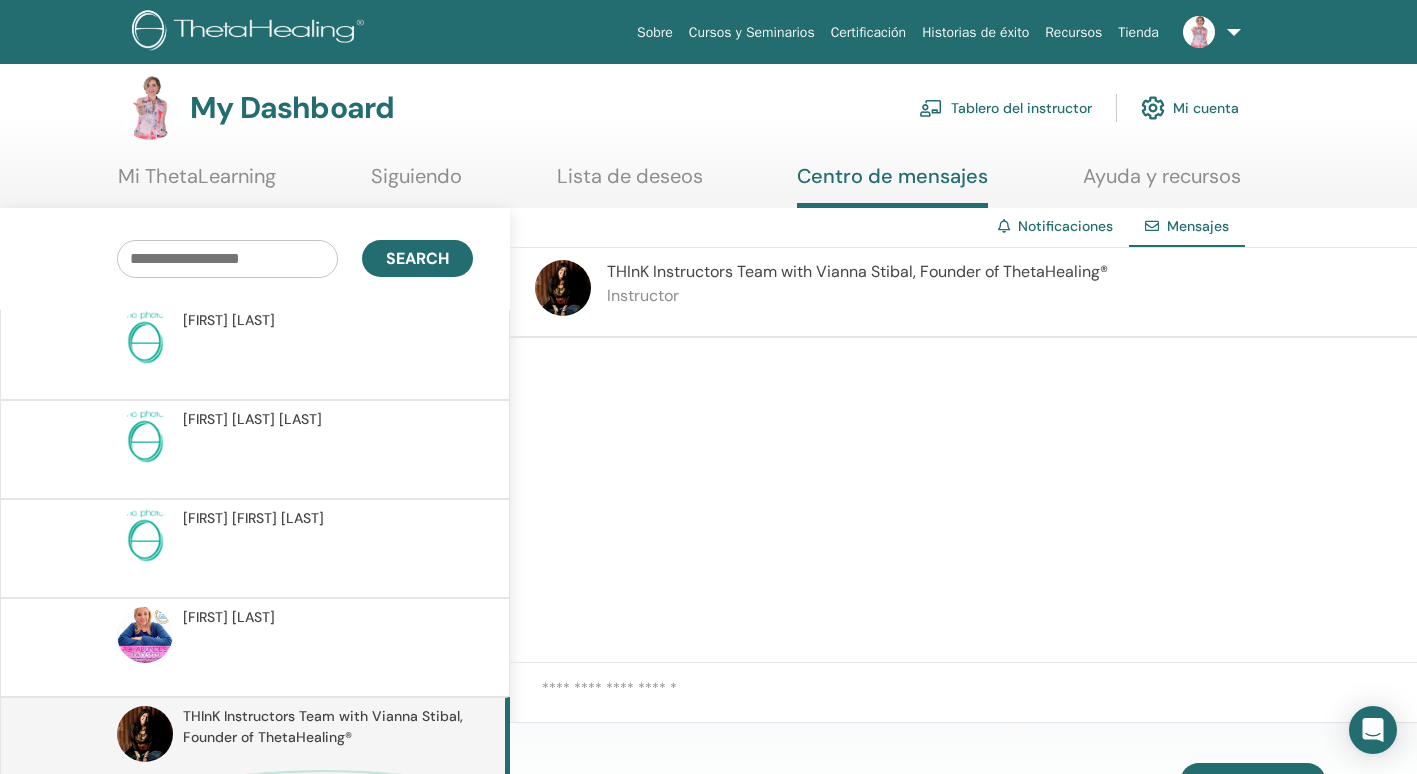 click at bounding box center [979, 701] 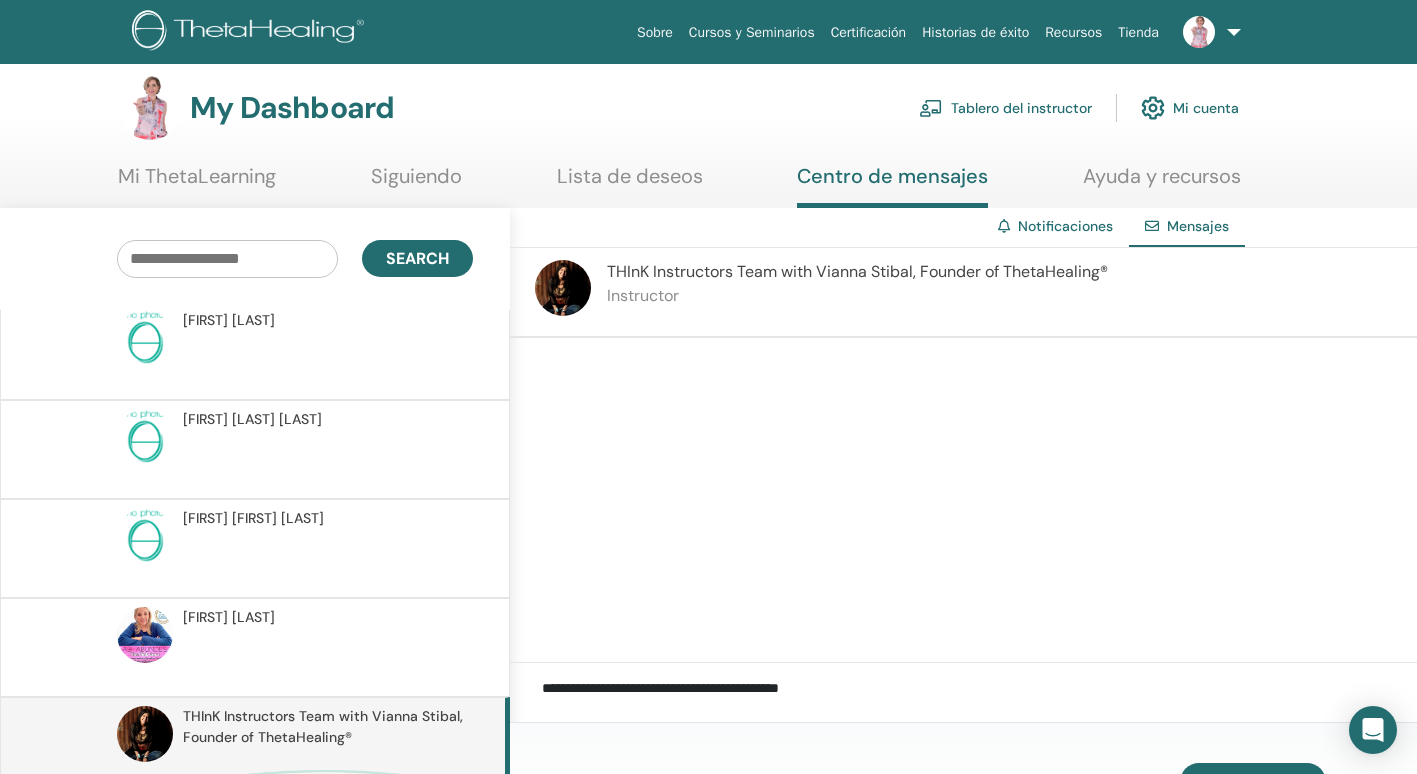 click on "**********" at bounding box center [963, 701] 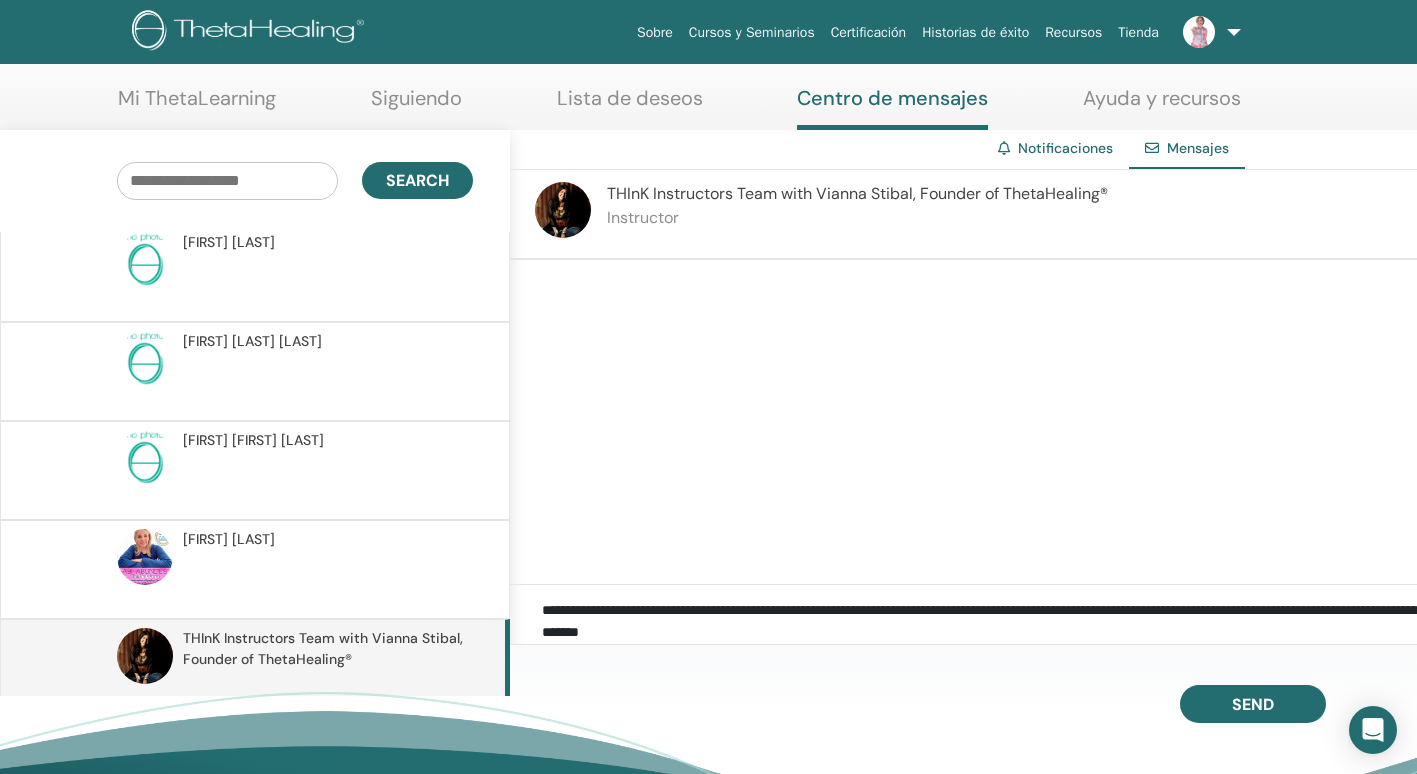 scroll, scrollTop: 112, scrollLeft: 0, axis: vertical 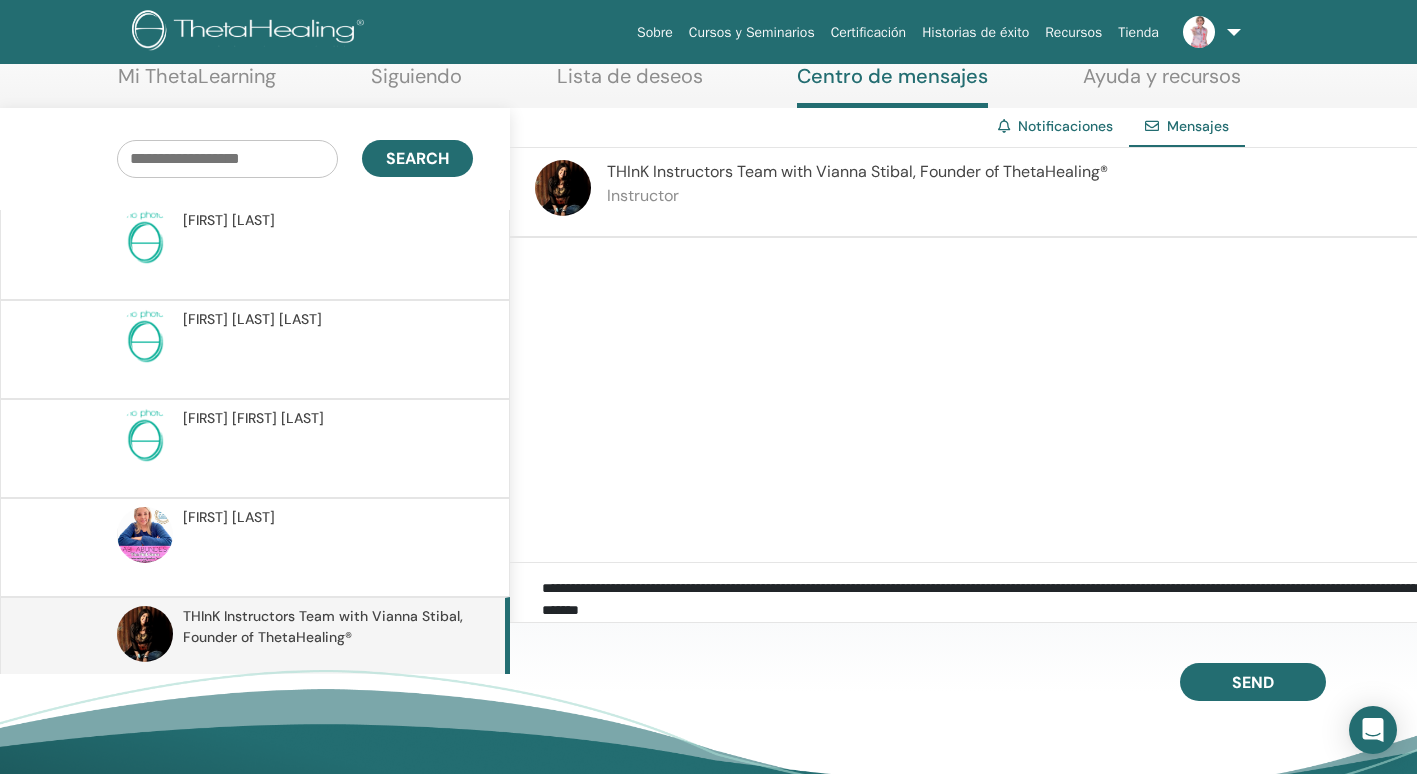 click on "**********" at bounding box center (979, 601) 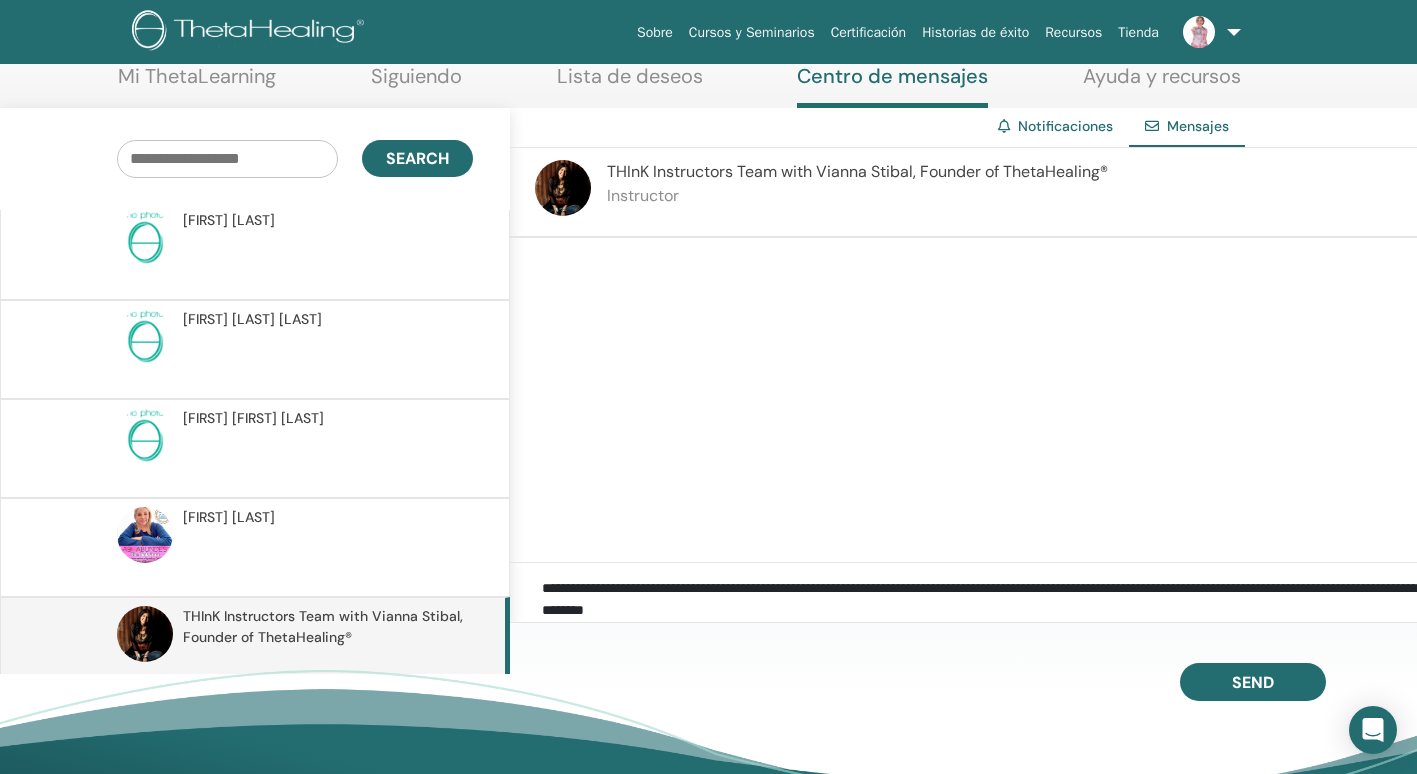 click on "**********" at bounding box center (979, 601) 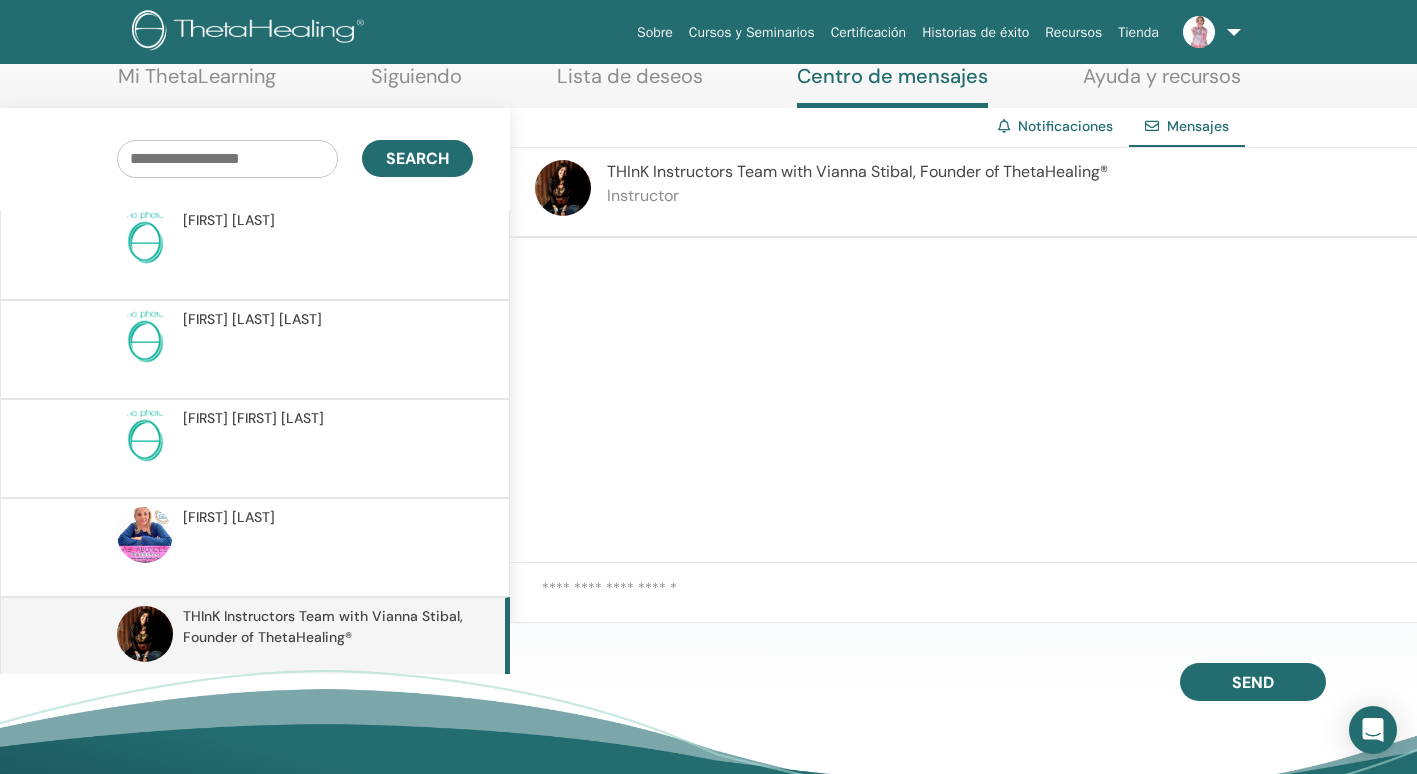 paste on "**********" 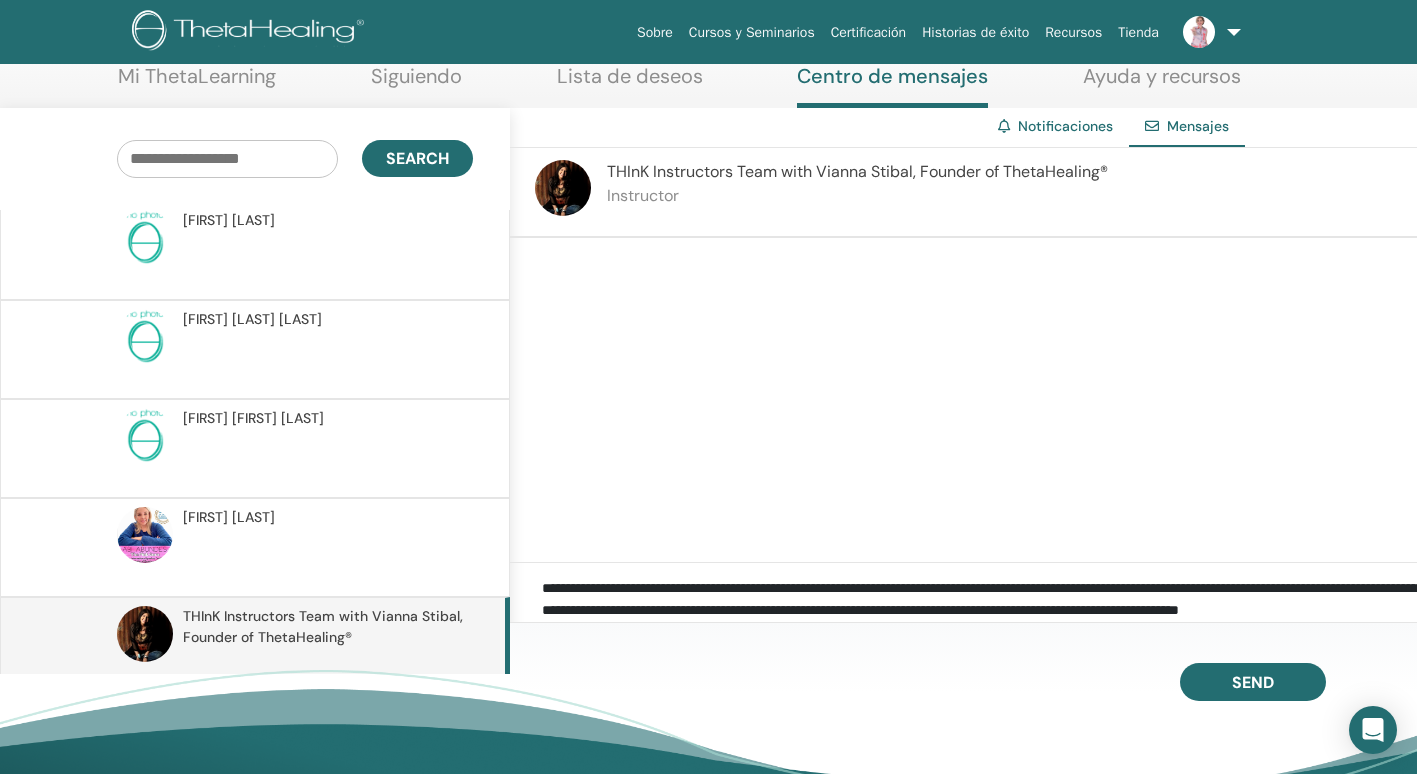 scroll, scrollTop: 0, scrollLeft: 0, axis: both 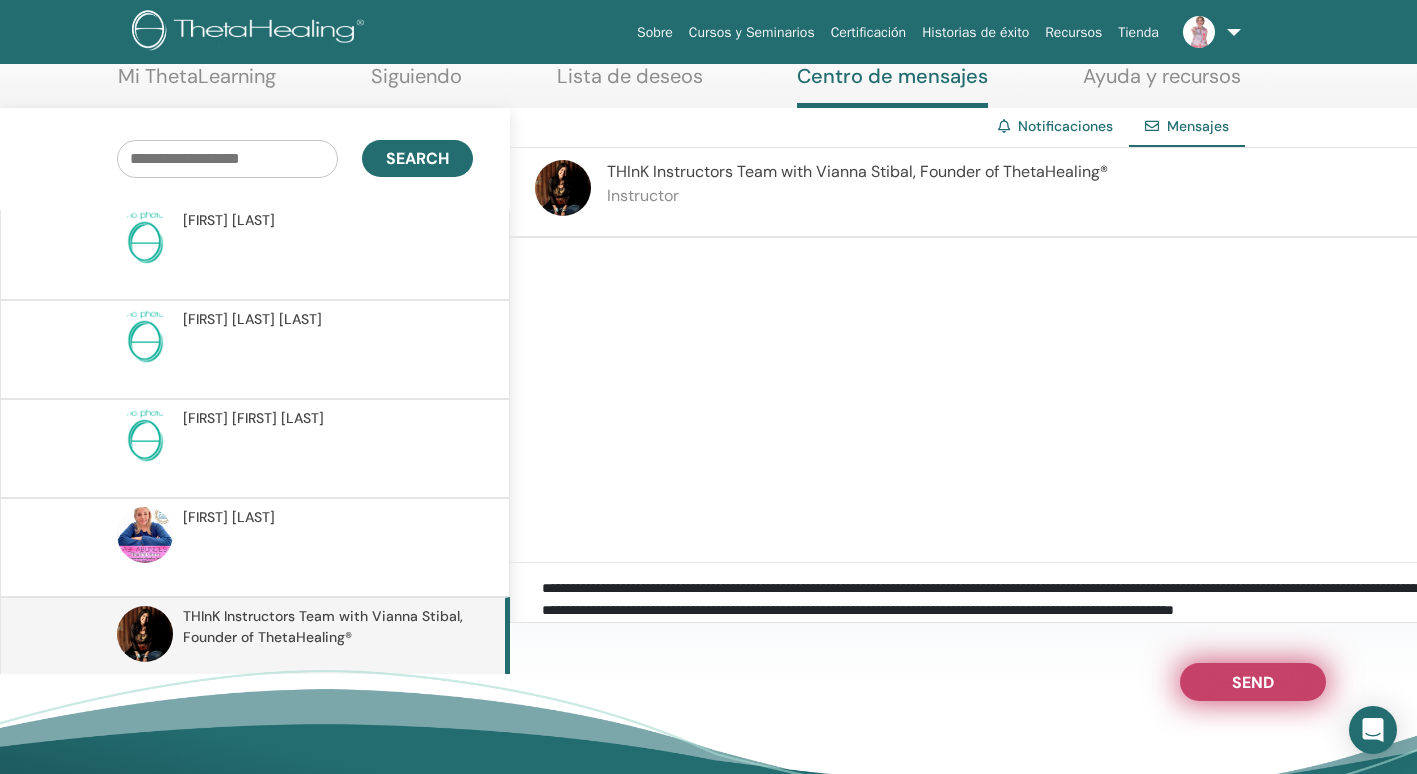 type on "**********" 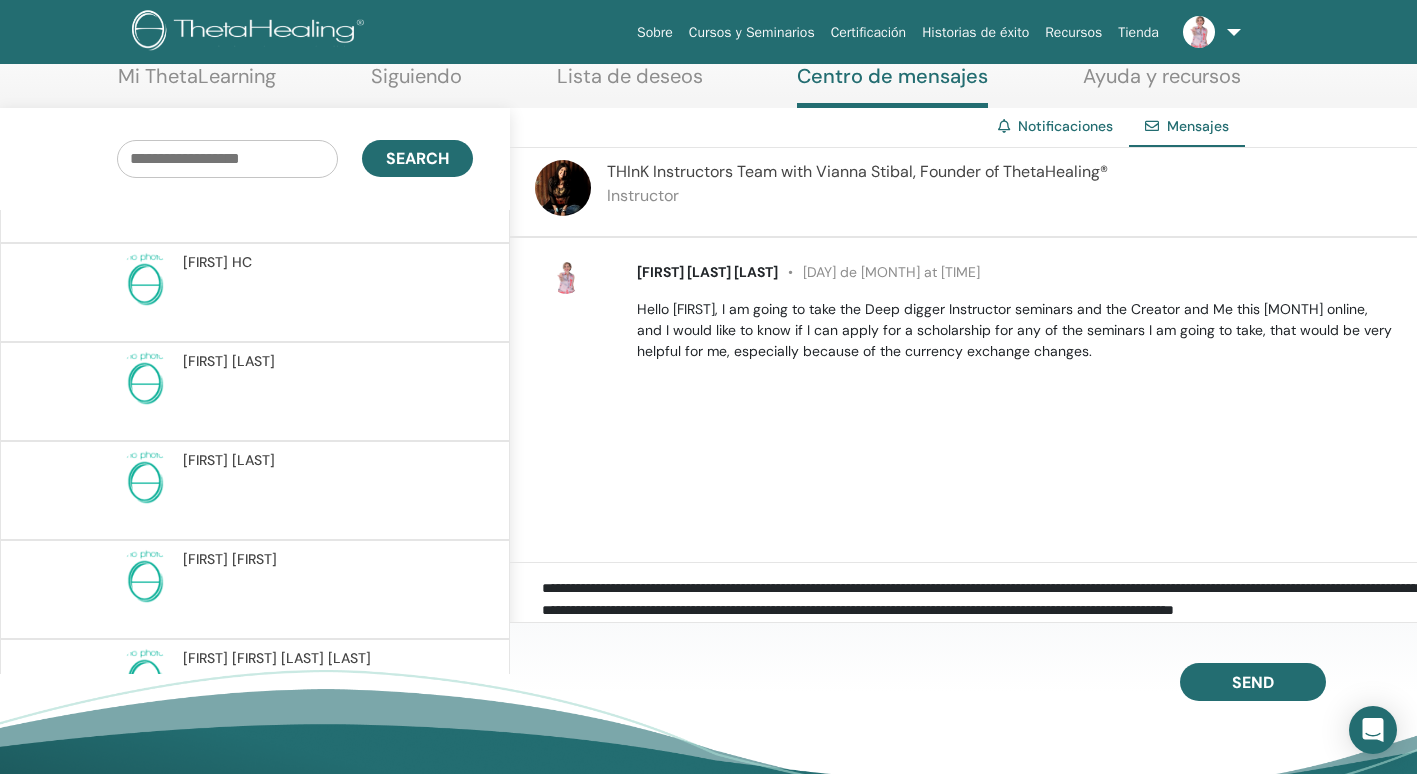 scroll, scrollTop: 0, scrollLeft: 0, axis: both 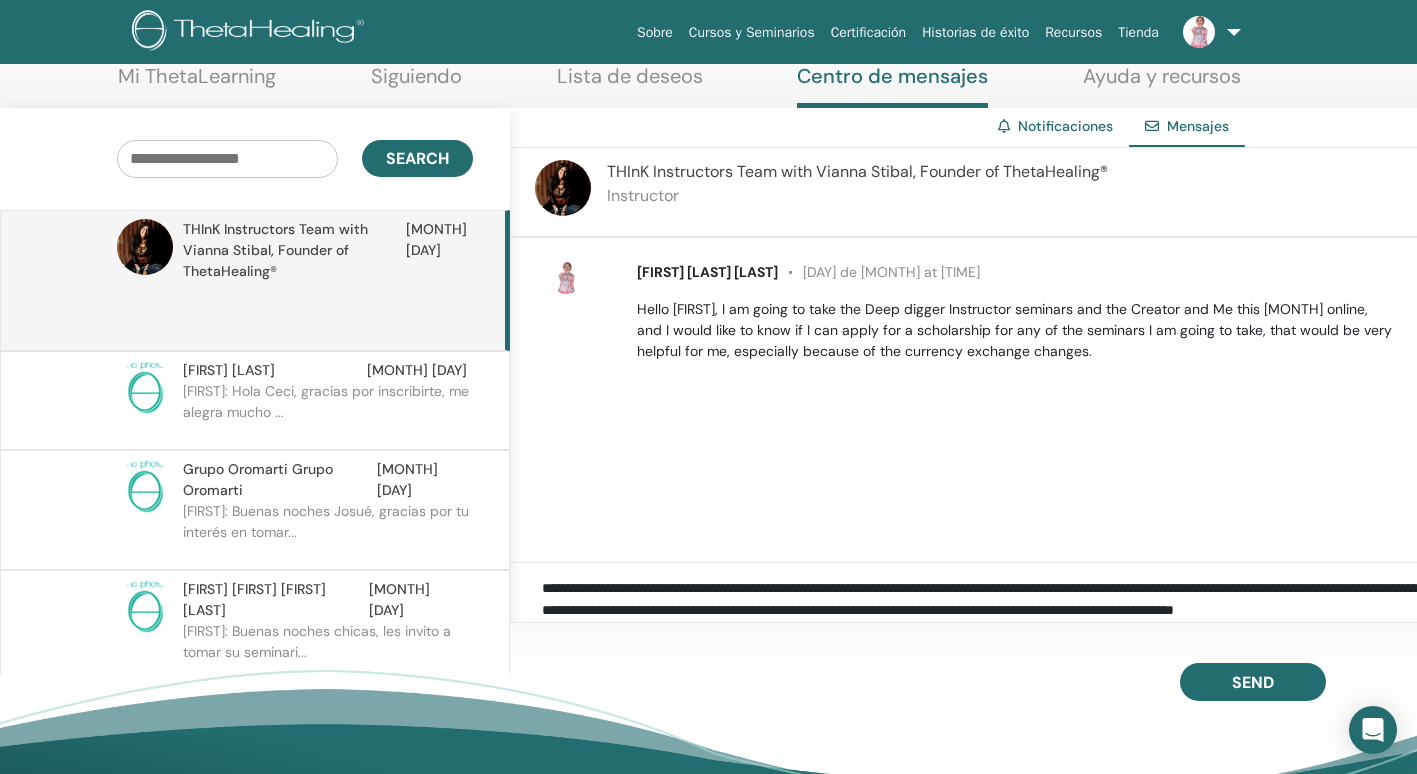 click on "**********" at bounding box center (979, 601) 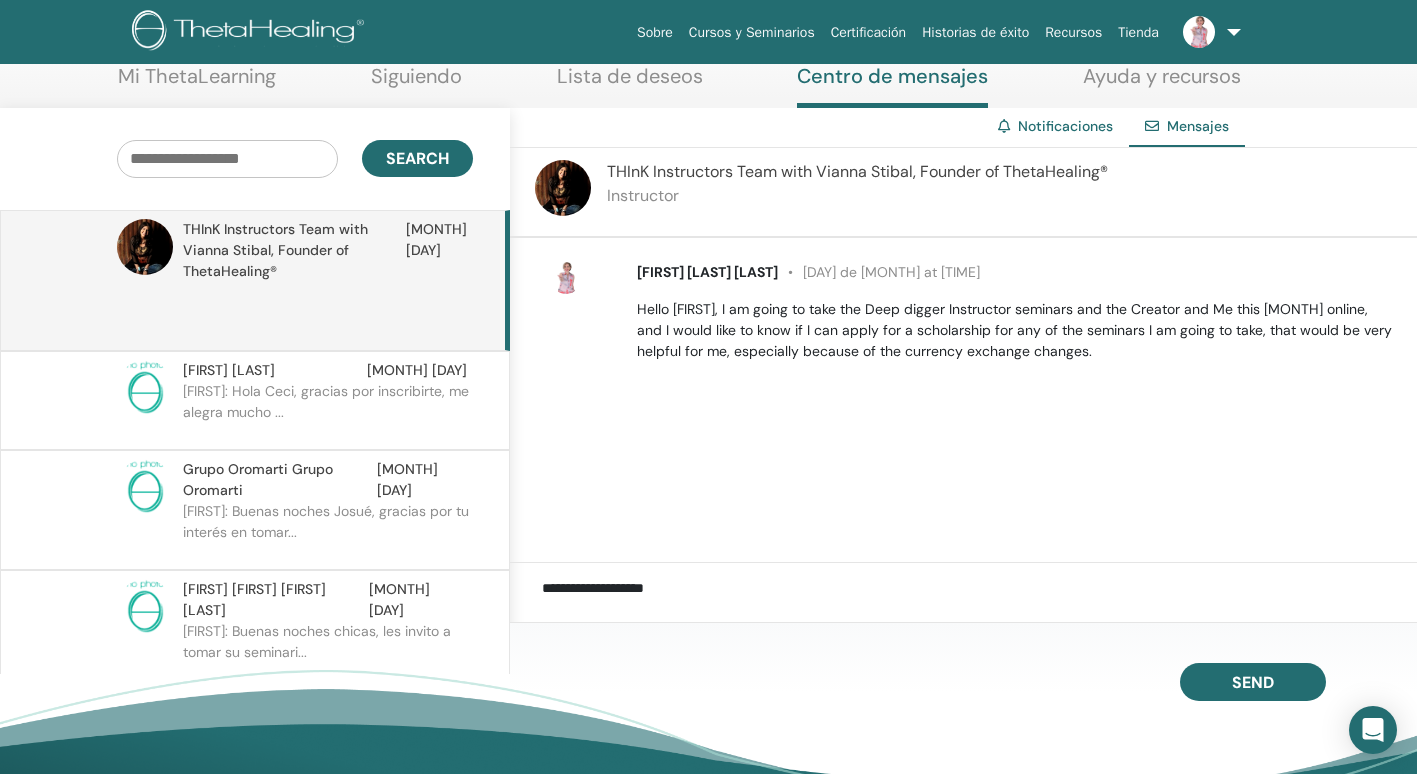 drag, startPoint x: 701, startPoint y: 587, endPoint x: 548, endPoint y: 591, distance: 153.05228 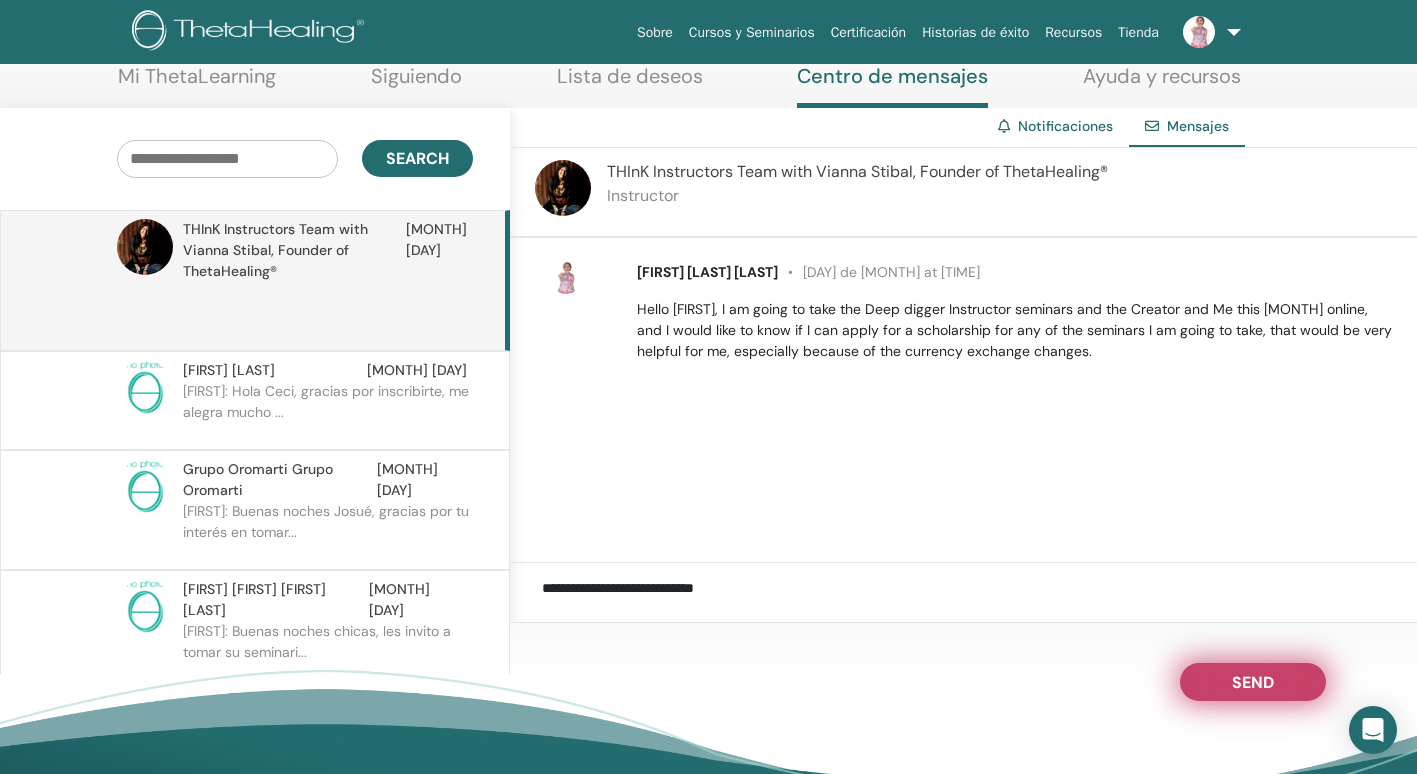 type on "**********" 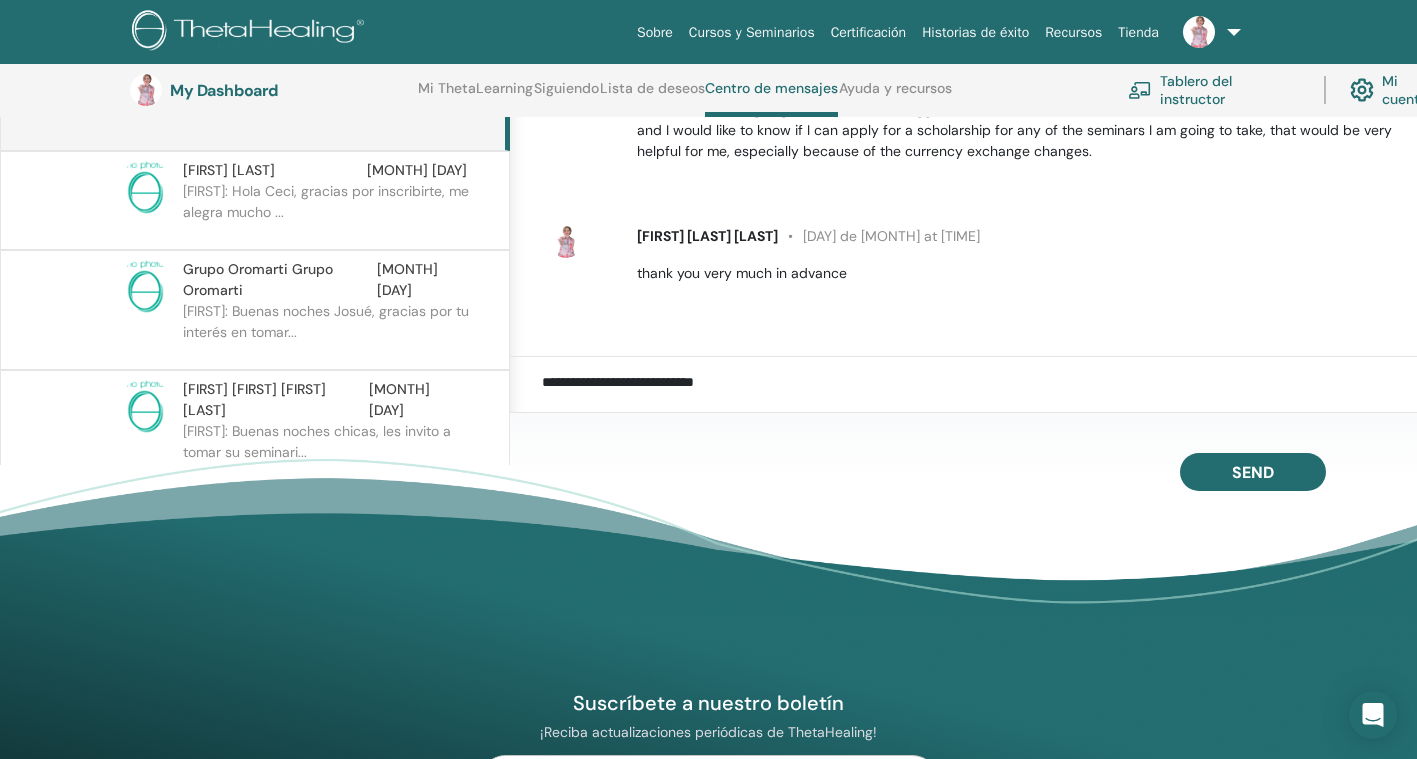 scroll, scrollTop: 265, scrollLeft: 0, axis: vertical 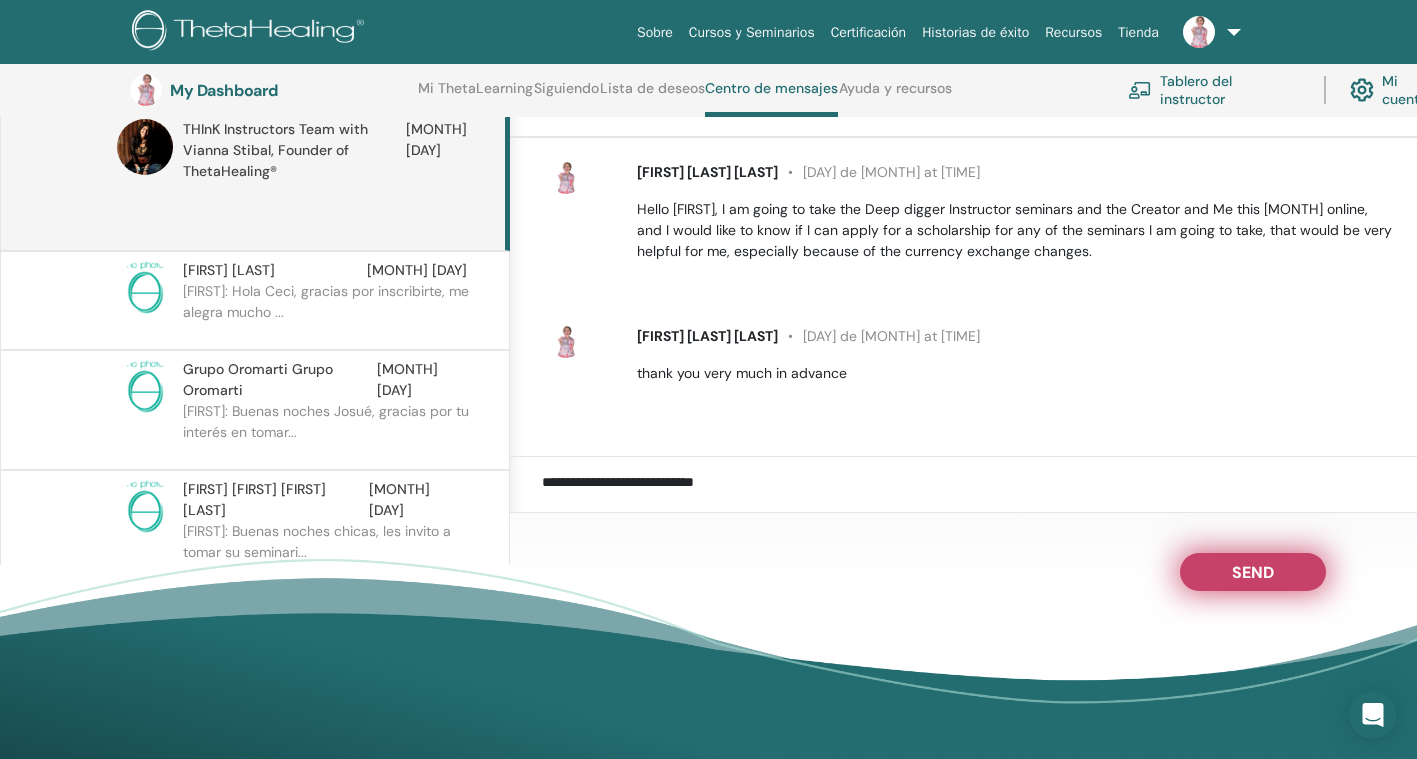 click on "Send" at bounding box center (1253, 569) 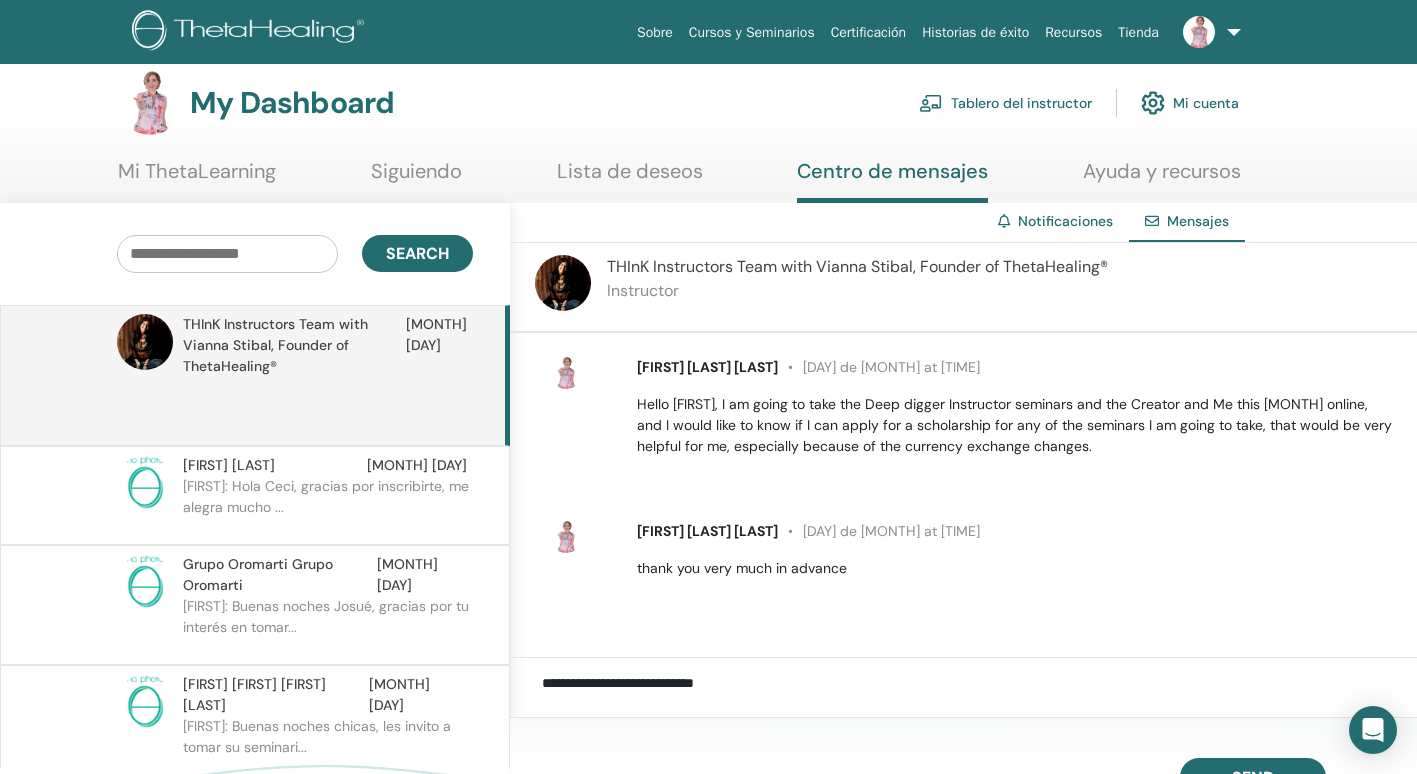 scroll, scrollTop: 12, scrollLeft: 0, axis: vertical 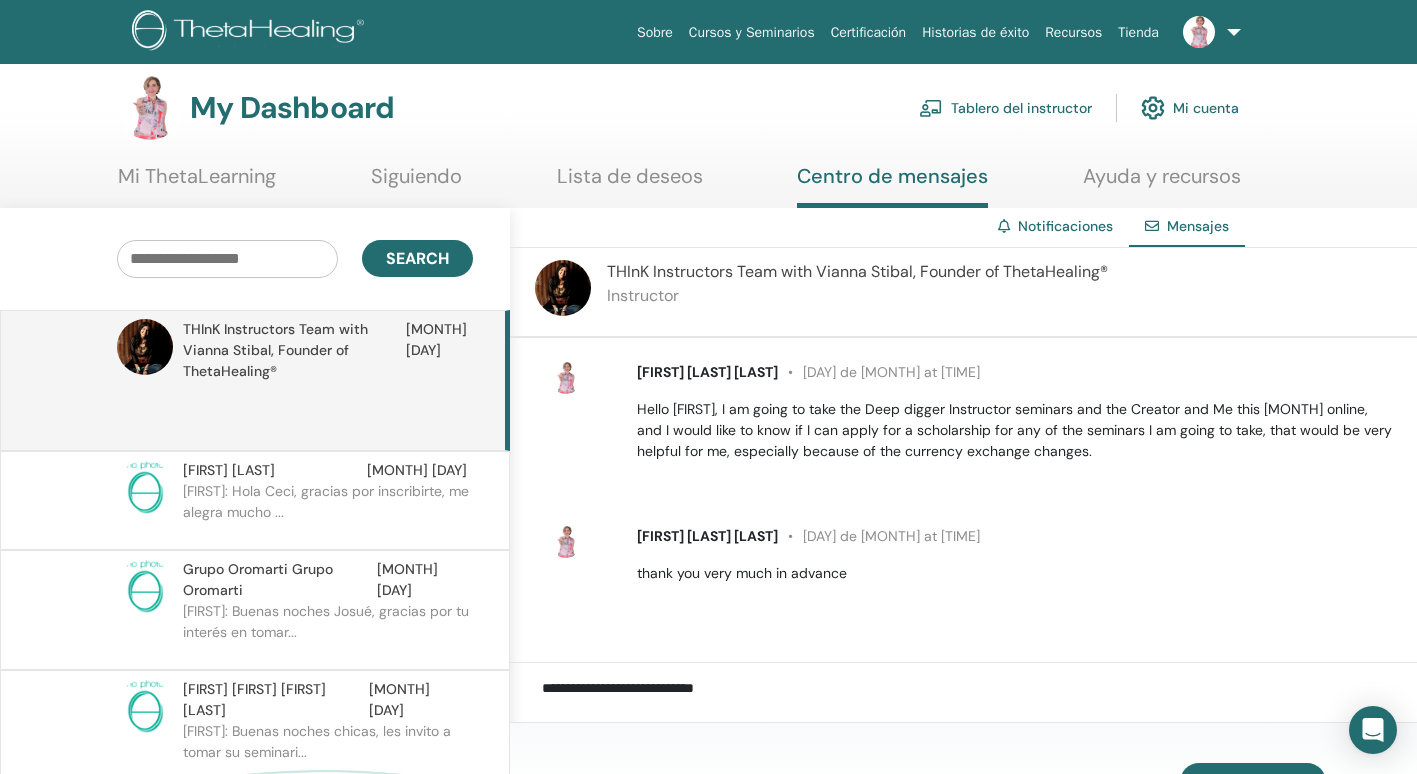 click on "Tablero del instructor" at bounding box center [1005, 108] 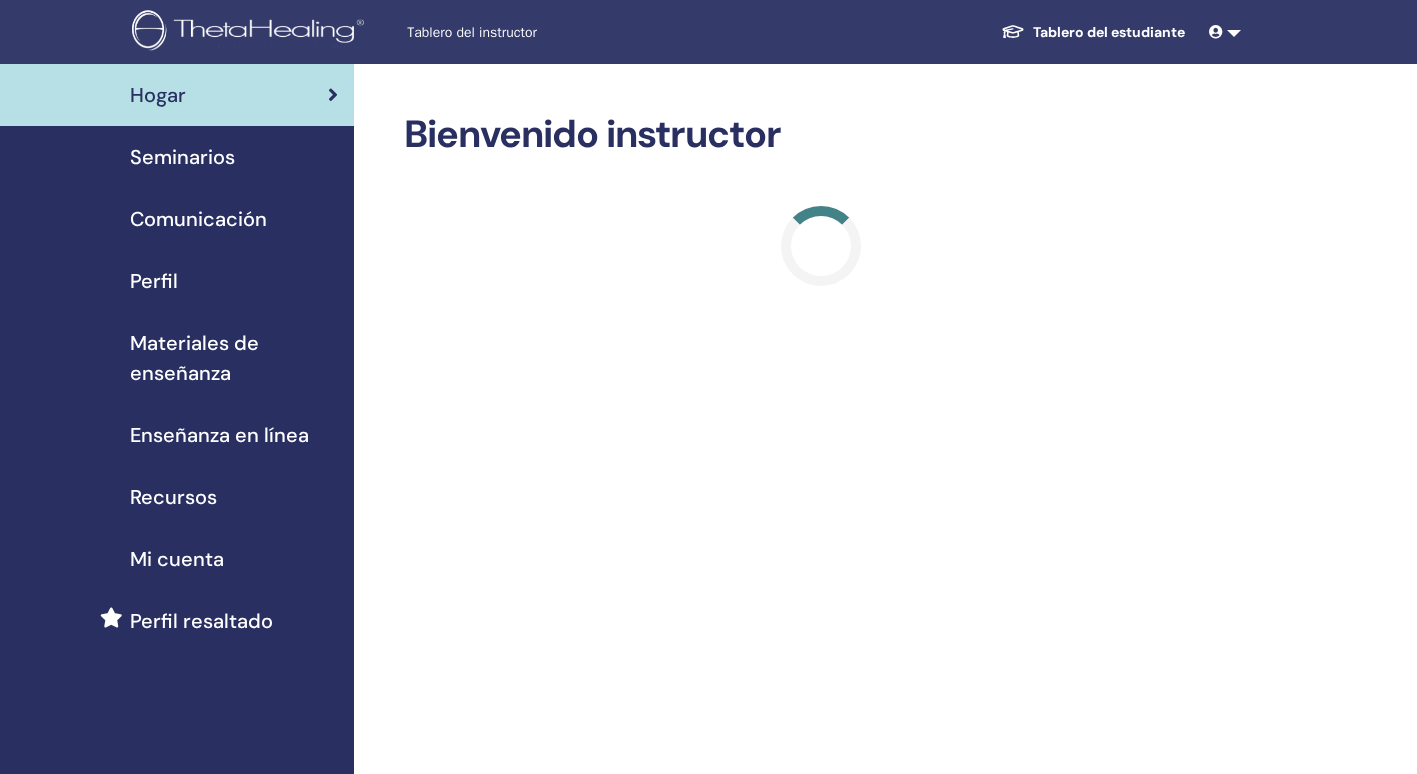 scroll, scrollTop: 0, scrollLeft: 0, axis: both 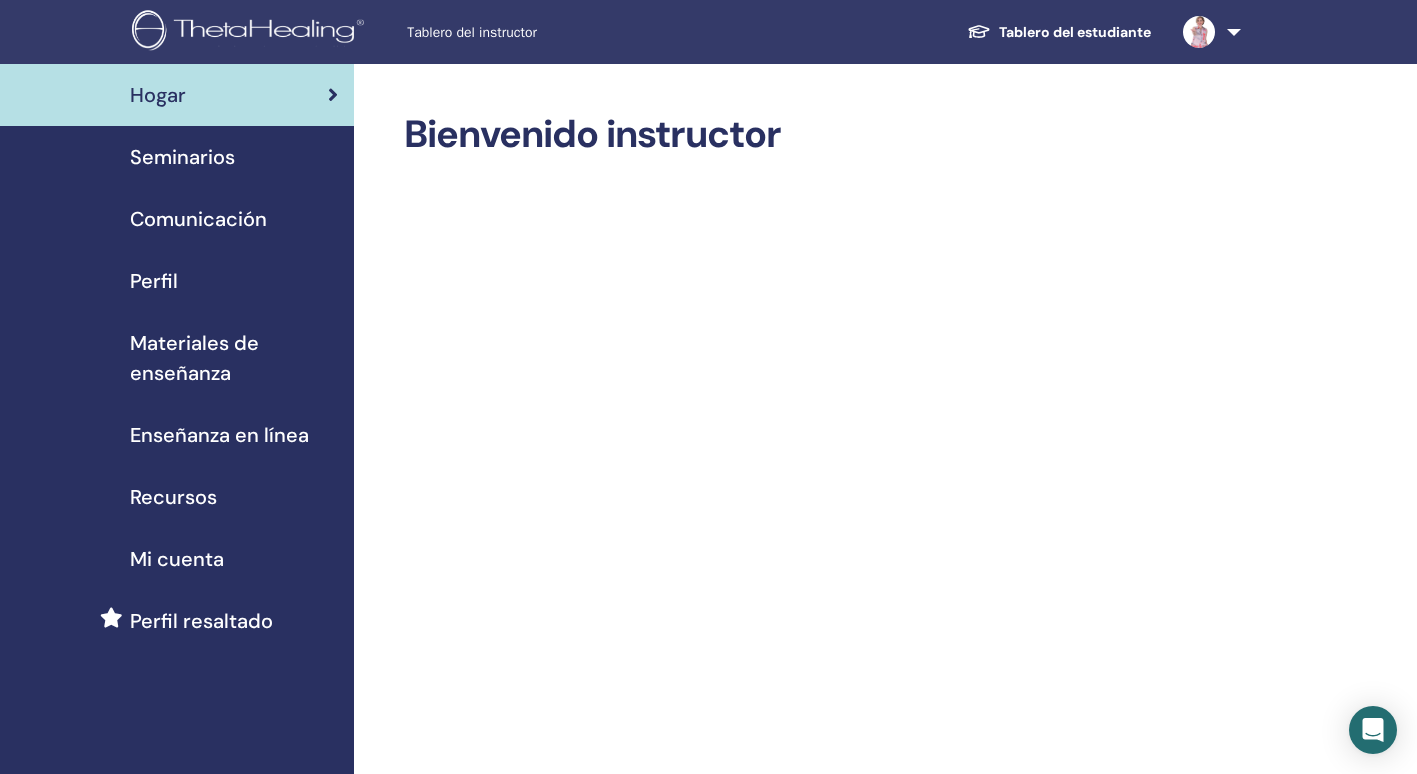 click on "Seminarios" at bounding box center [182, 157] 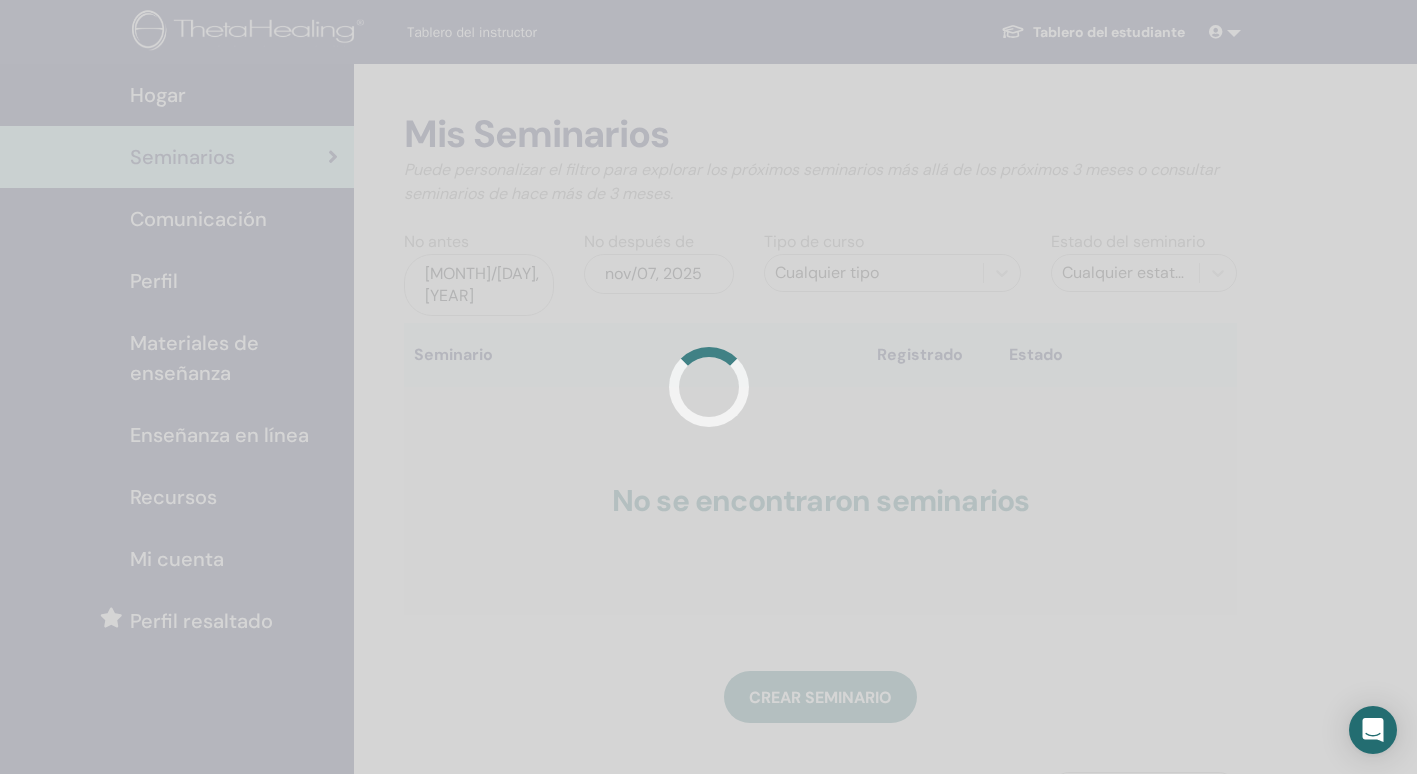 scroll, scrollTop: 0, scrollLeft: 0, axis: both 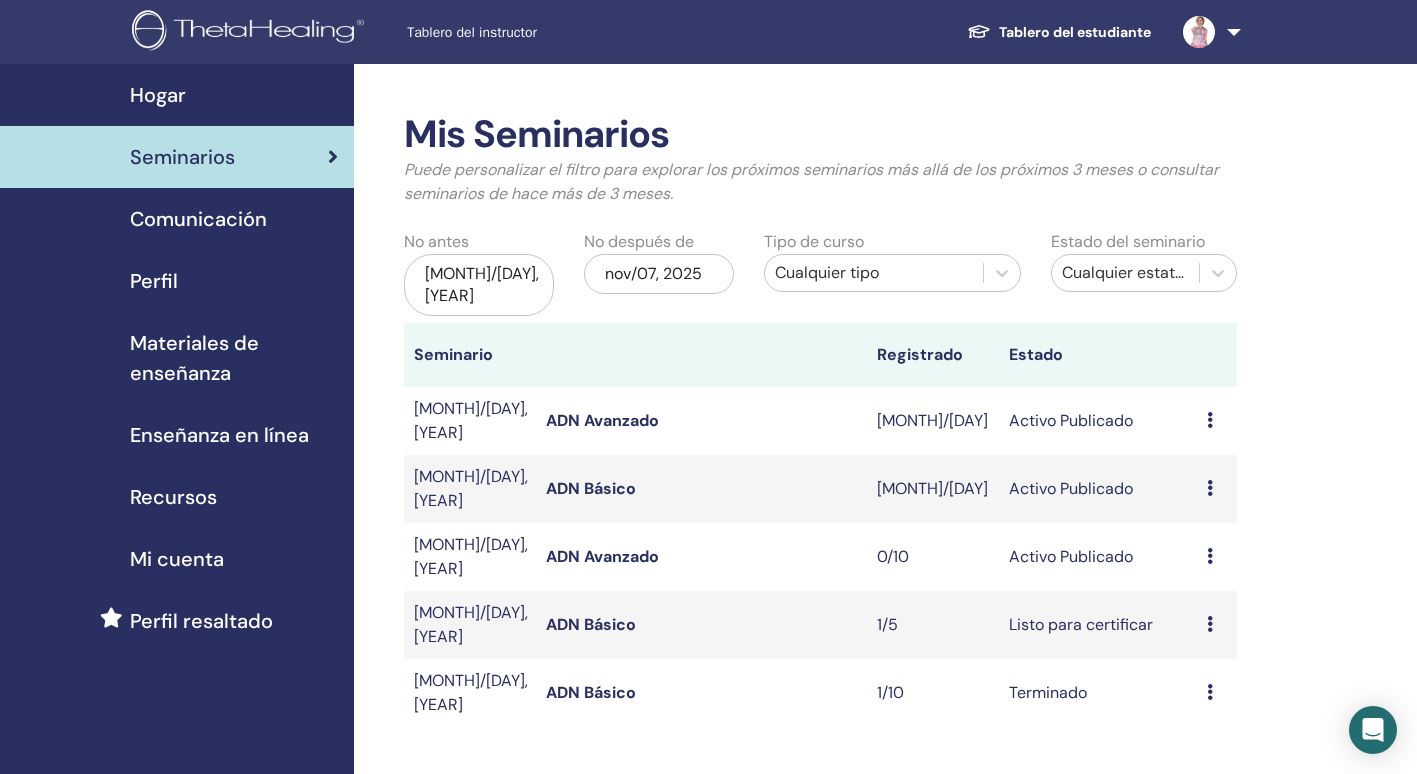 click on "ADN Básico" at bounding box center [591, 624] 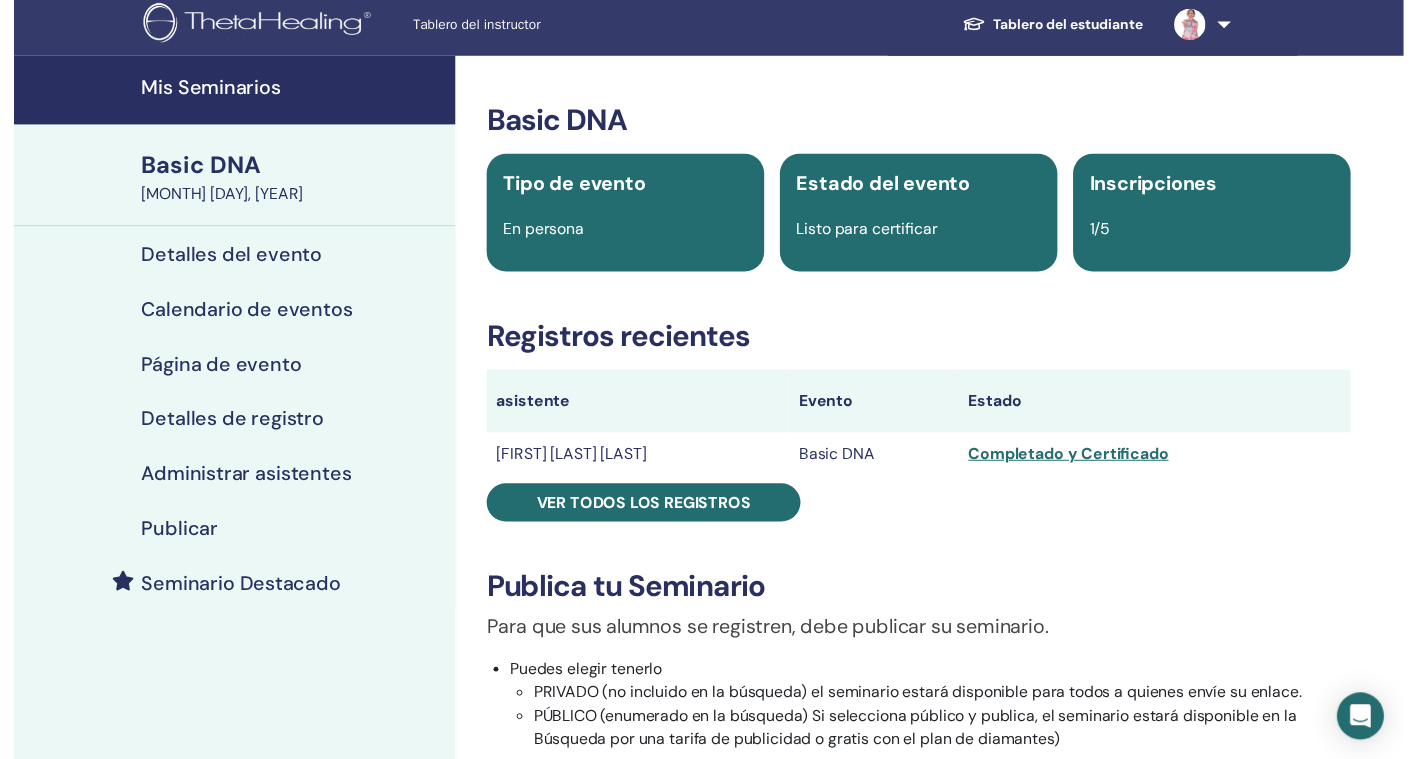 scroll, scrollTop: 0, scrollLeft: 0, axis: both 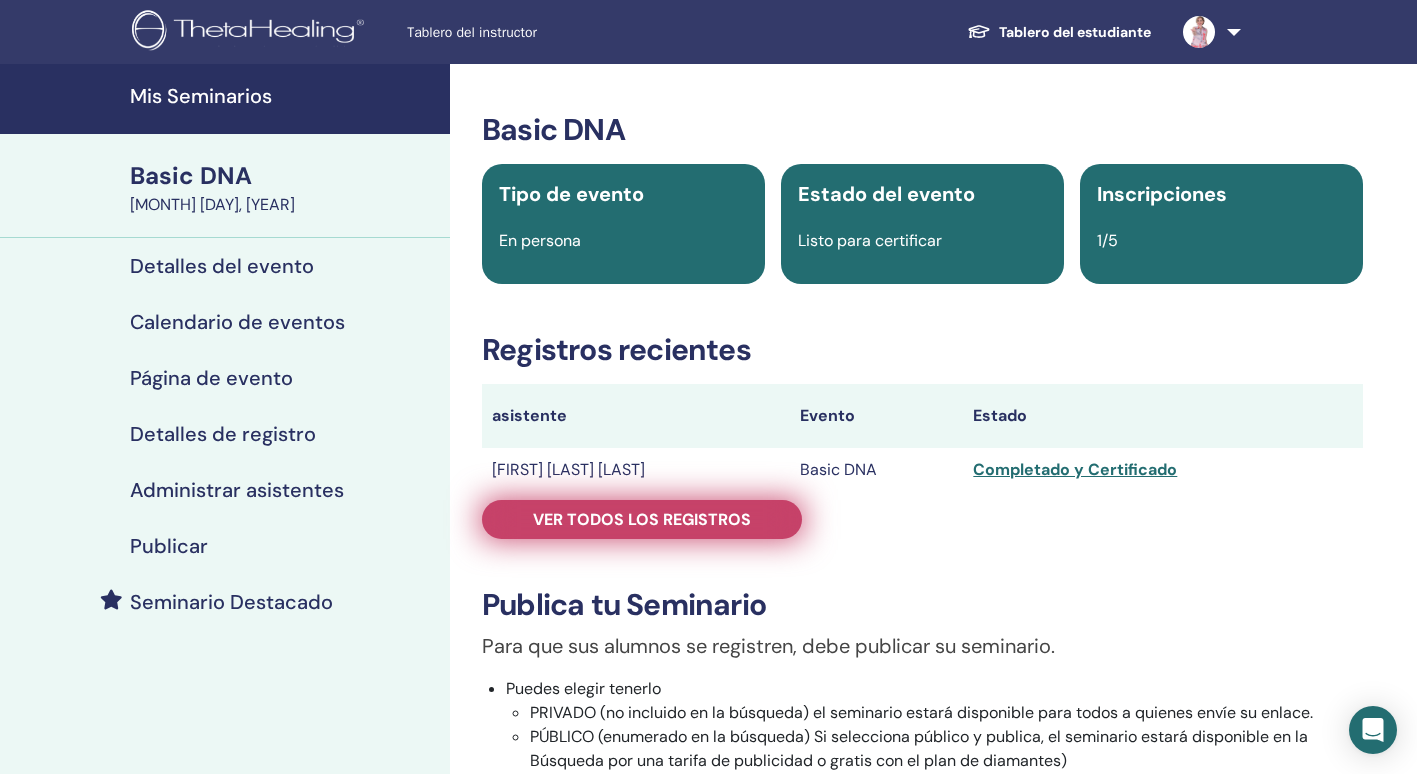 click on "Ver todos los registros" at bounding box center (642, 519) 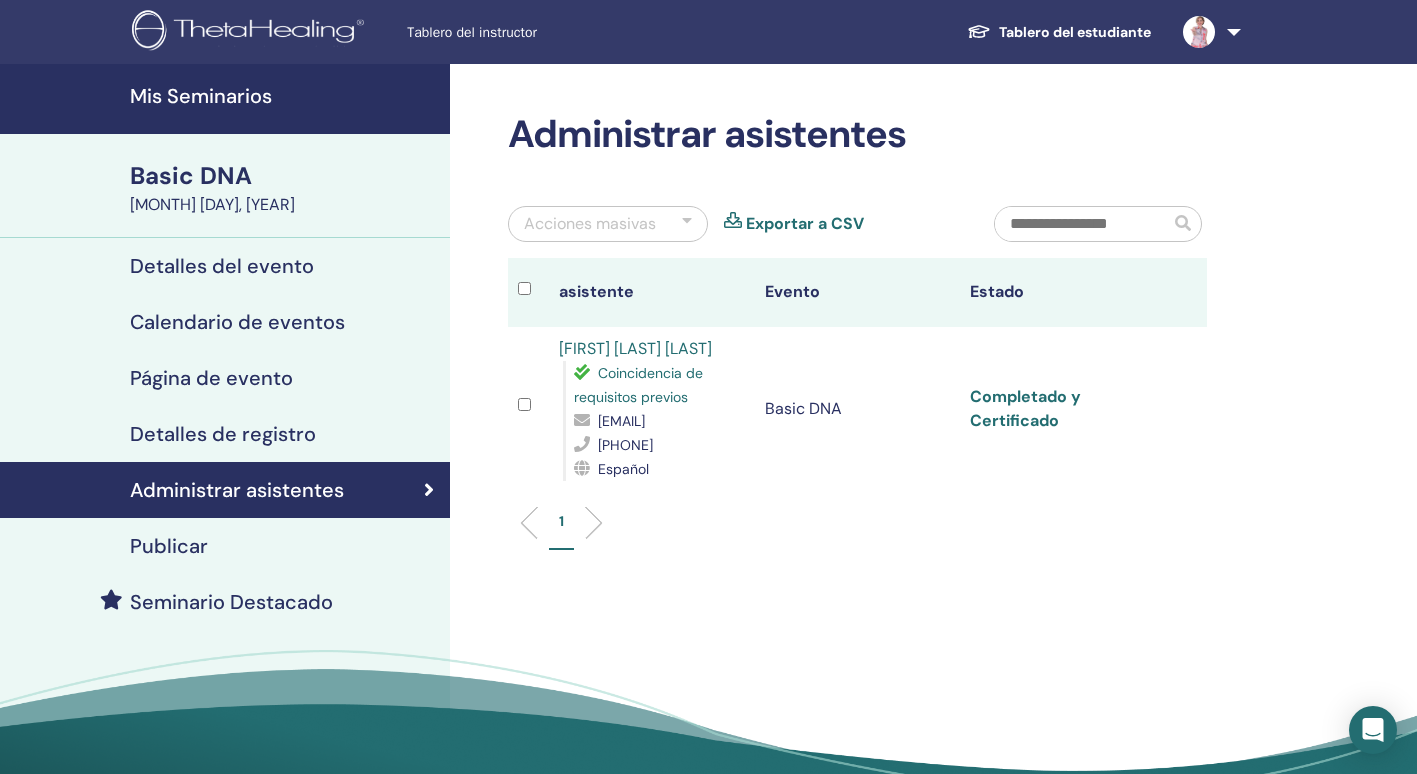 click on "Completado y Certificado" at bounding box center [1025, 408] 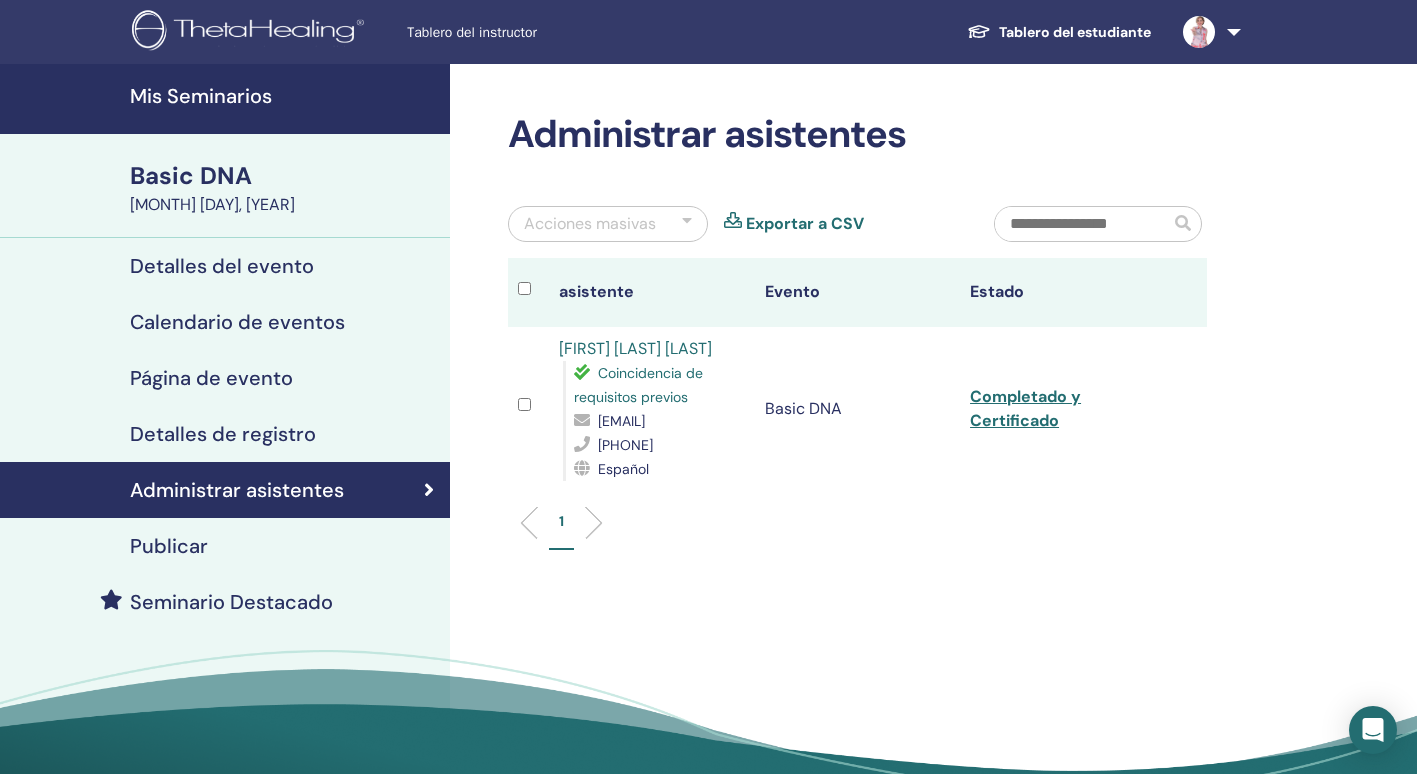 click on "Calendario de eventos" at bounding box center (237, 322) 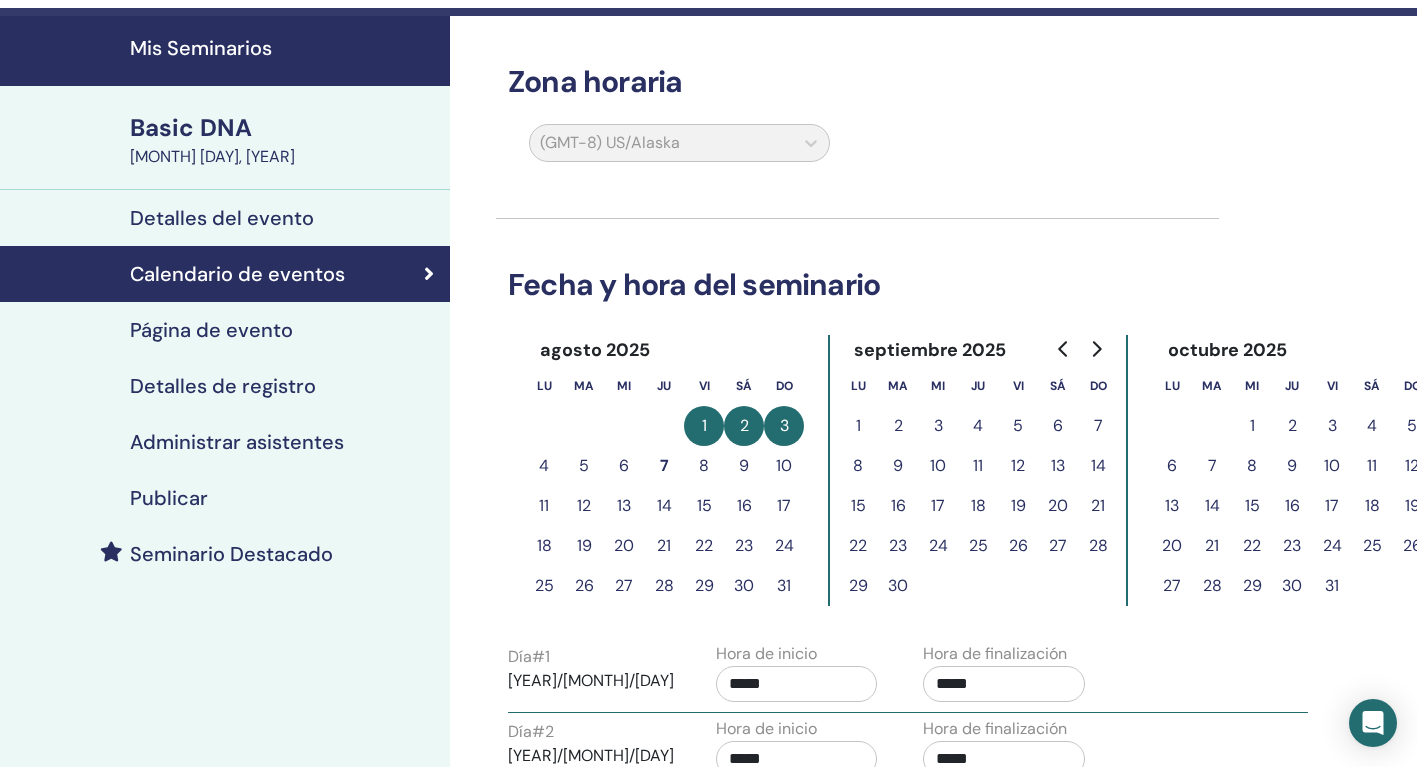 scroll, scrollTop: 0, scrollLeft: 0, axis: both 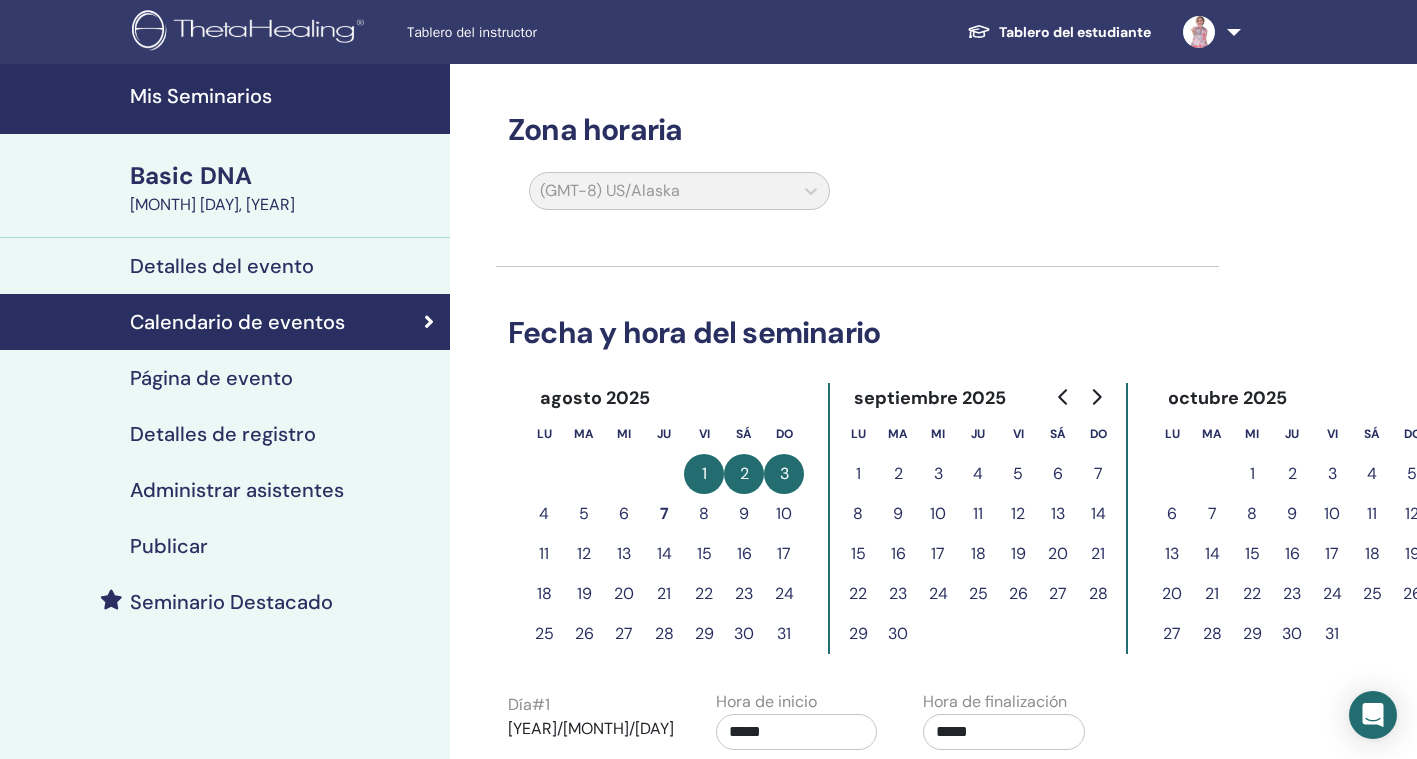 click on "Detalles del evento" at bounding box center [222, 266] 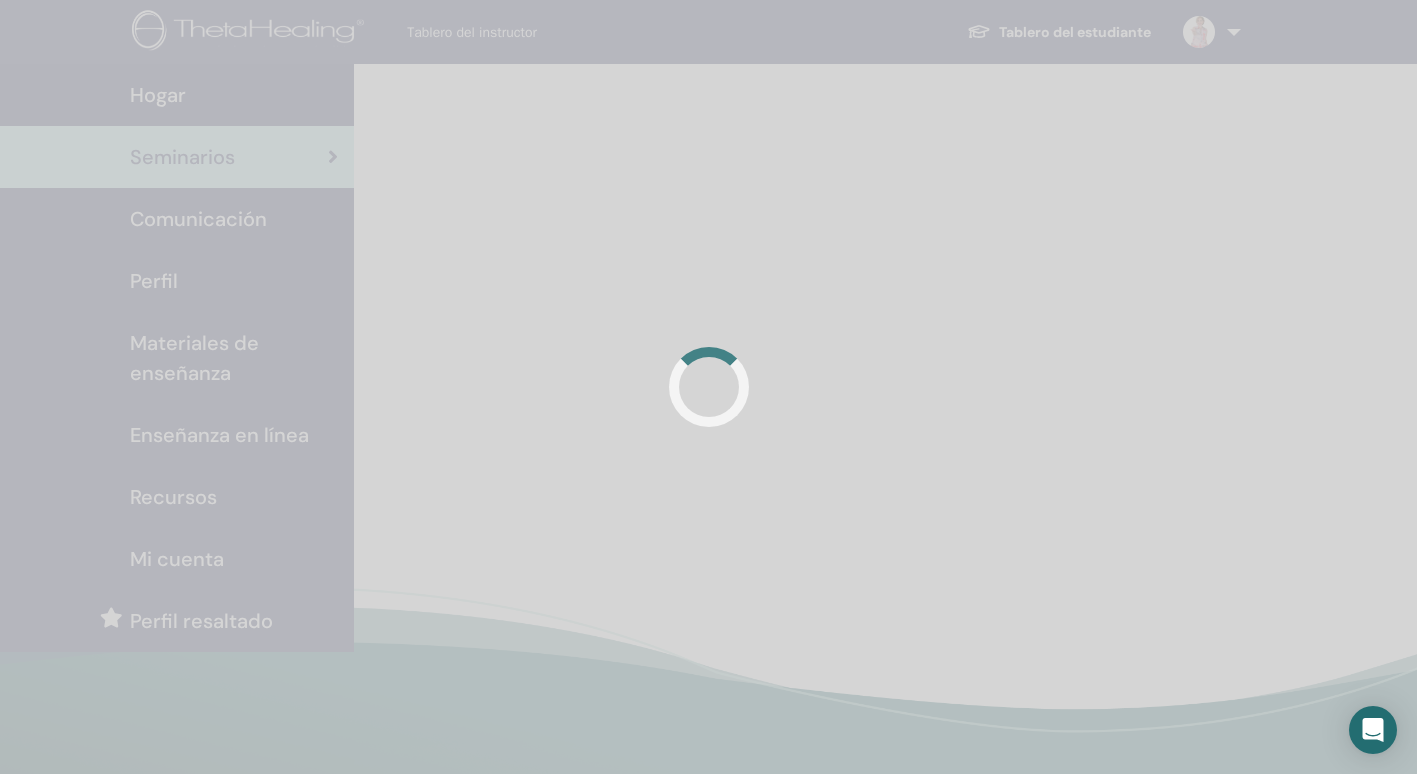 scroll, scrollTop: 0, scrollLeft: 0, axis: both 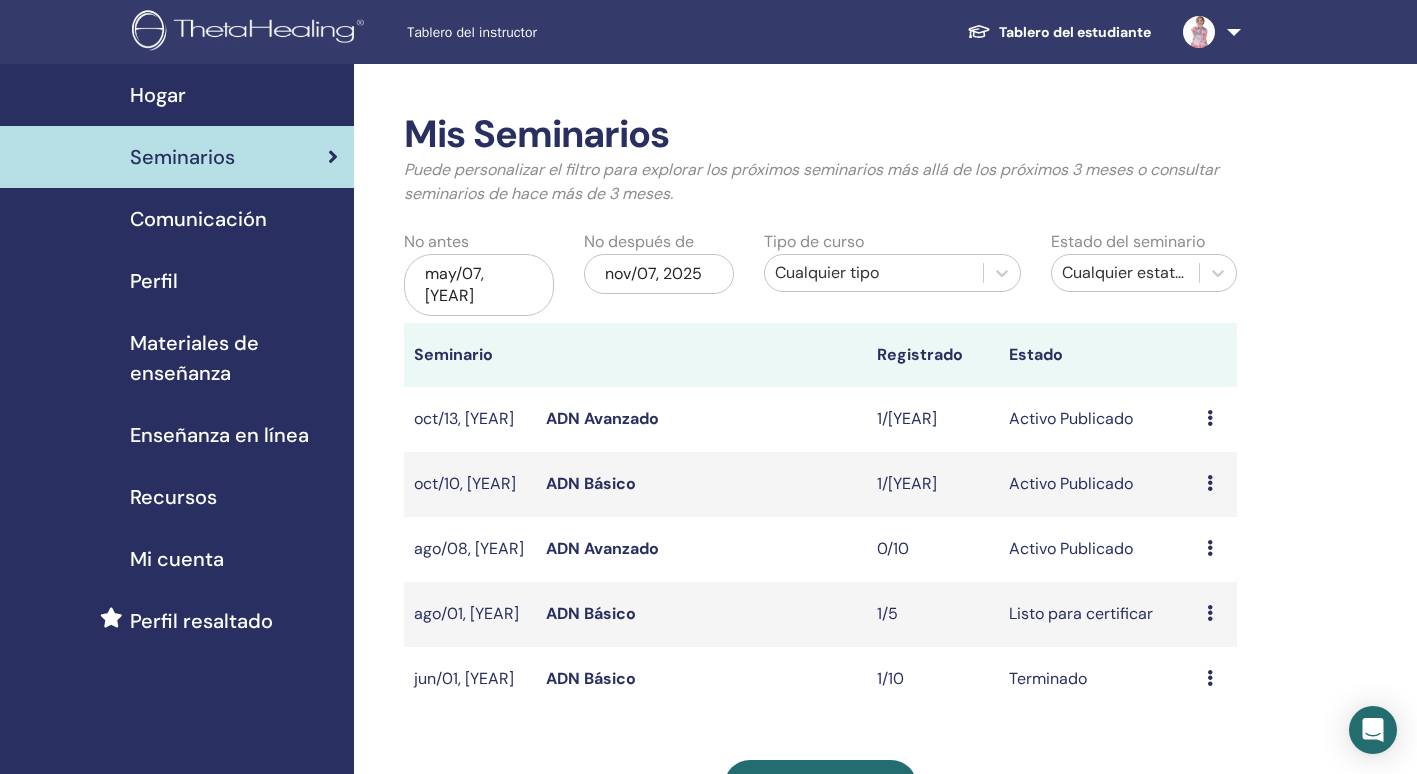 click at bounding box center (1208, 32) 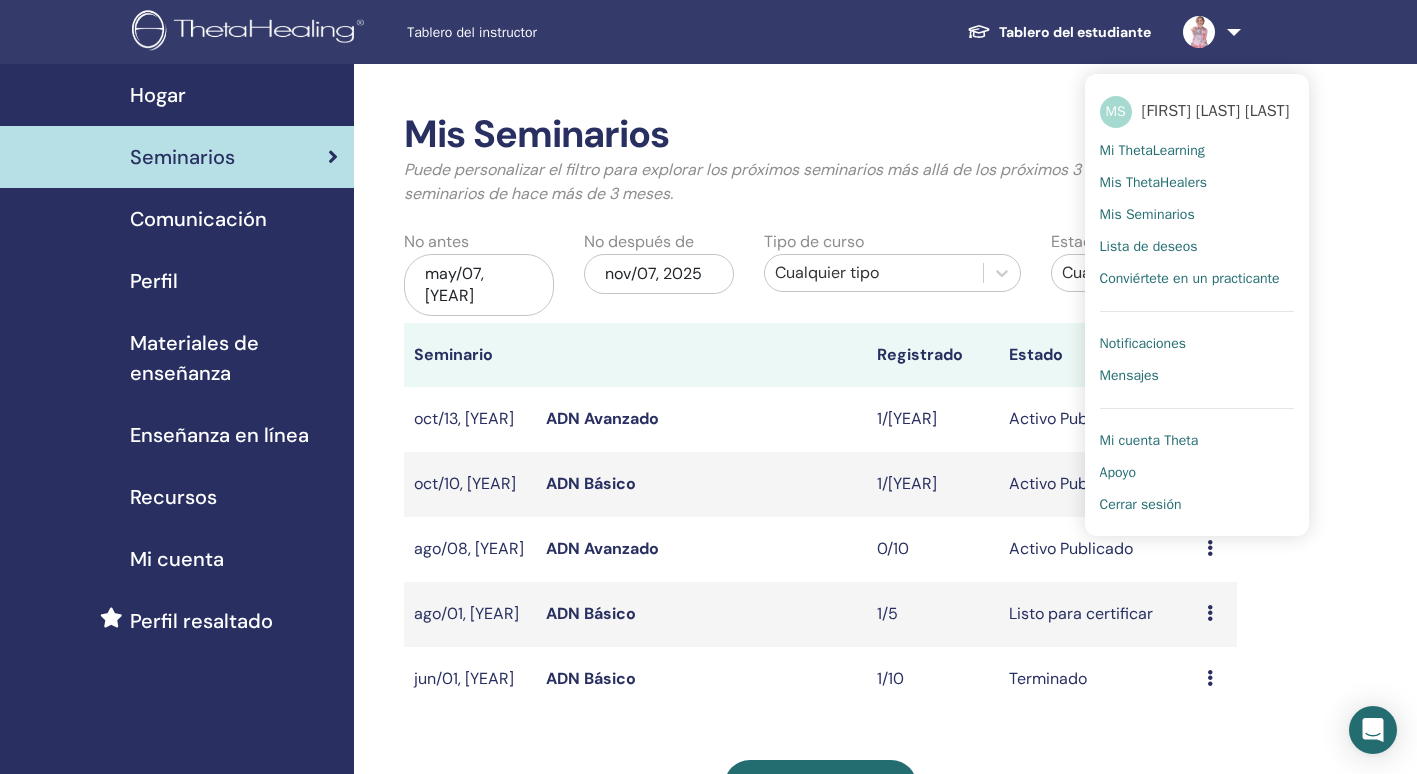 click on "Tablero del estudiante" at bounding box center [1059, 32] 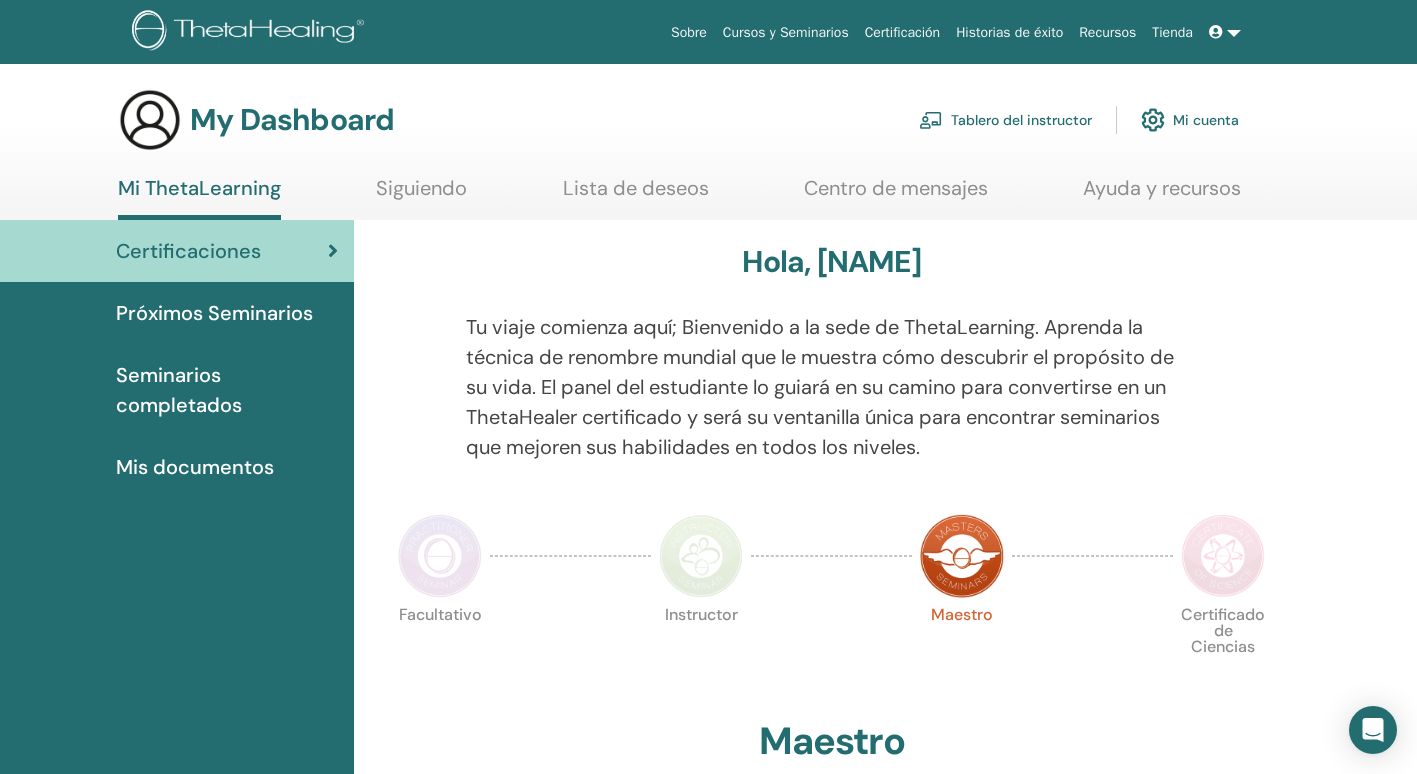 scroll, scrollTop: 0, scrollLeft: 0, axis: both 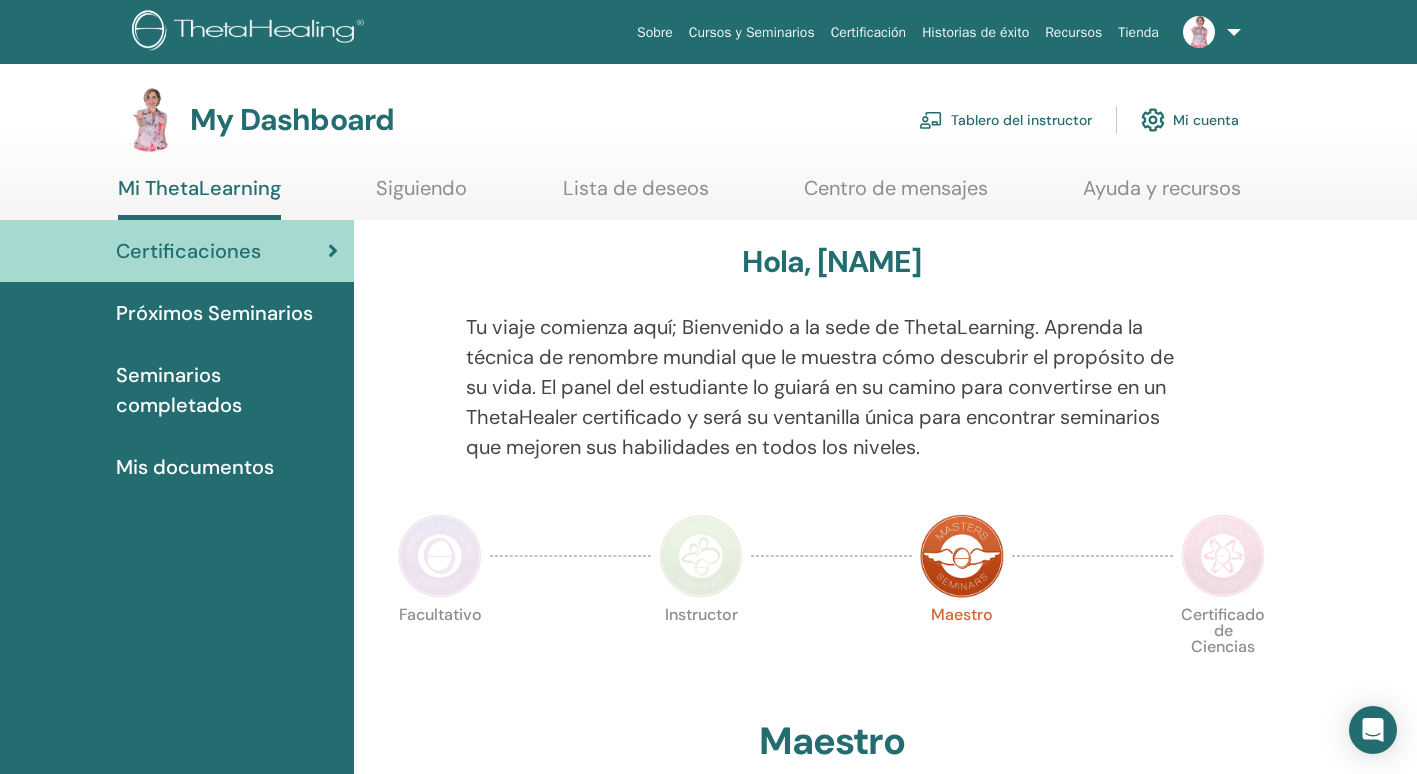 click on "Mi cuenta" at bounding box center [1190, 120] 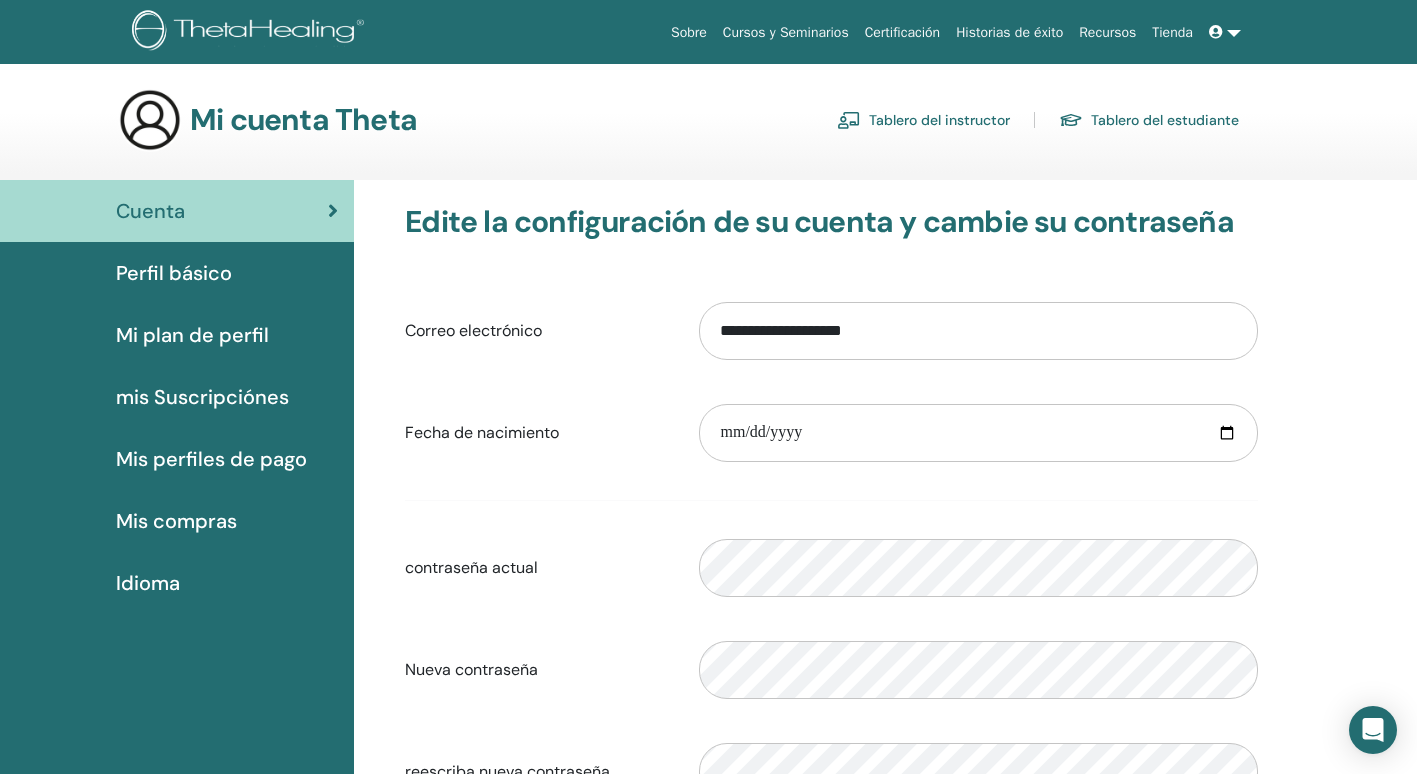 scroll, scrollTop: 0, scrollLeft: 0, axis: both 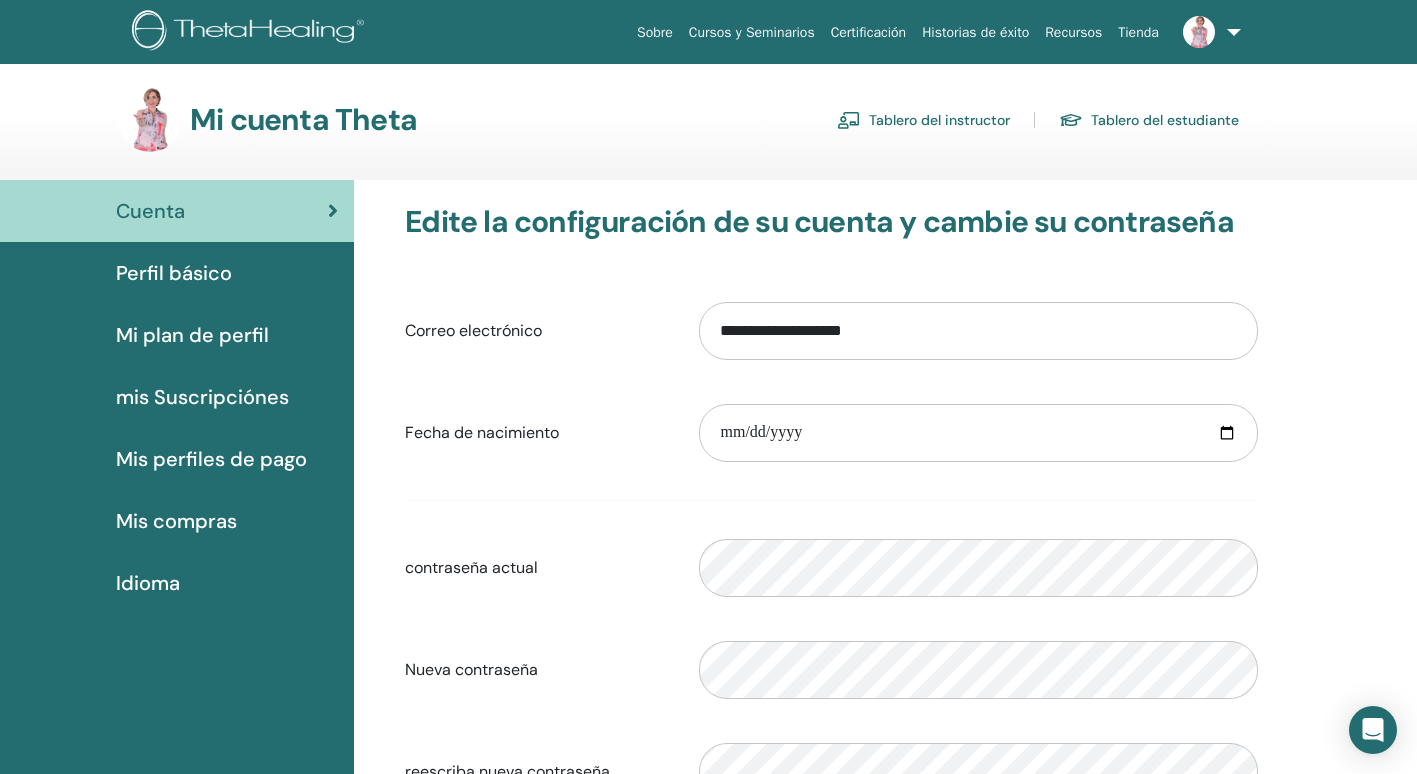 click on "Tablero del estudiante" at bounding box center [1149, 120] 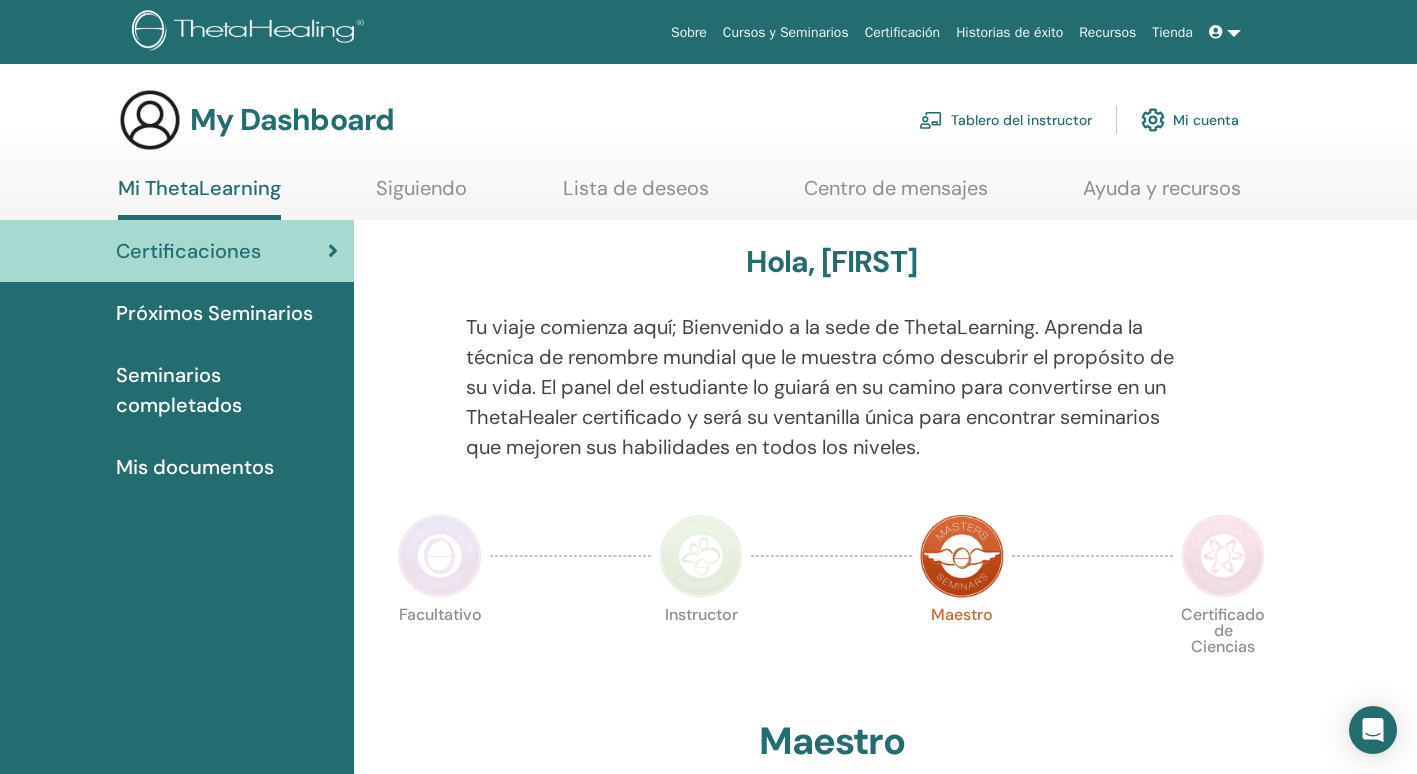 scroll, scrollTop: 0, scrollLeft: 0, axis: both 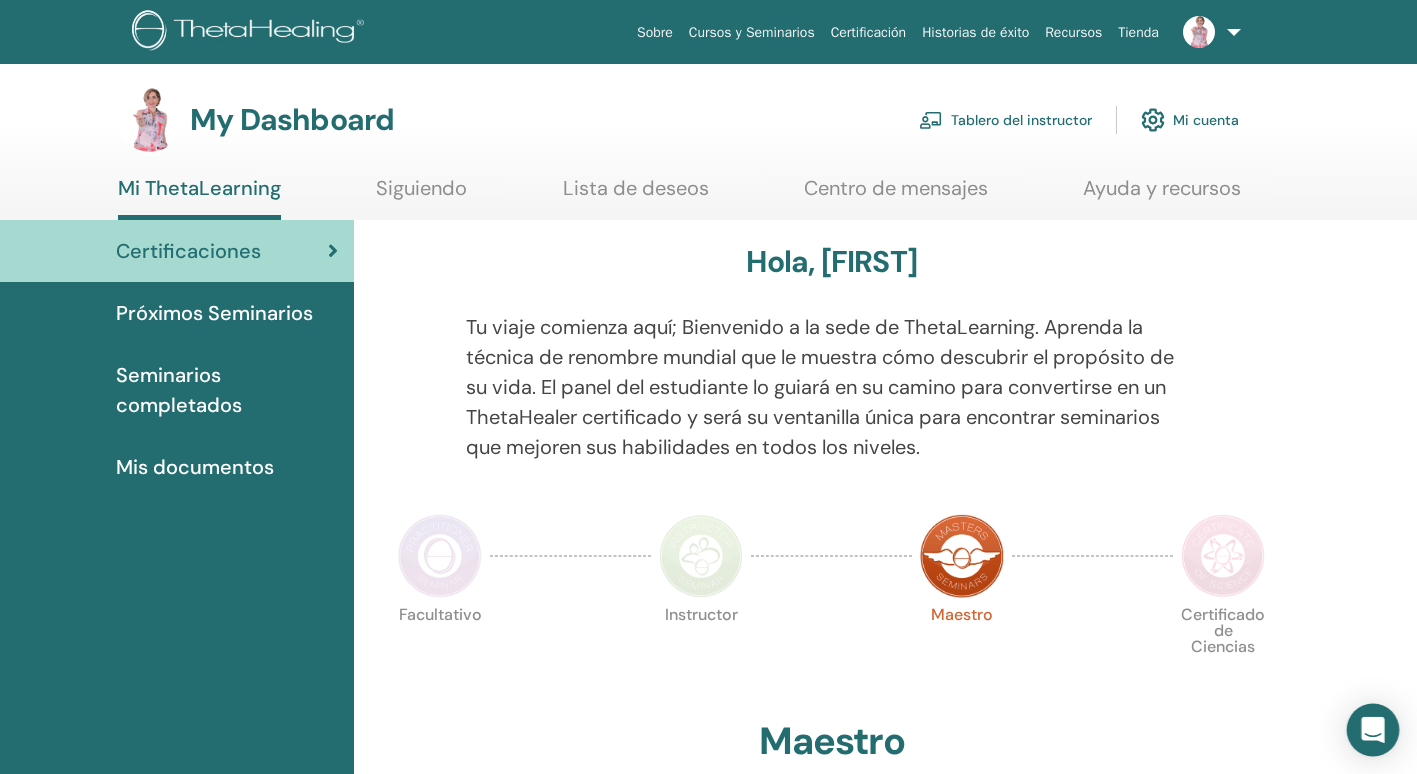 click 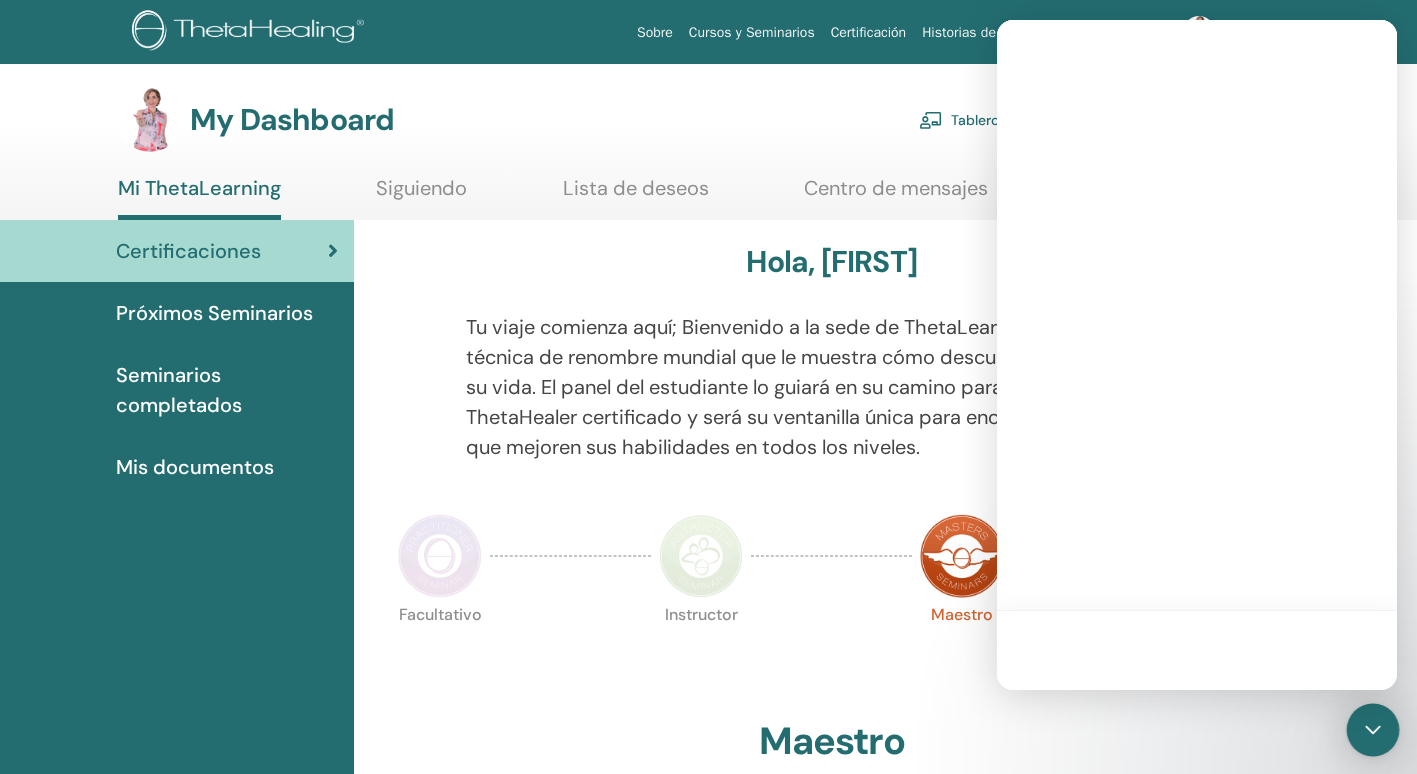 scroll, scrollTop: 0, scrollLeft: 0, axis: both 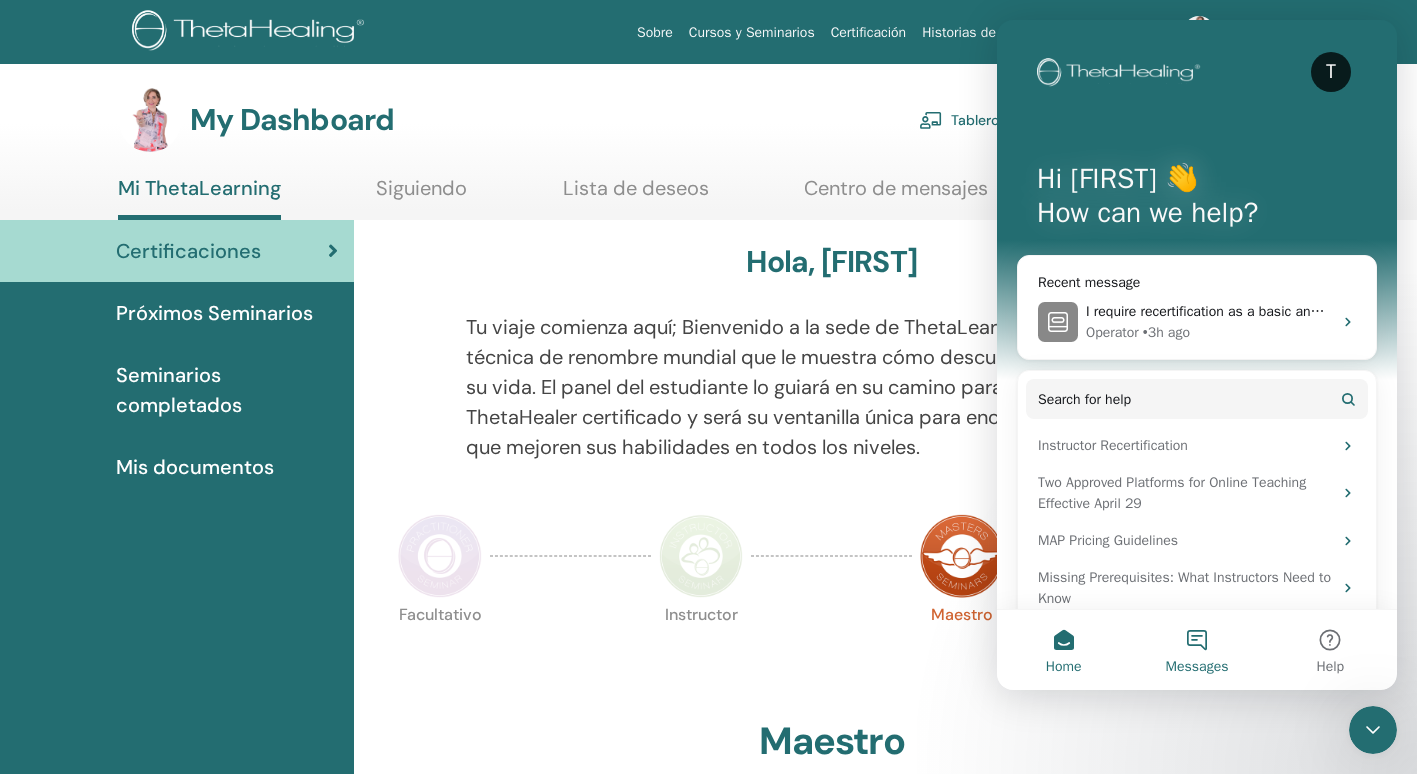 click on "Messages" at bounding box center (1196, 650) 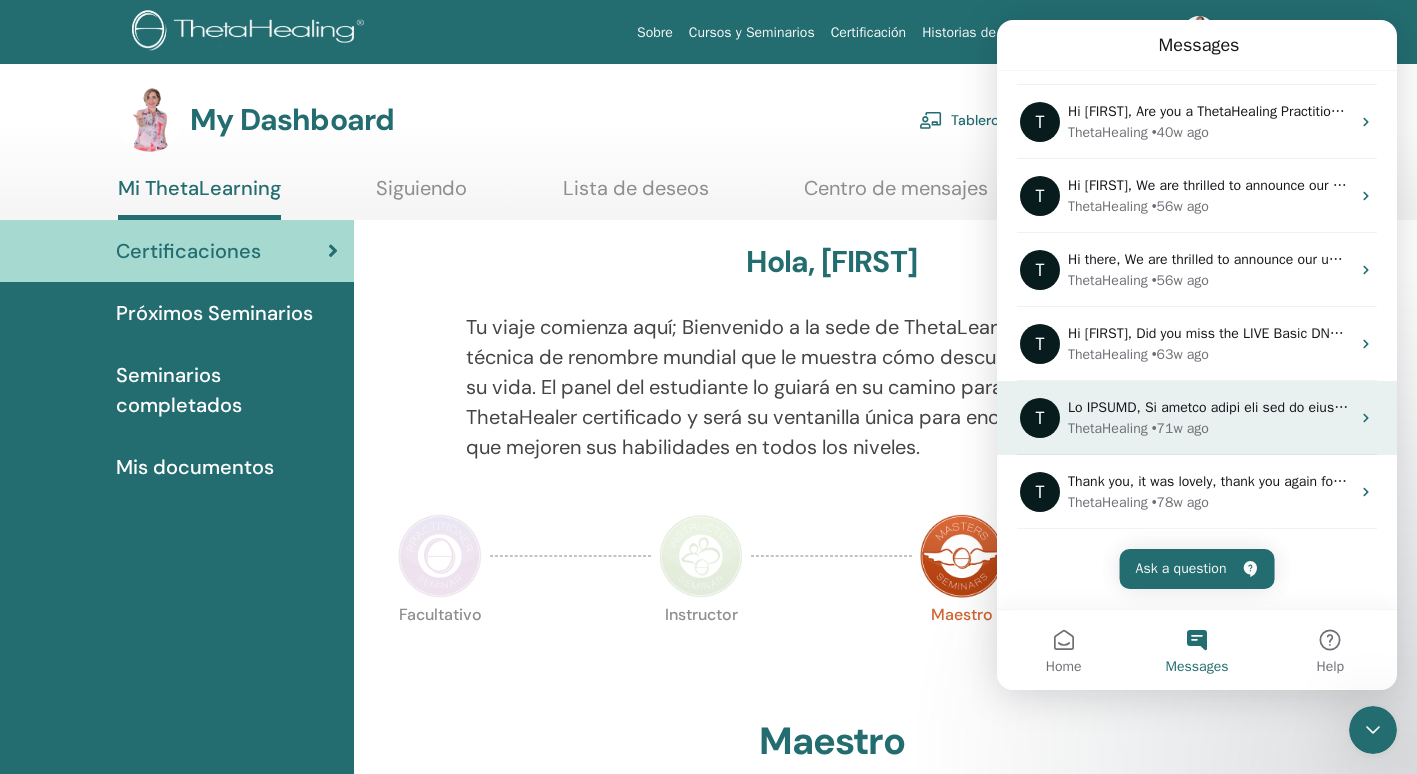 scroll, scrollTop: 0, scrollLeft: 0, axis: both 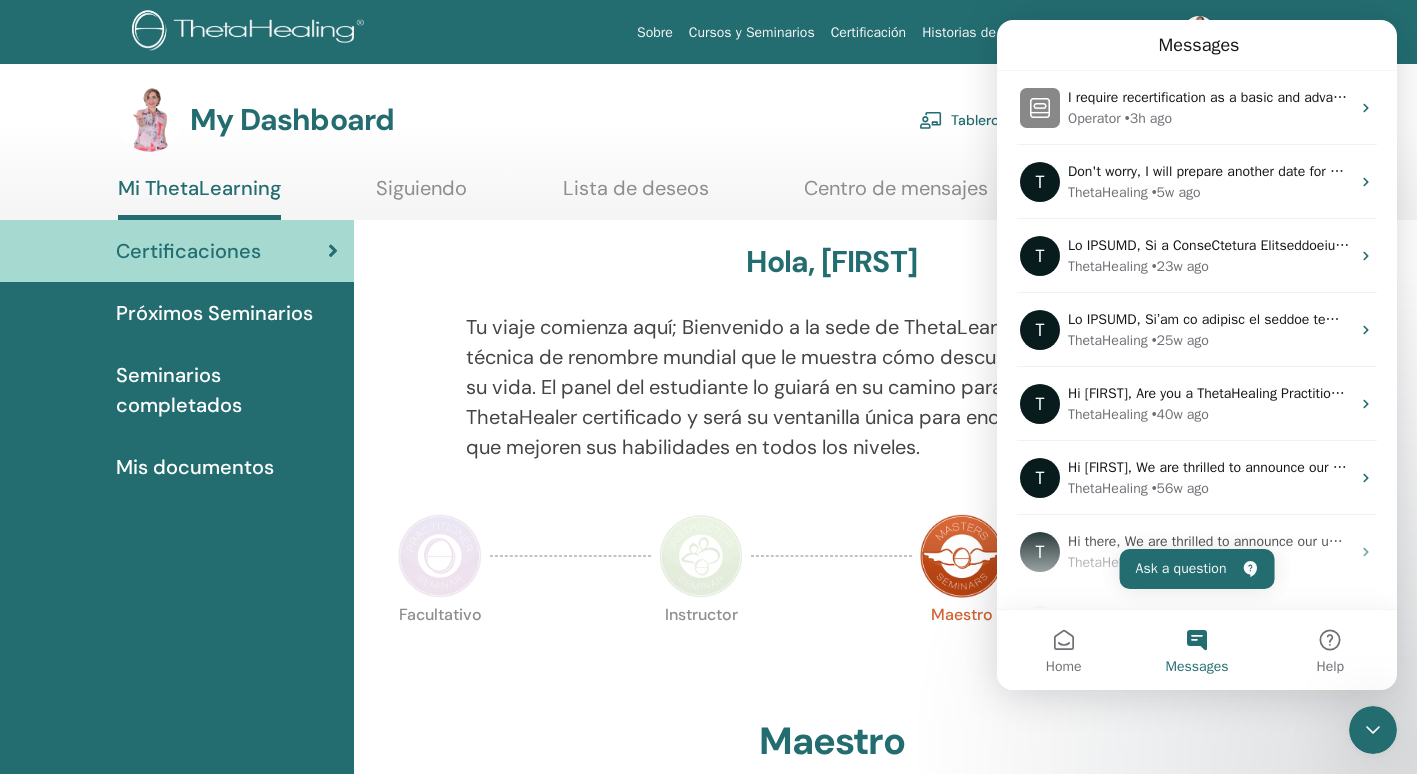 click on "My Dashboard
Tablero del instructor
Mi cuenta" at bounding box center [678, 120] 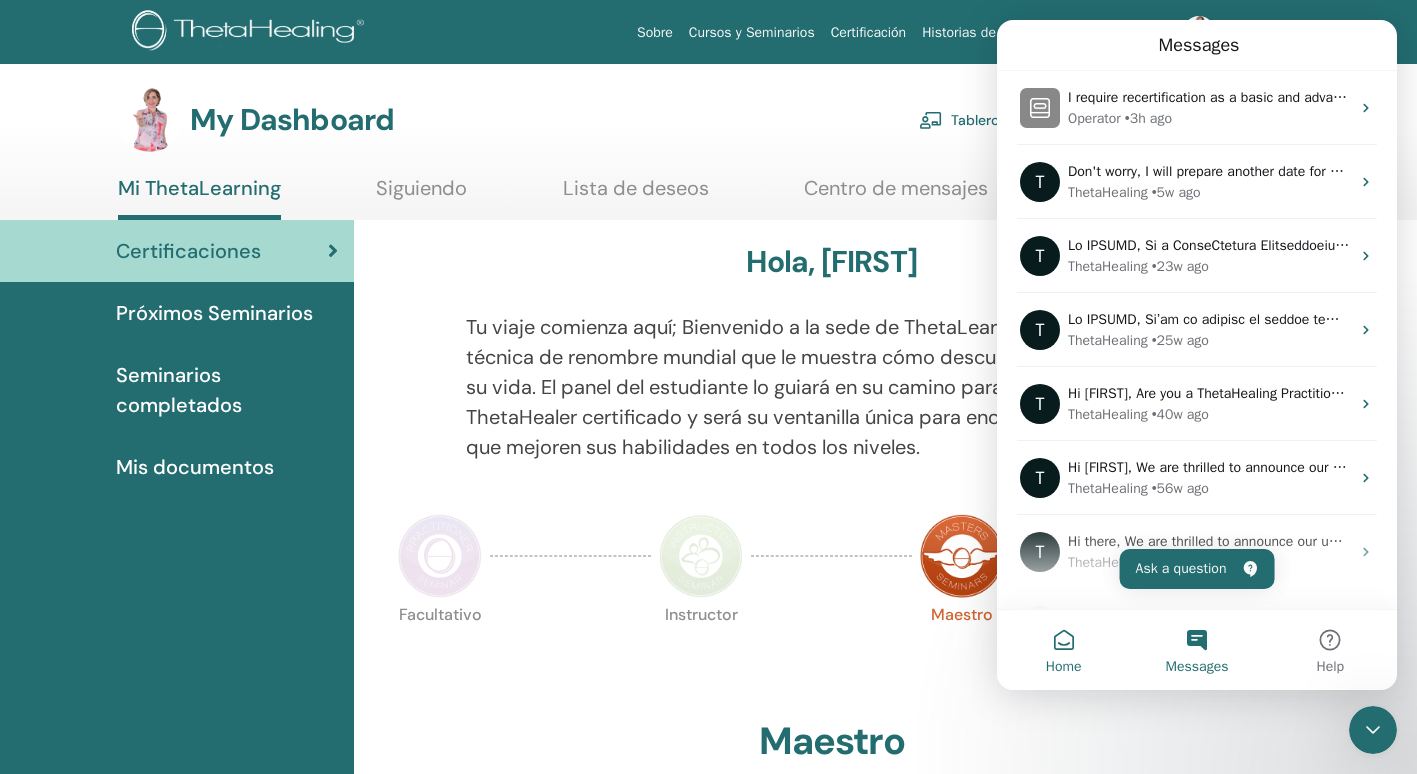 click on "Home" at bounding box center (1063, 650) 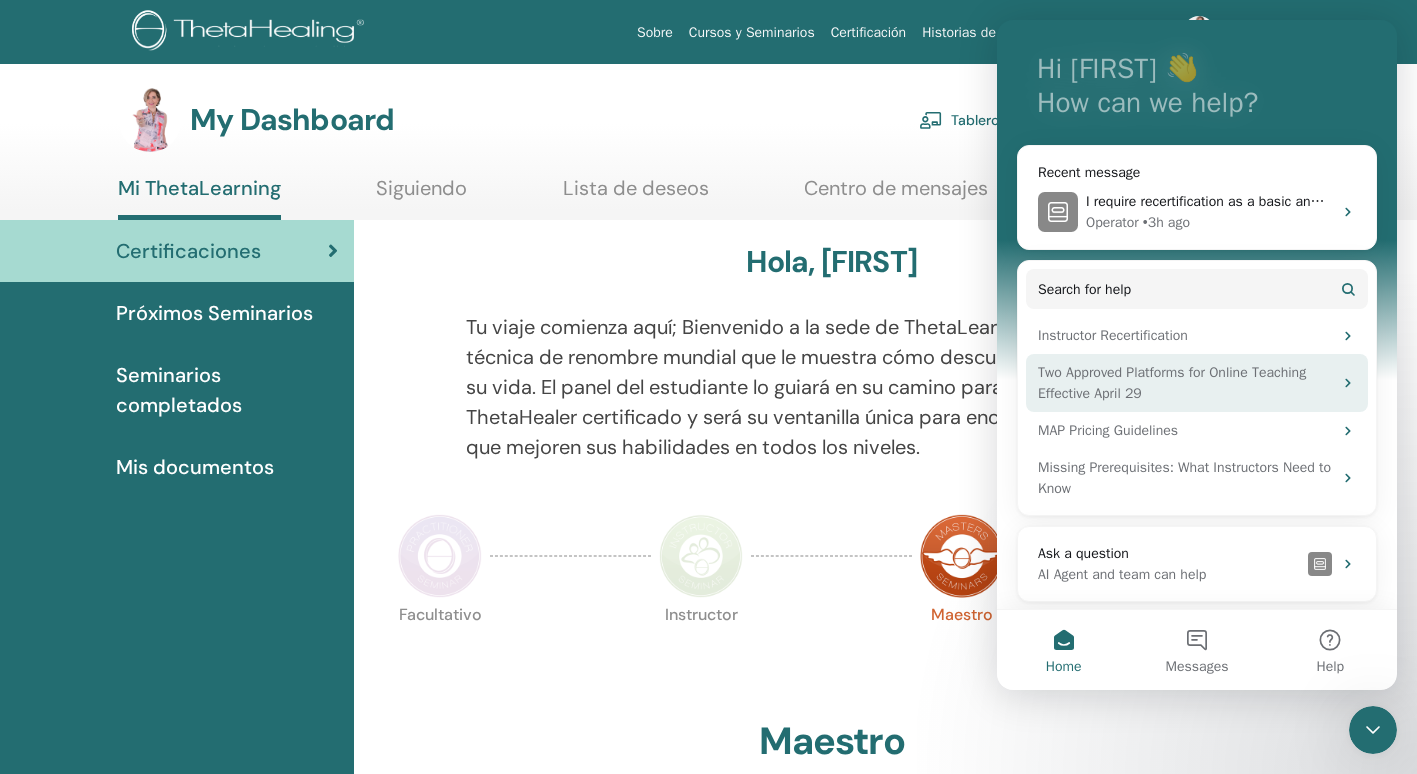 scroll, scrollTop: 113, scrollLeft: 0, axis: vertical 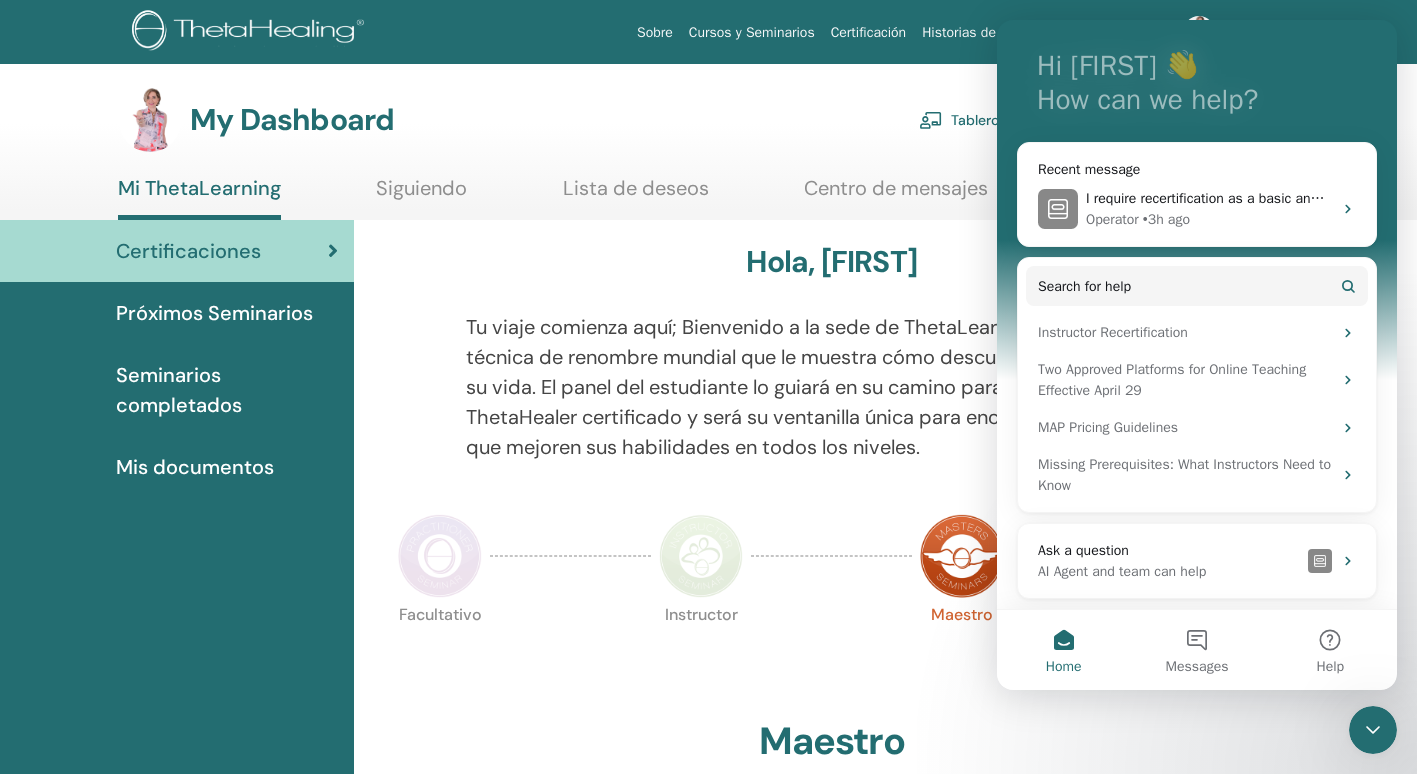click 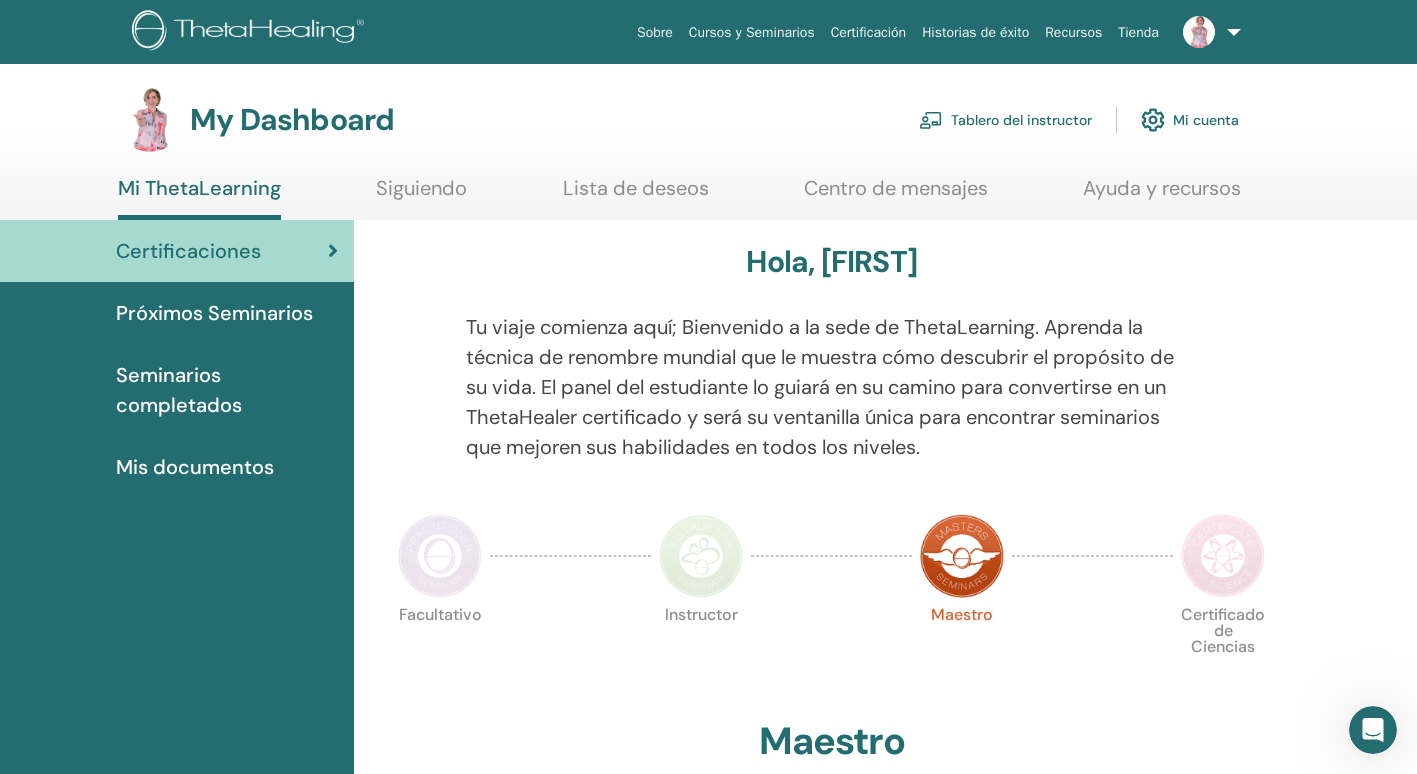 scroll, scrollTop: 0, scrollLeft: 0, axis: both 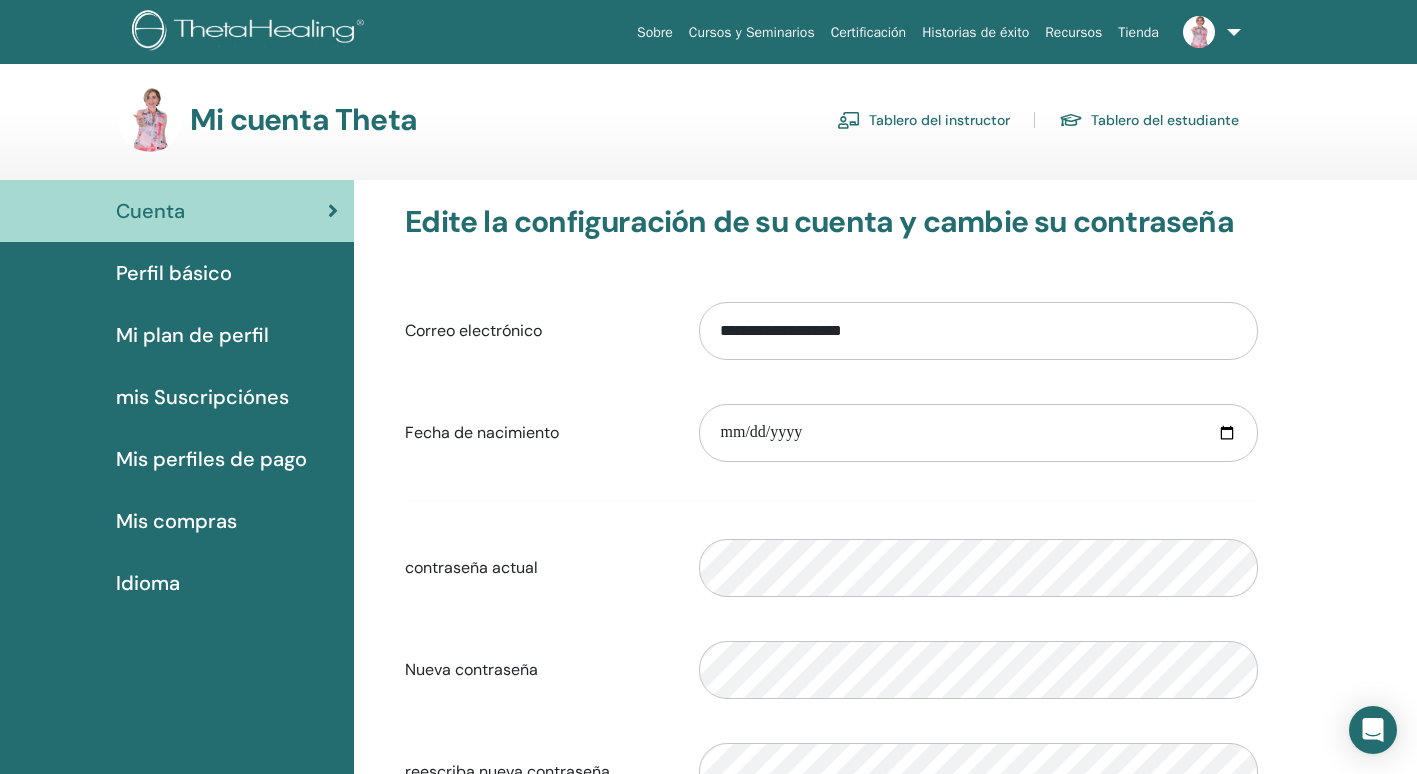 click at bounding box center [1208, 32] 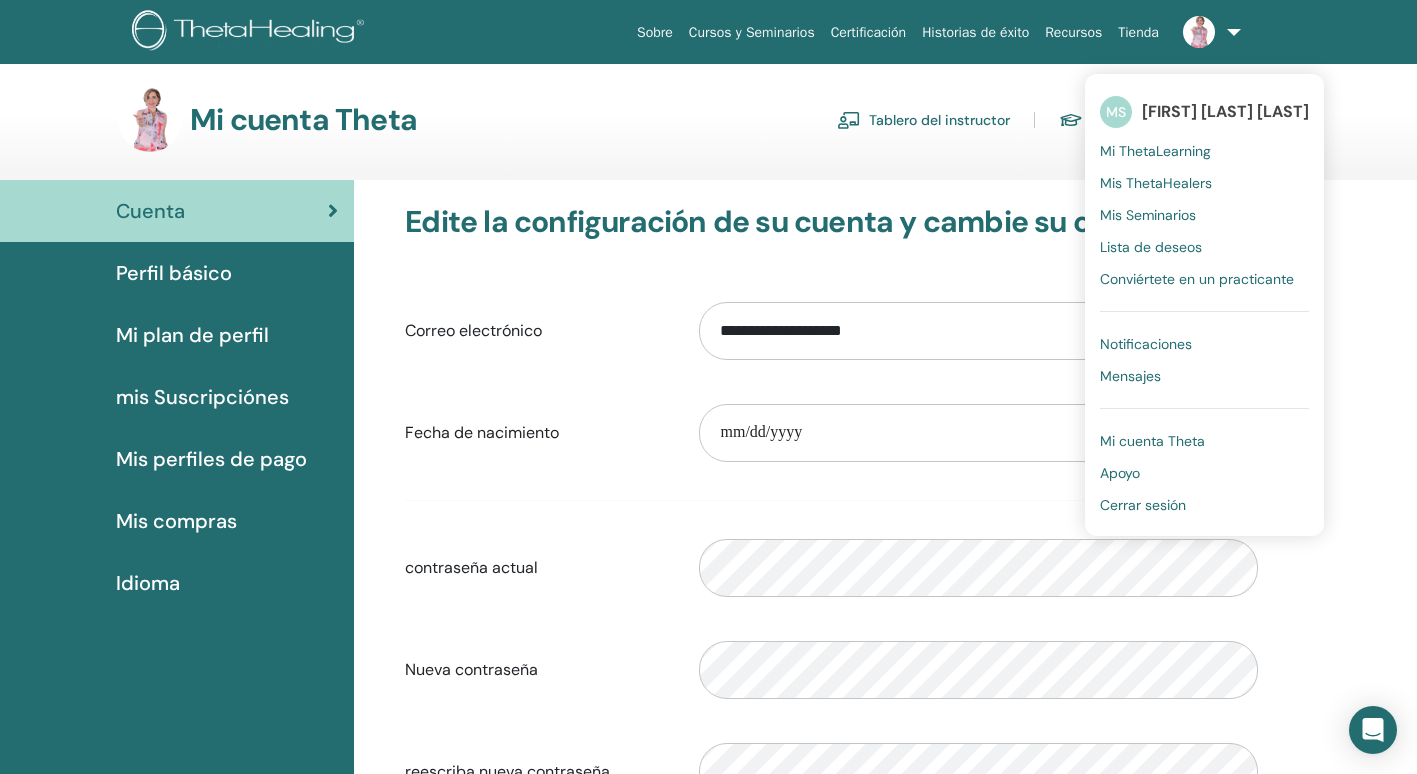 click on "Cerrar sesión" at bounding box center (1143, 505) 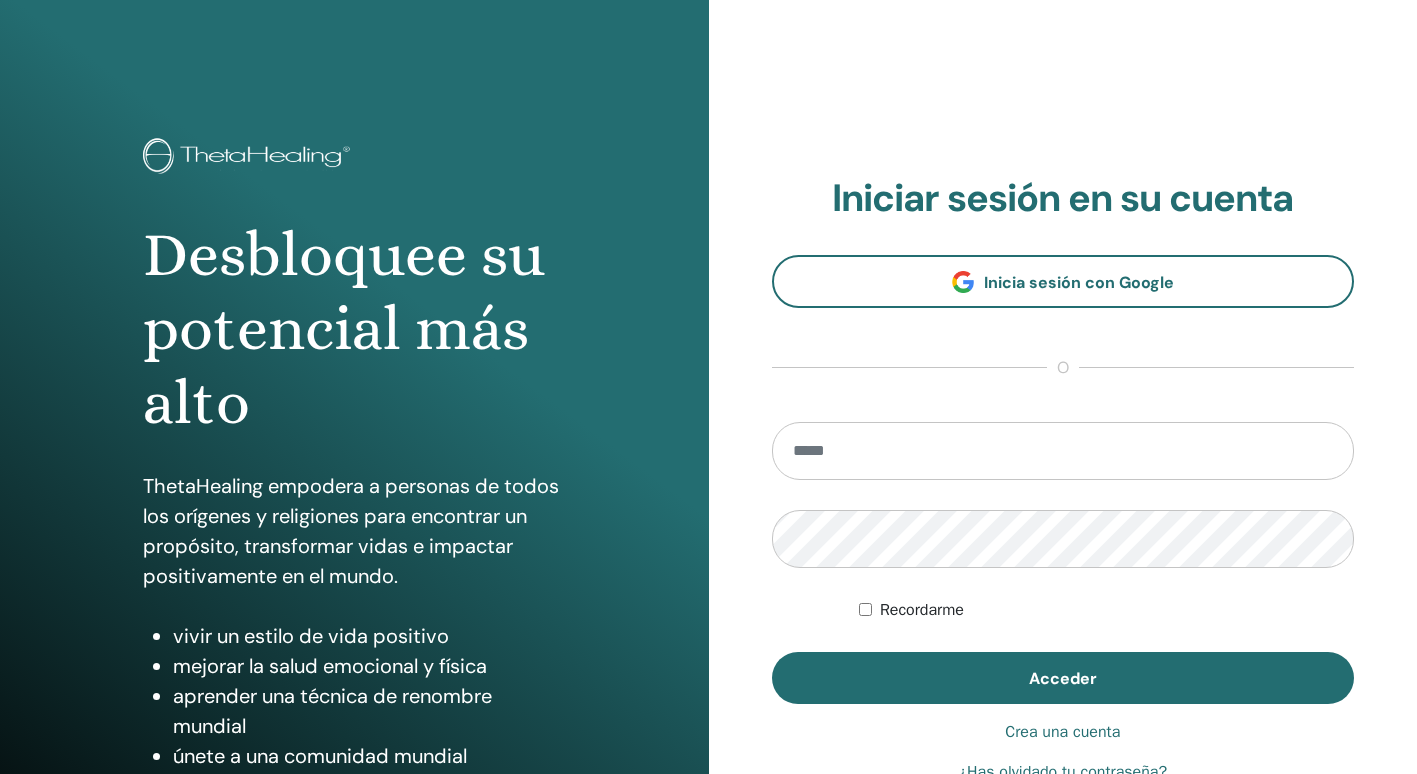 scroll, scrollTop: 0, scrollLeft: 0, axis: both 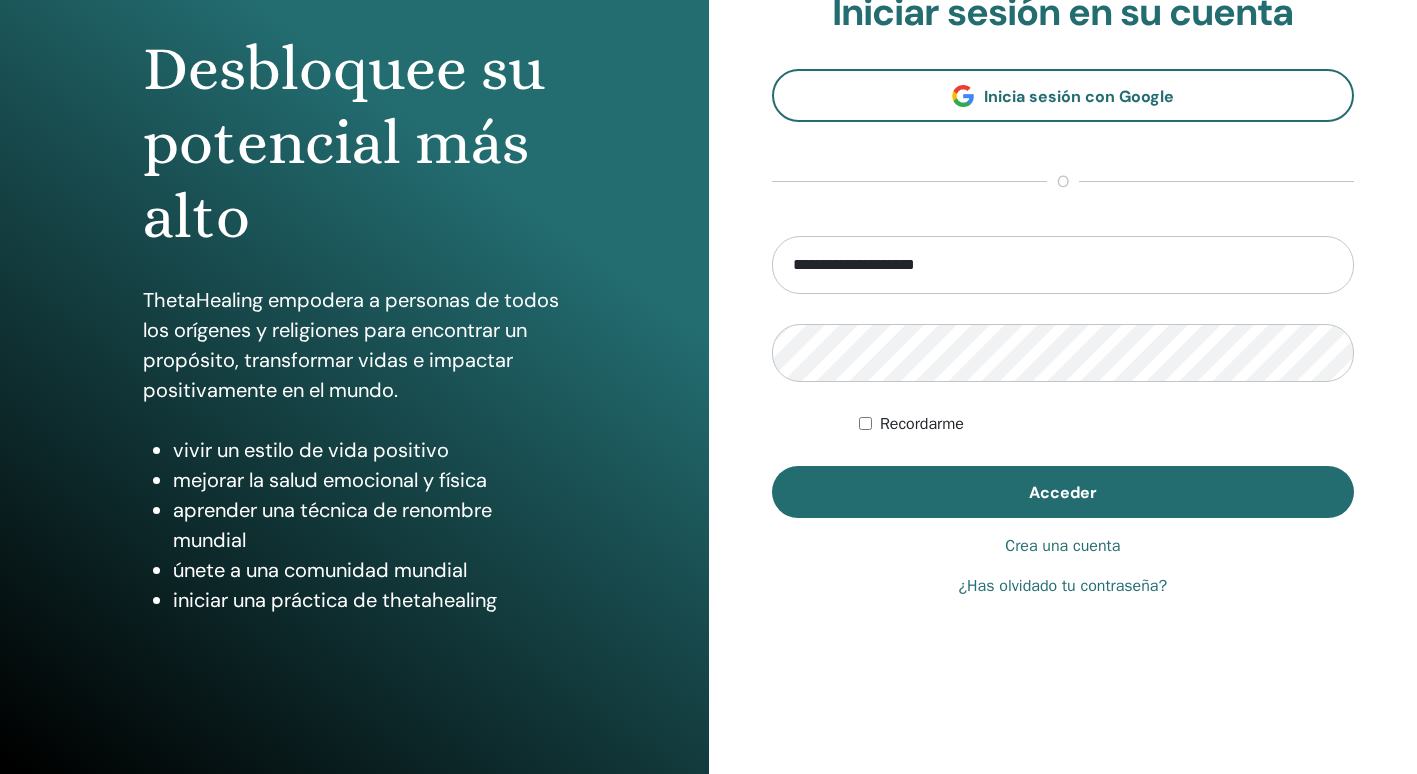 drag, startPoint x: 949, startPoint y: 258, endPoint x: 720, endPoint y: 254, distance: 229.03493 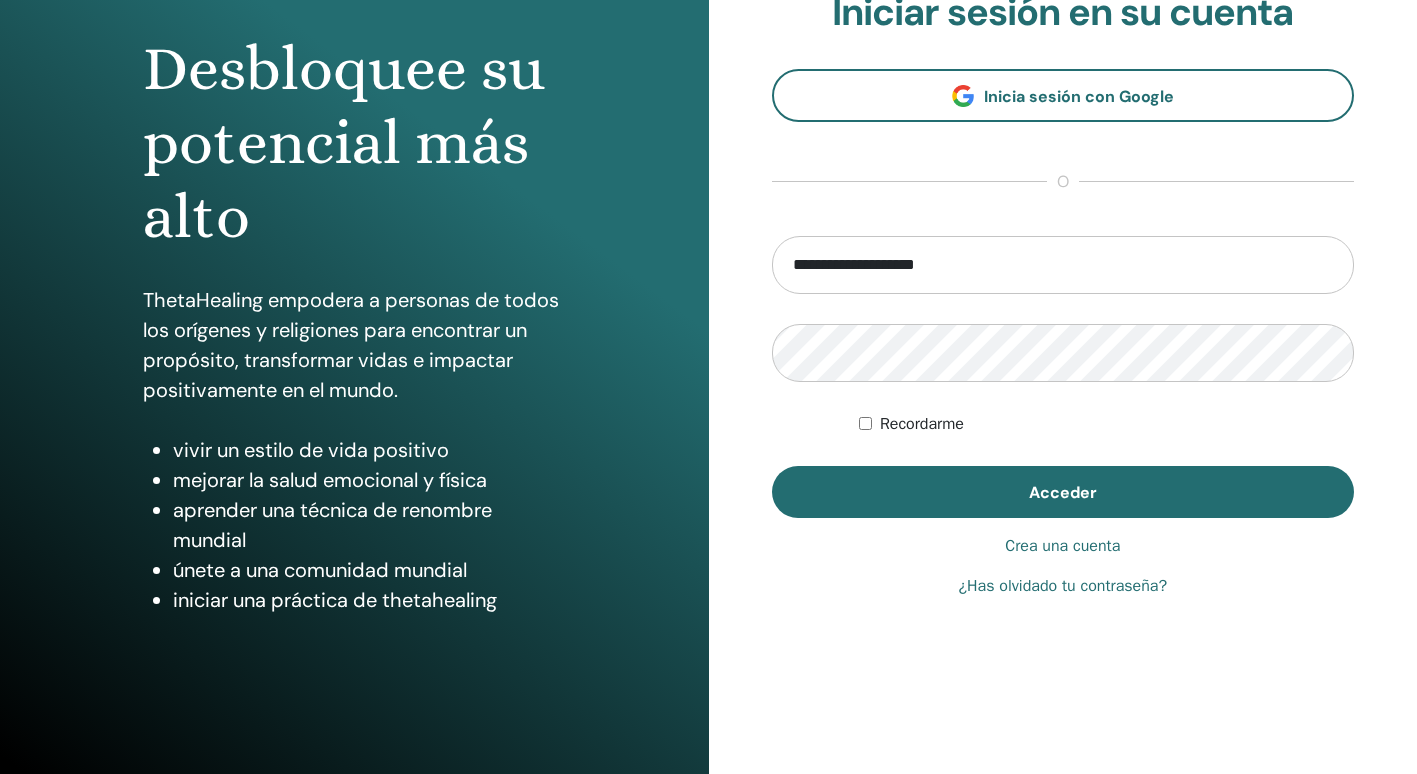 type on "**********" 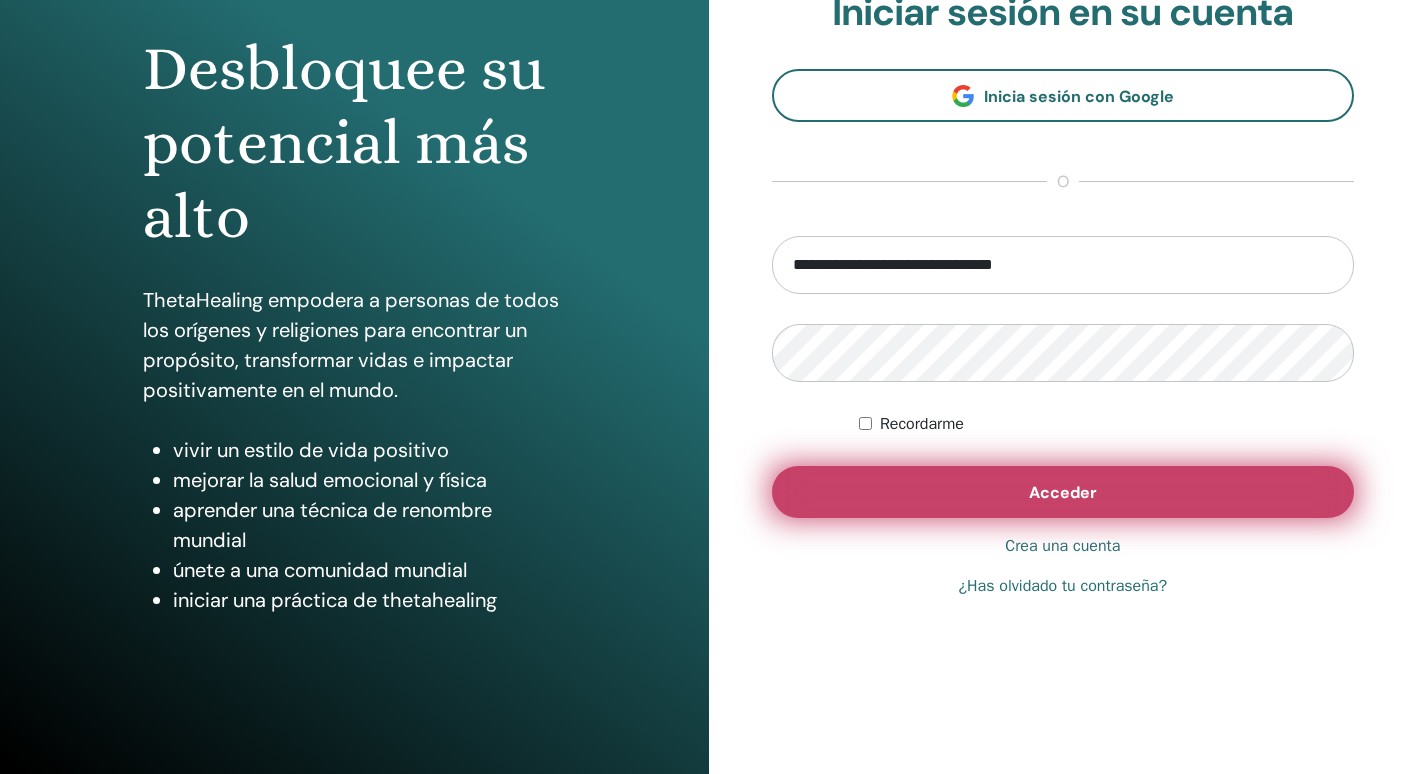 click on "Acceder" at bounding box center (1063, 492) 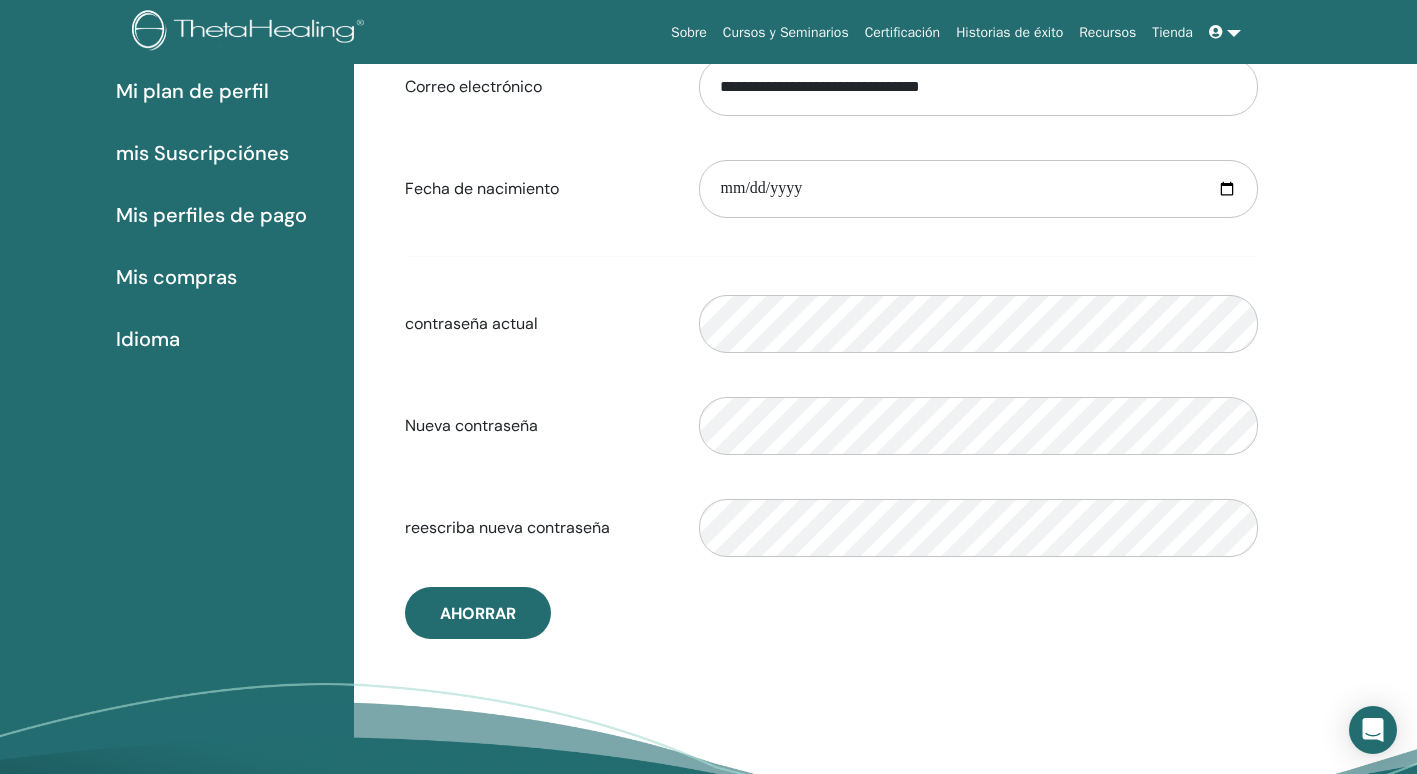 scroll, scrollTop: 0, scrollLeft: 0, axis: both 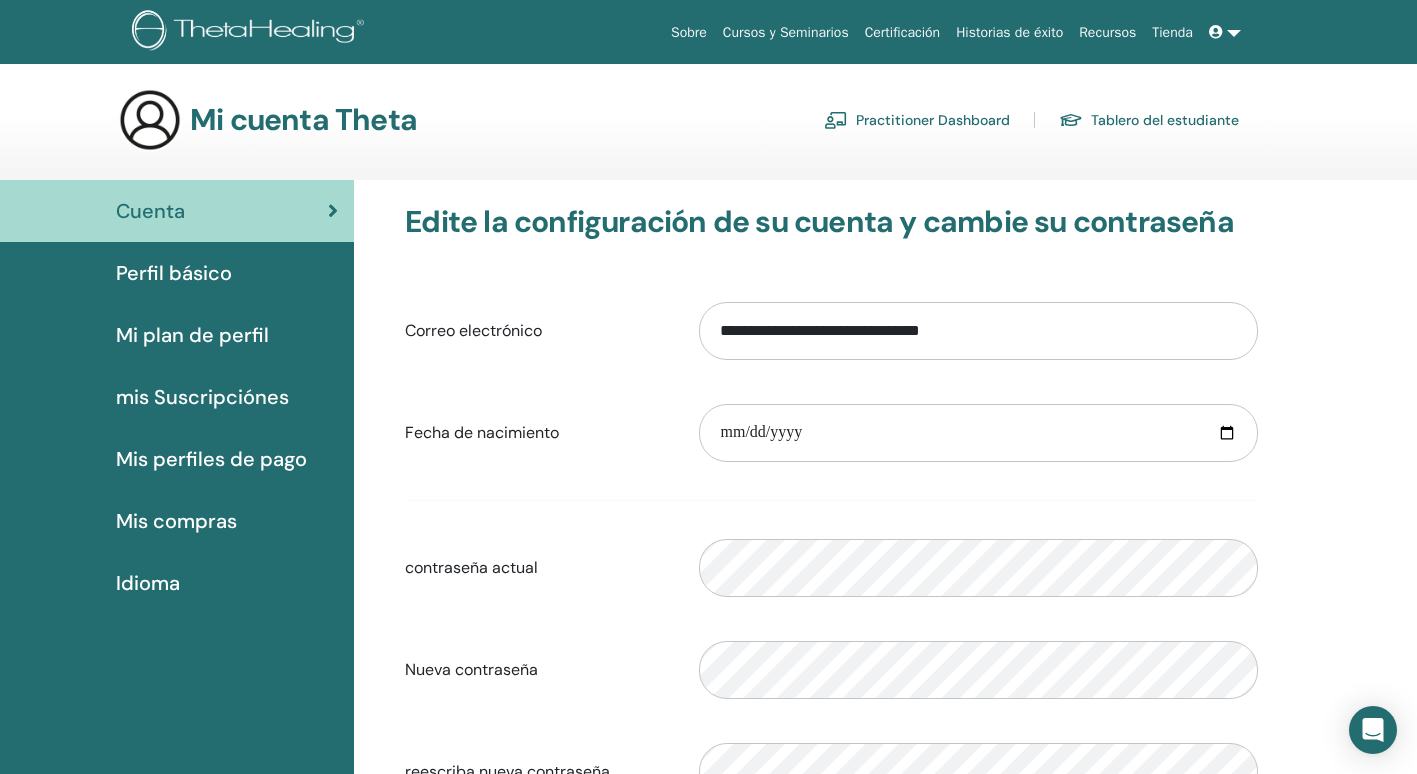 click on "Perfil básico" at bounding box center [174, 273] 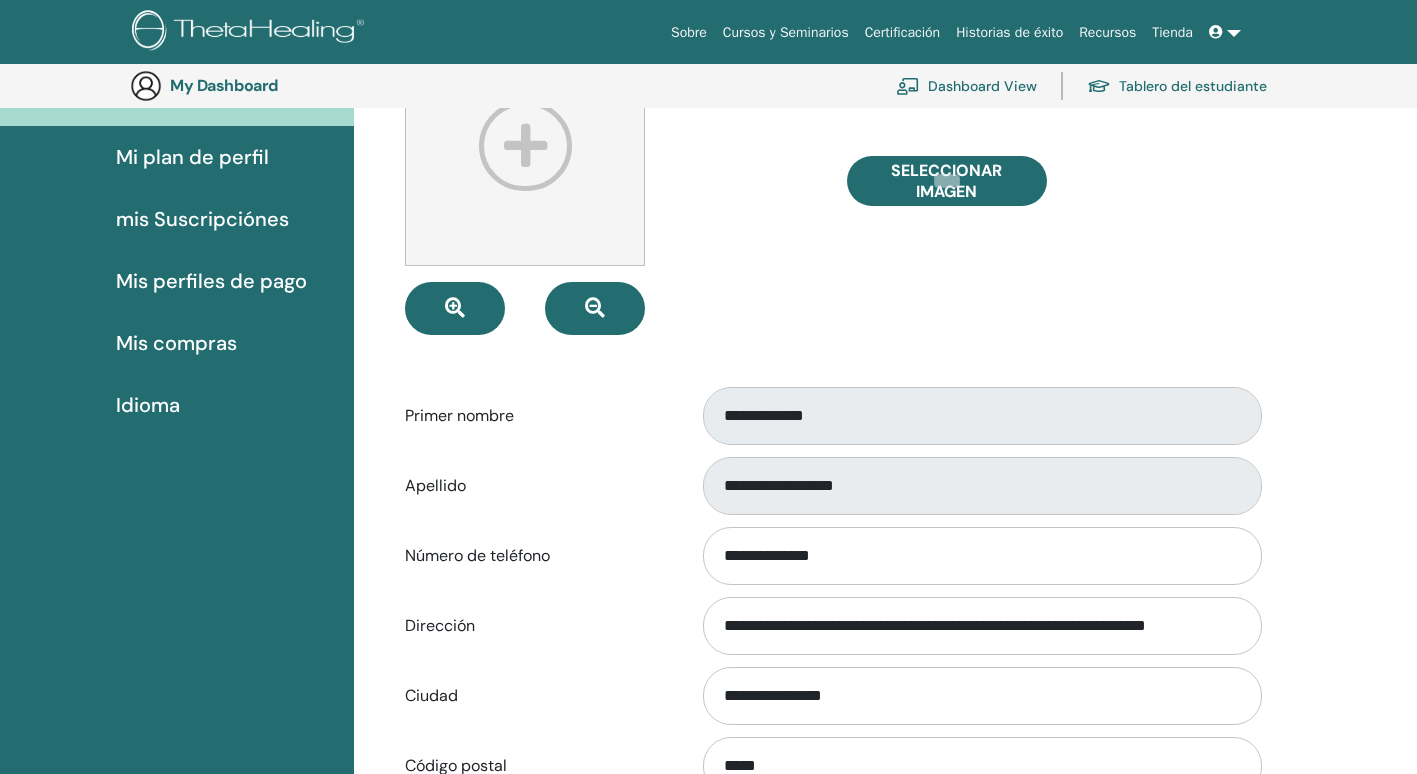 scroll, scrollTop: 244, scrollLeft: 0, axis: vertical 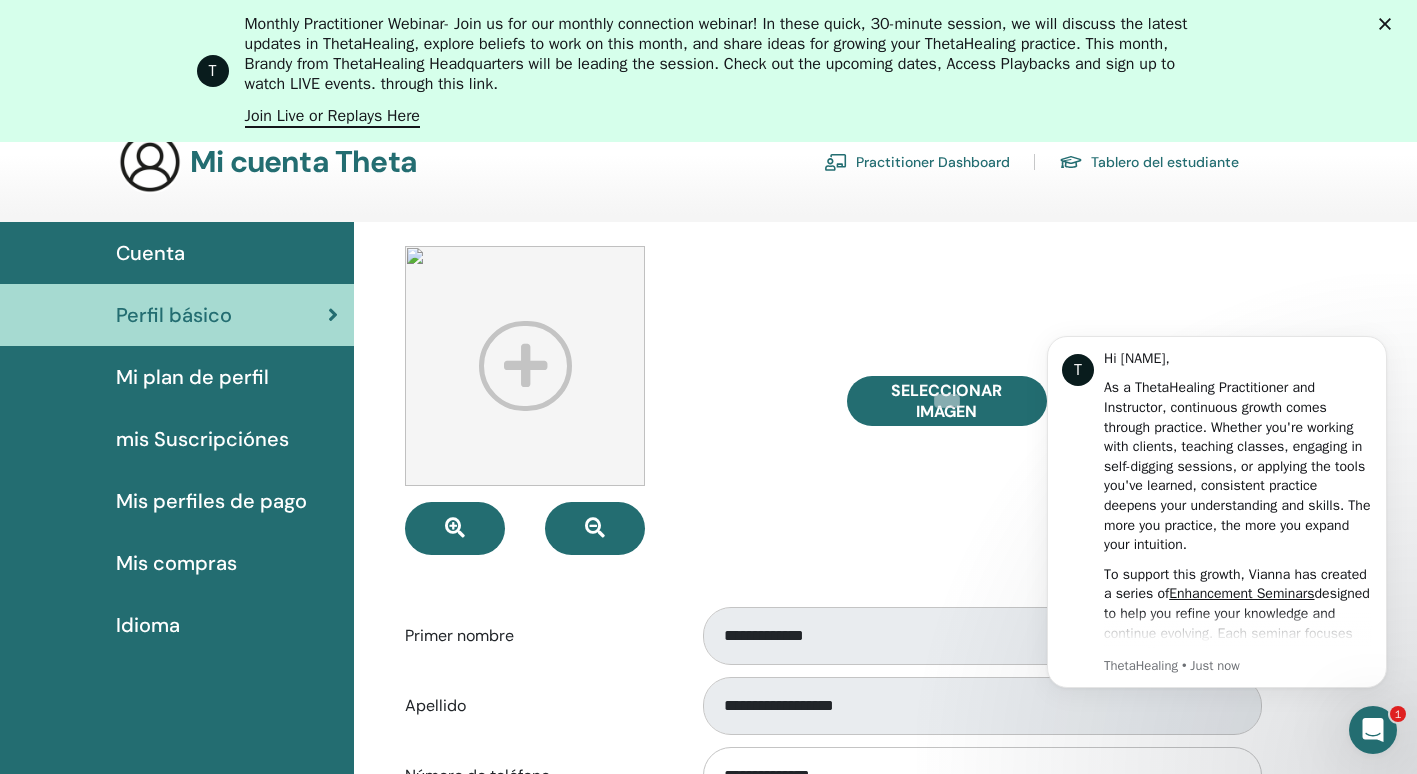 click on "Mis compras" at bounding box center (176, 563) 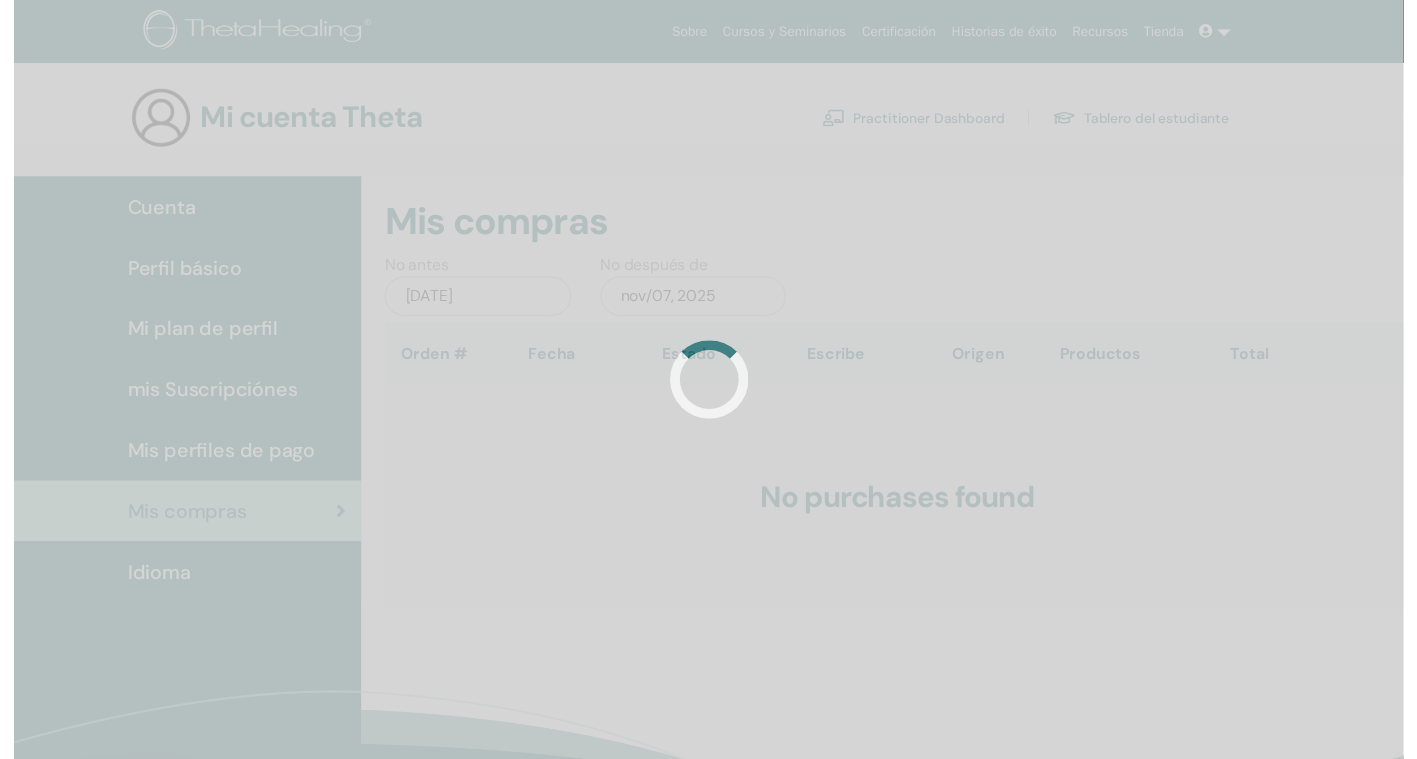 scroll, scrollTop: 0, scrollLeft: 0, axis: both 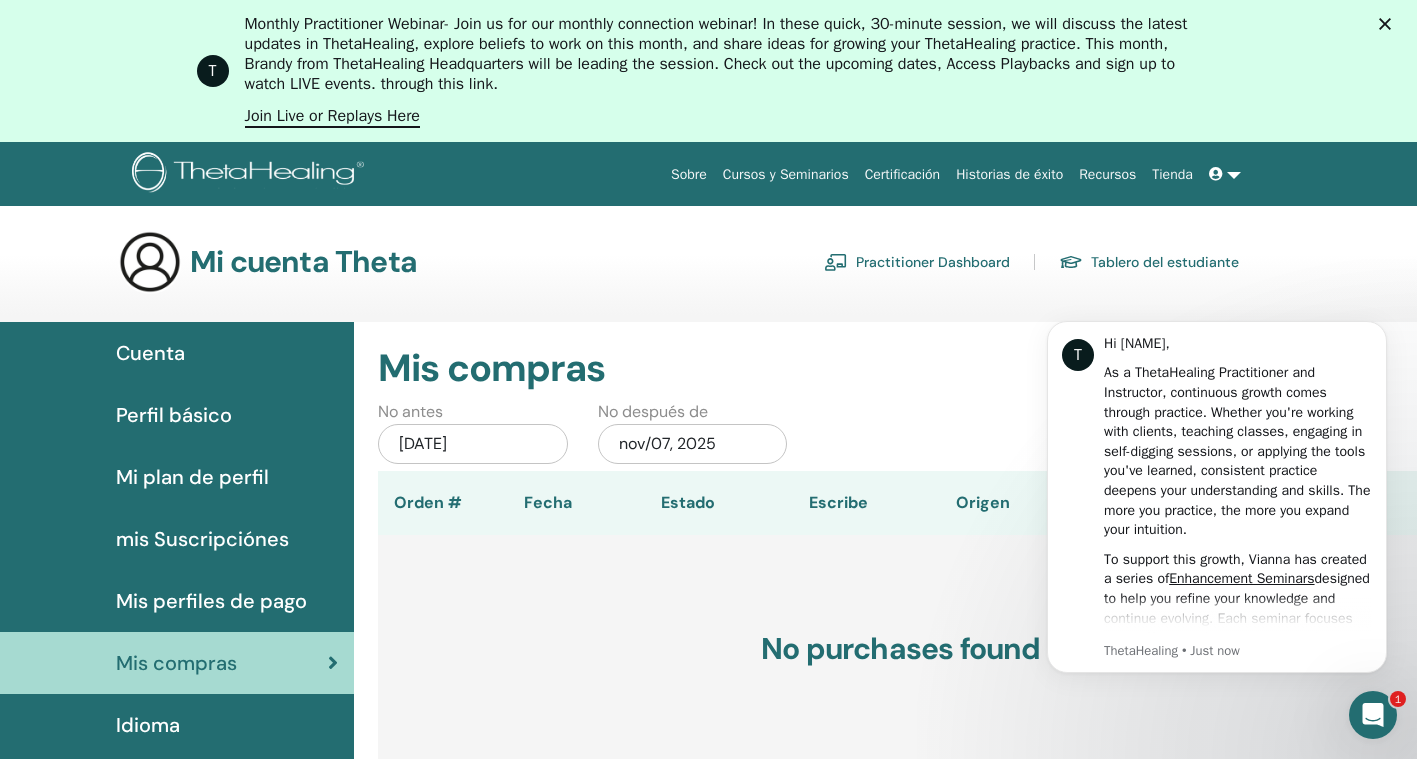 click on "Tablero del estudiante" at bounding box center [1149, 262] 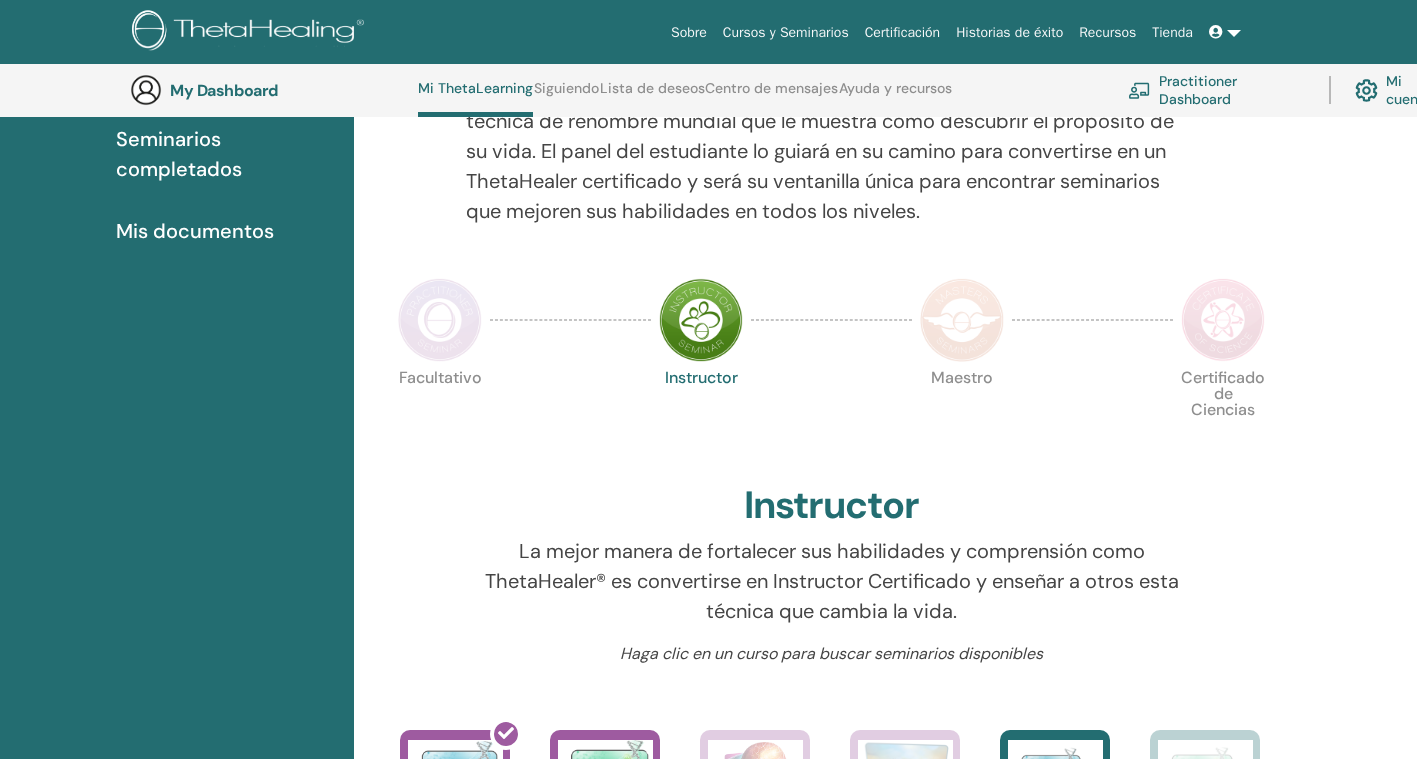 scroll, scrollTop: 453, scrollLeft: 0, axis: vertical 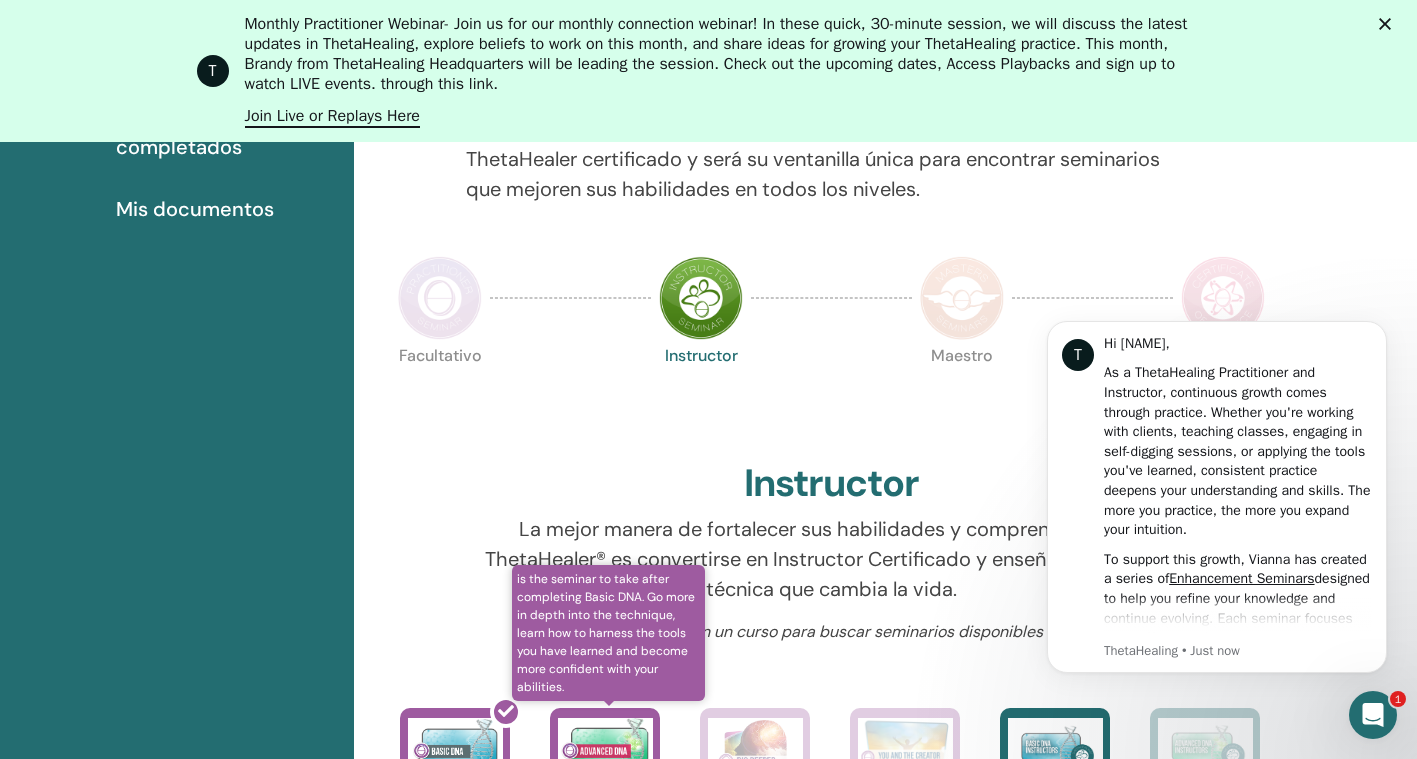 click at bounding box center [605, 748] 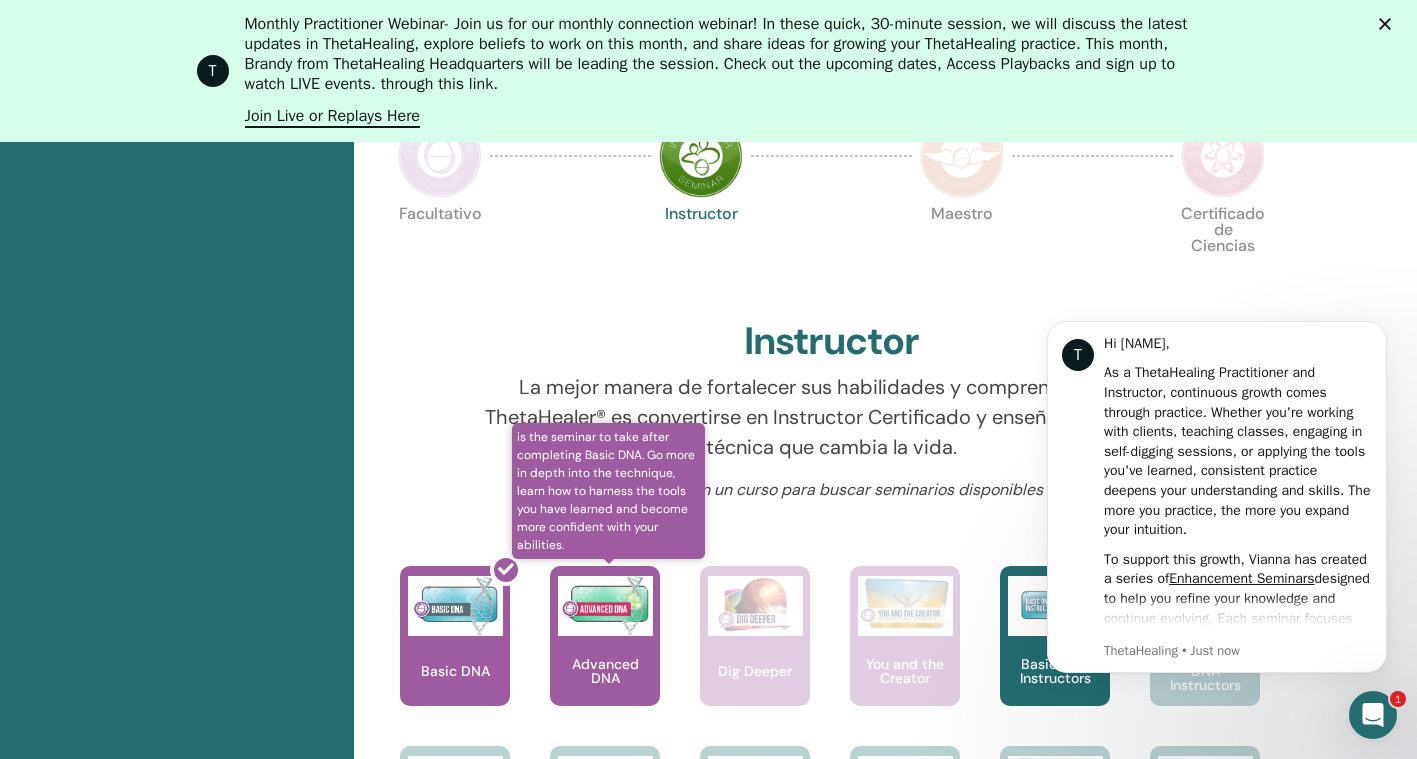 scroll, scrollTop: 753, scrollLeft: 0, axis: vertical 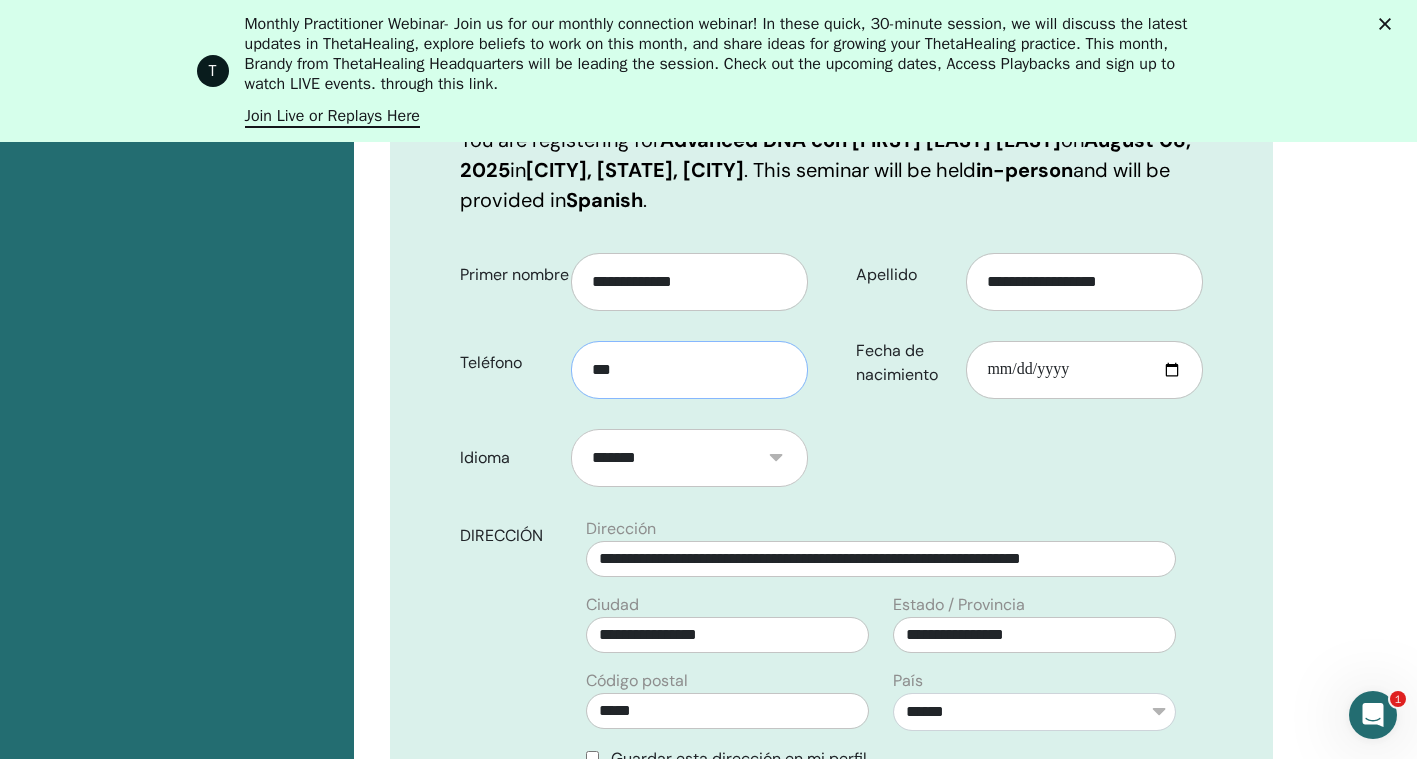 click on "***" at bounding box center (689, 370) 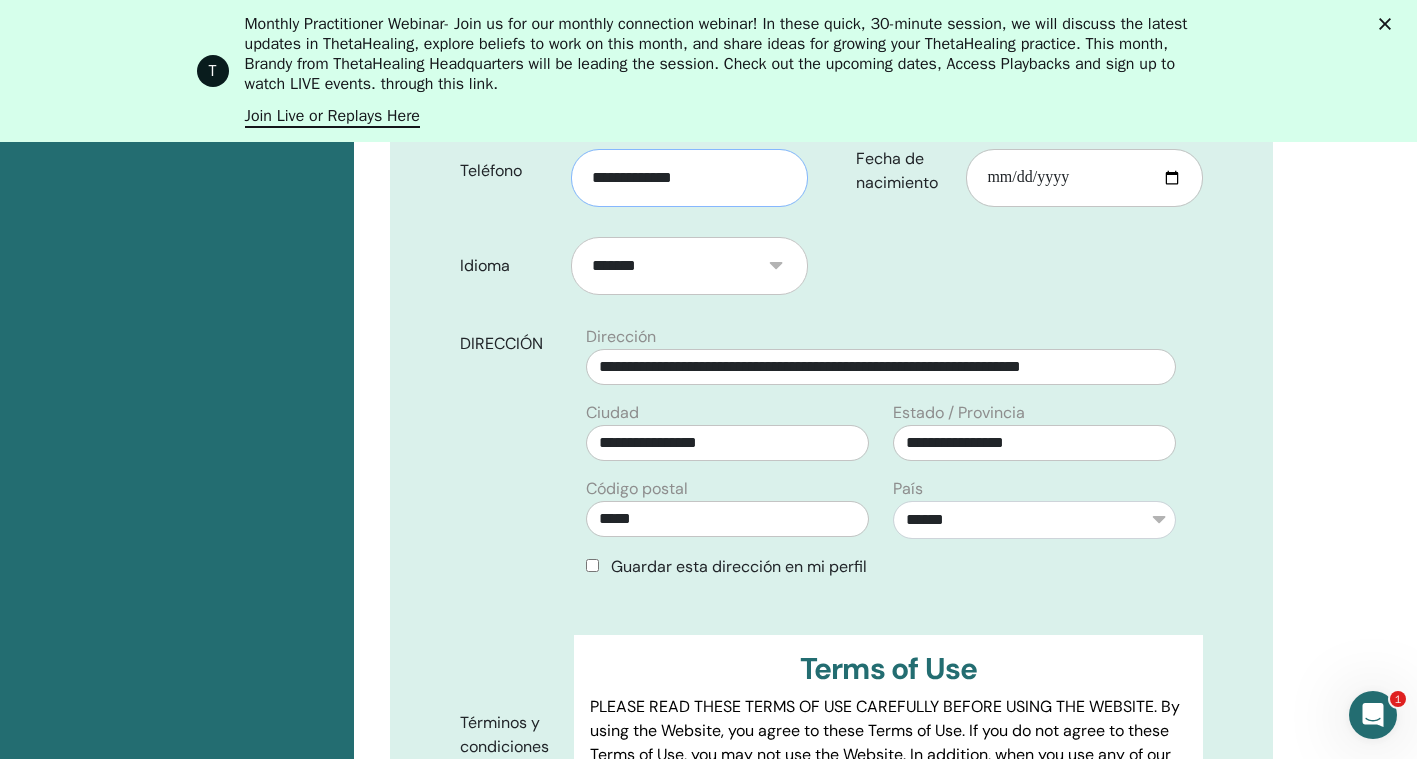 scroll, scrollTop: 648, scrollLeft: 0, axis: vertical 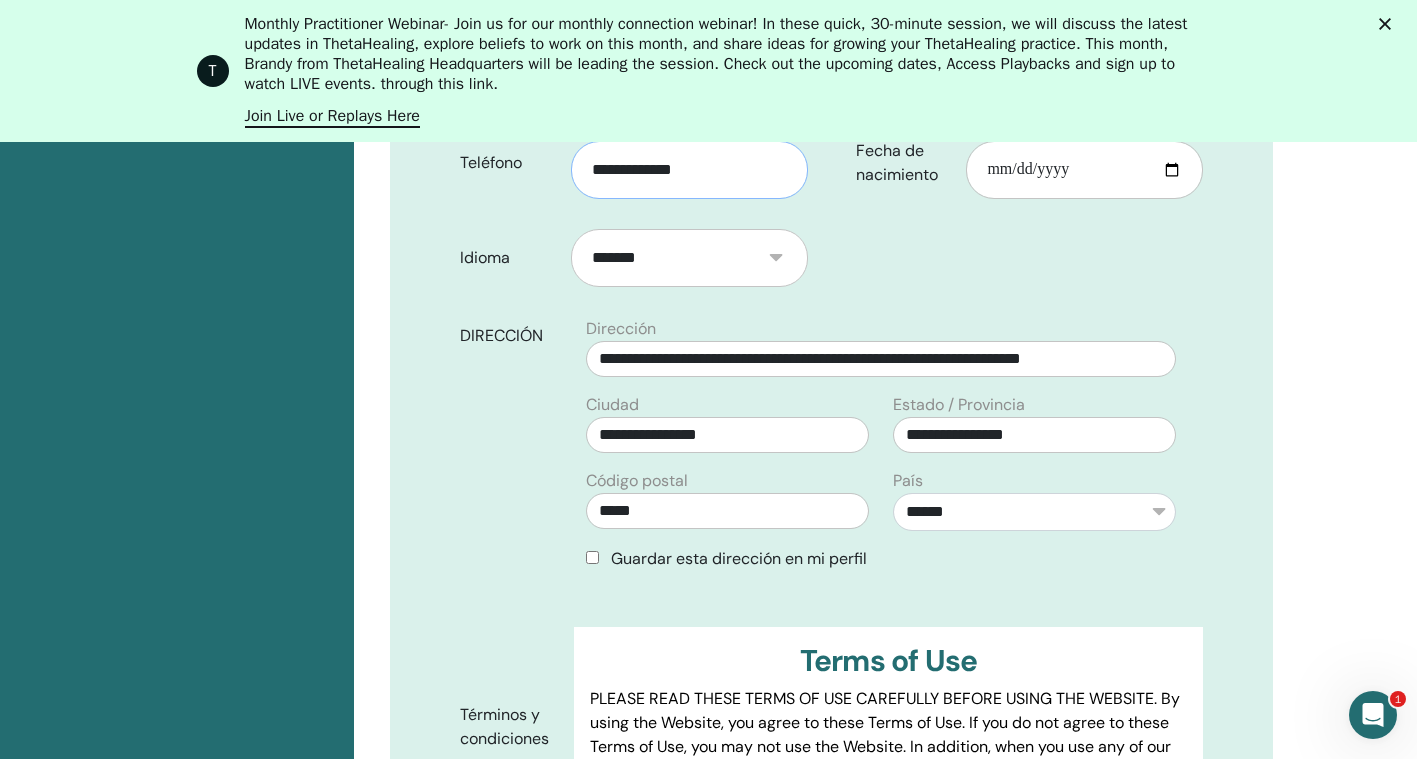 type on "**********" 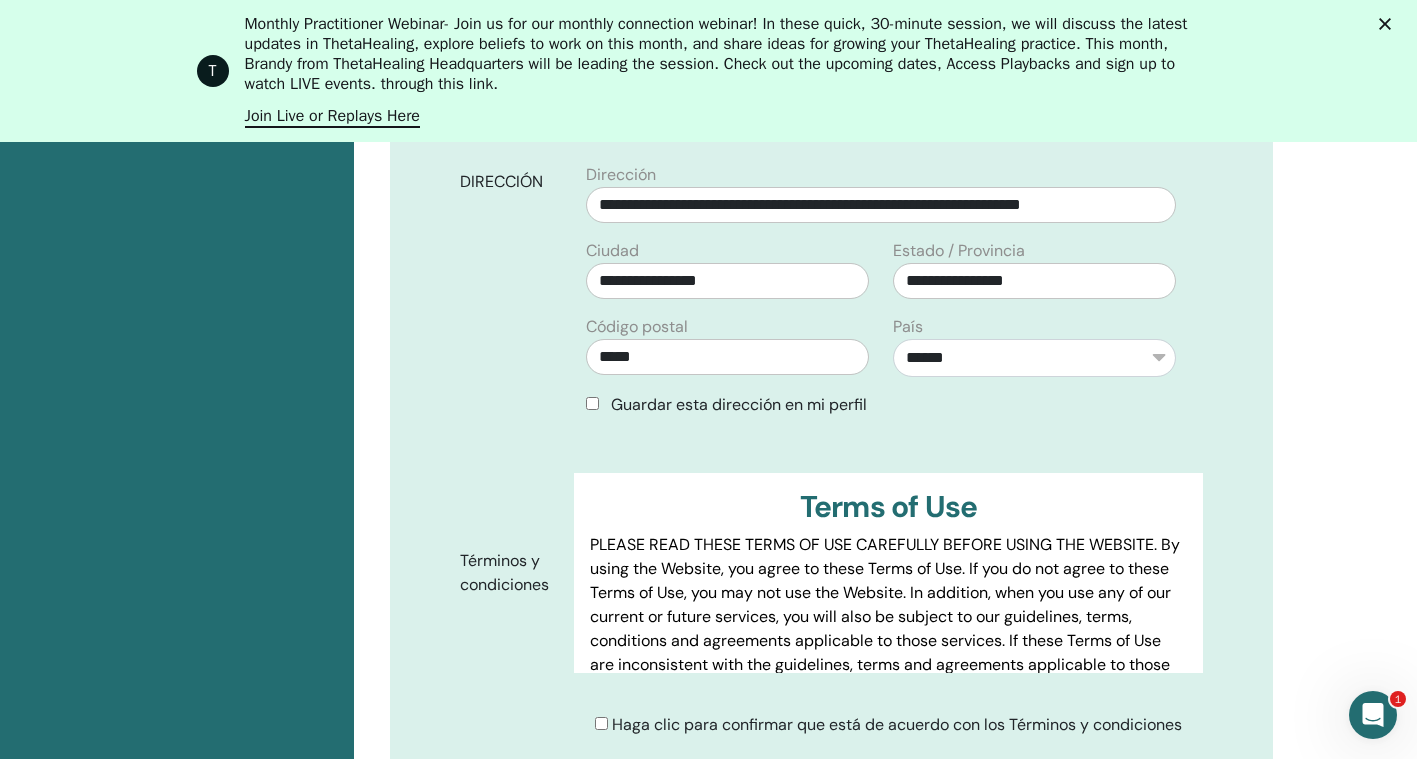 scroll, scrollTop: 848, scrollLeft: 0, axis: vertical 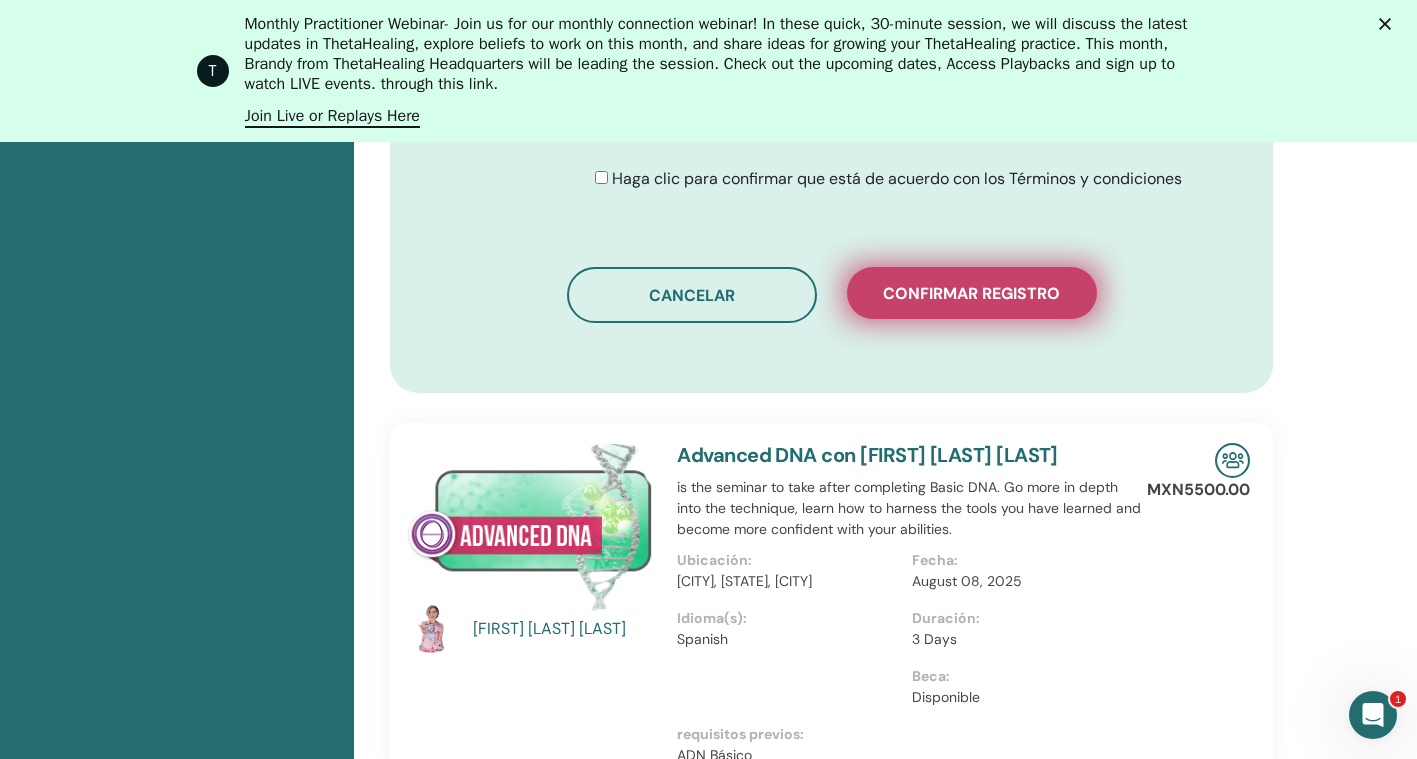 click on "Confirmar registro" at bounding box center (971, 293) 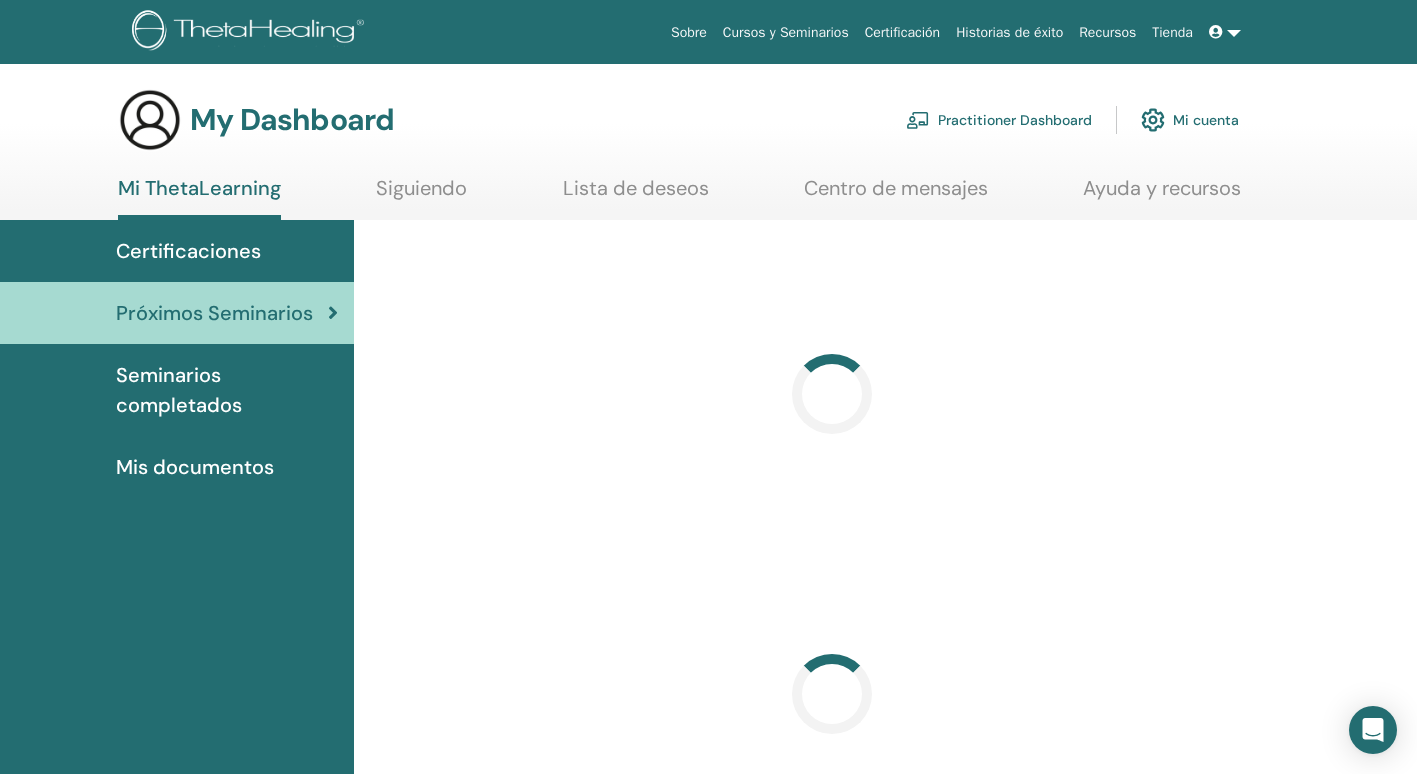 scroll, scrollTop: 0, scrollLeft: 0, axis: both 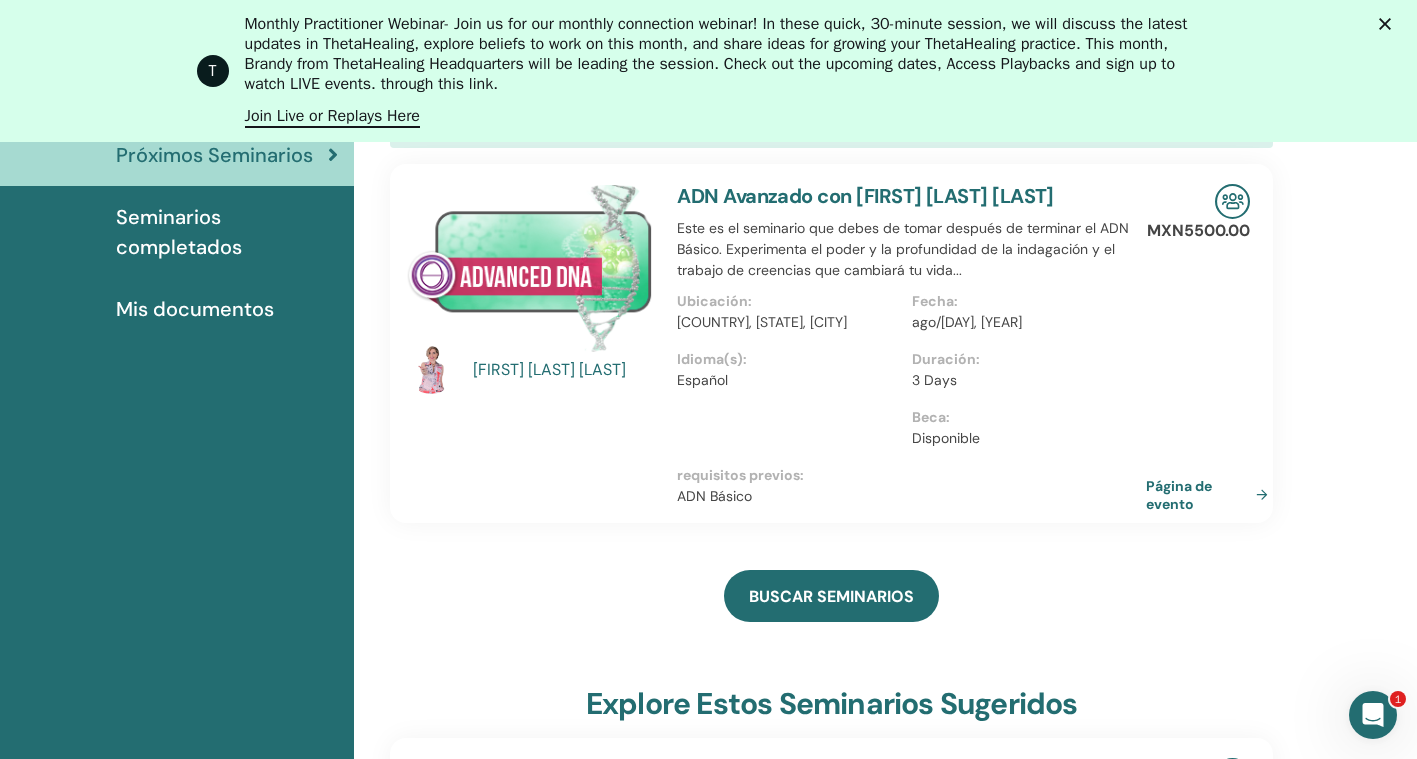 click 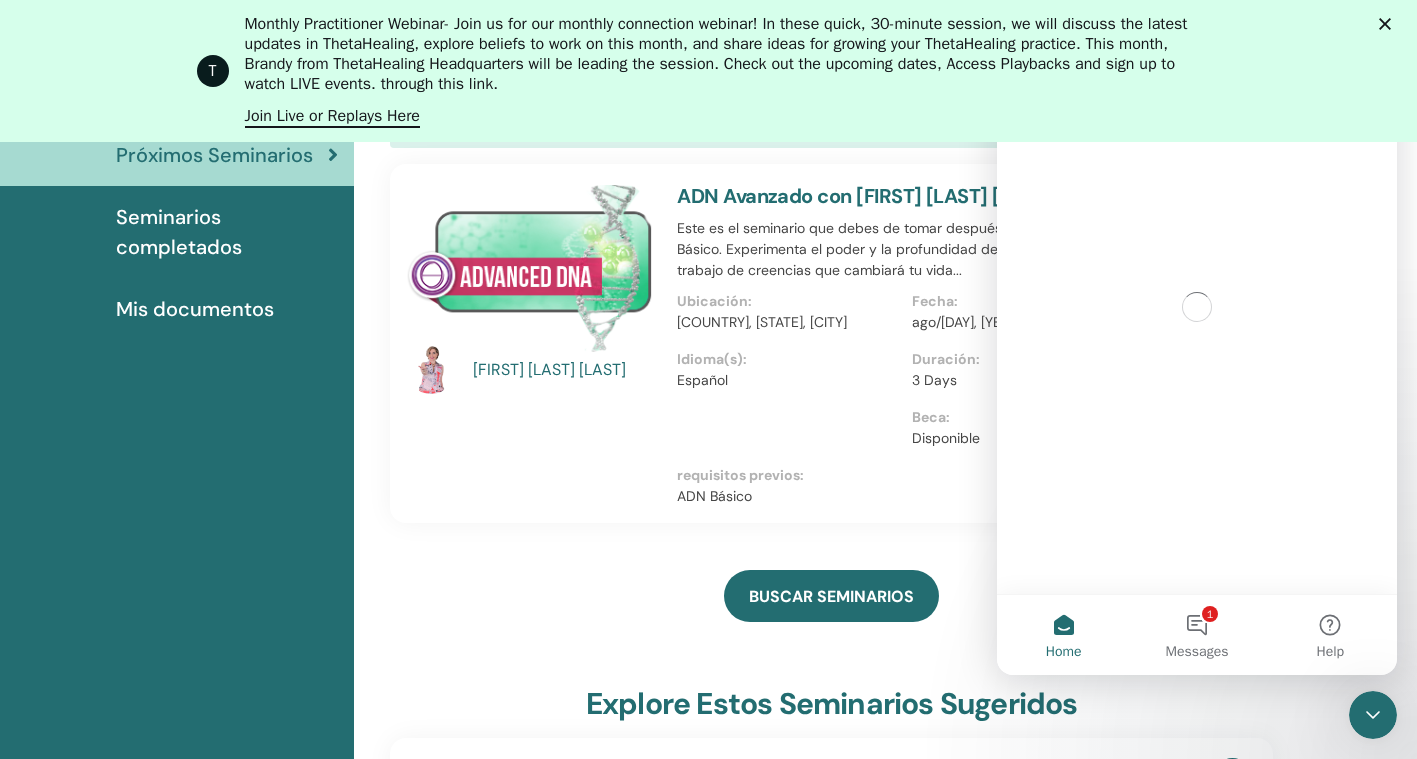 scroll, scrollTop: 0, scrollLeft: 0, axis: both 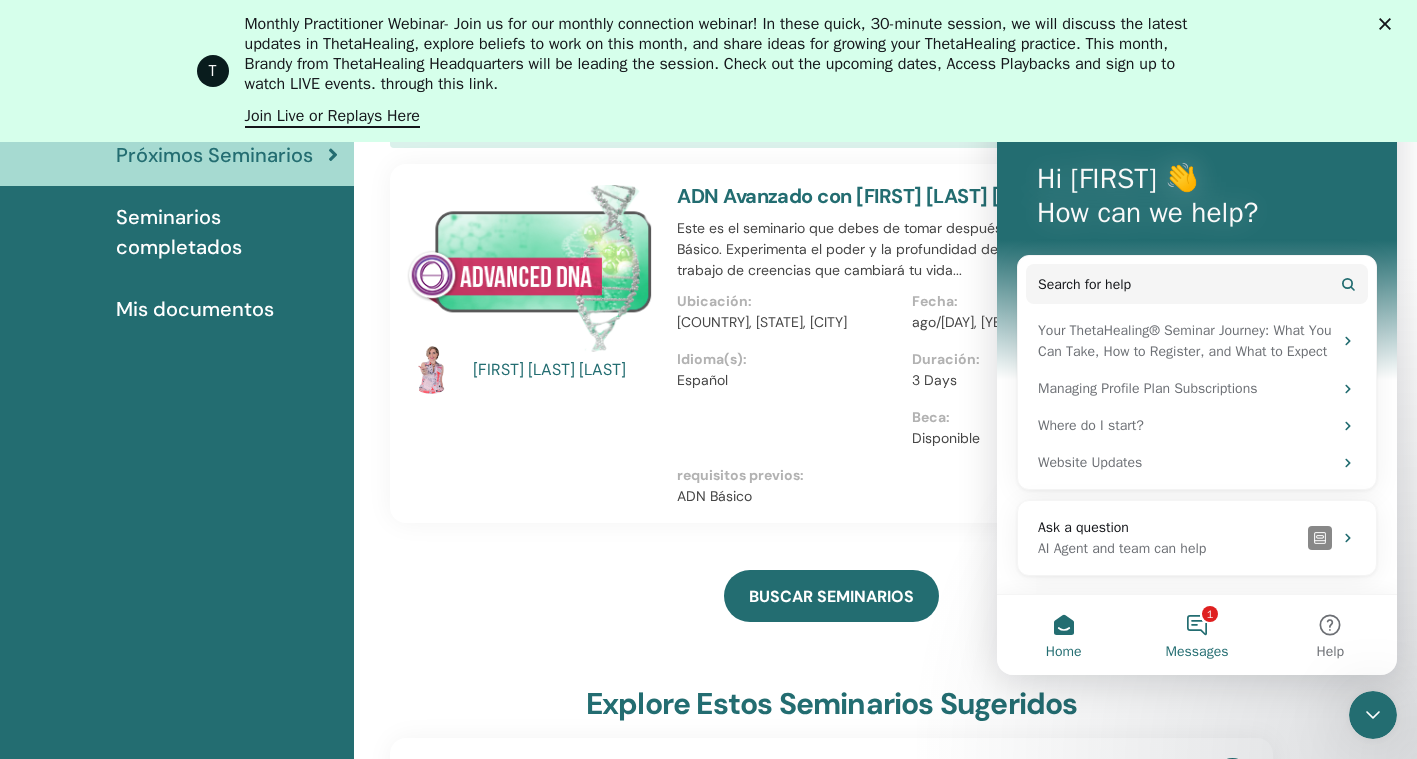 click on "1 Messages" at bounding box center (1196, 635) 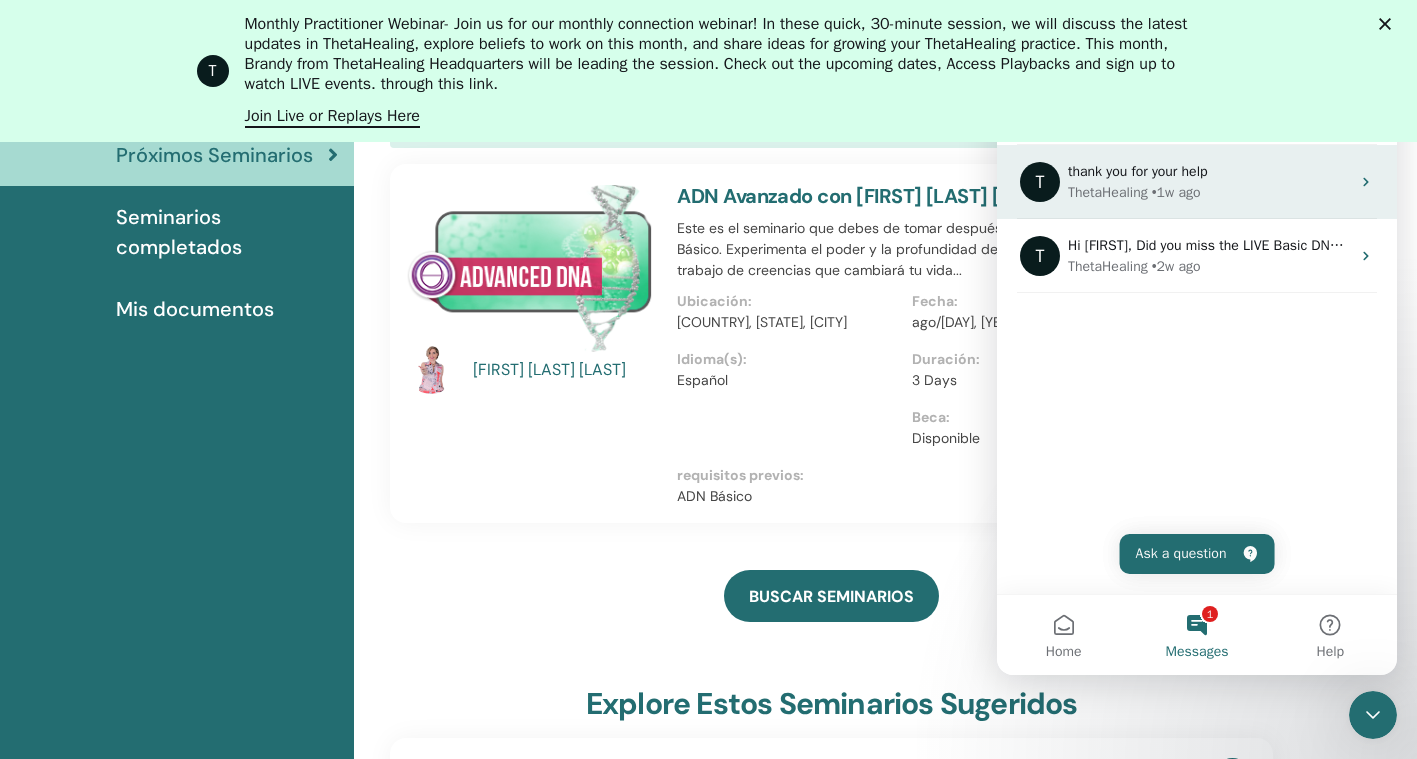 click on "thank you for your help" at bounding box center [1209, 171] 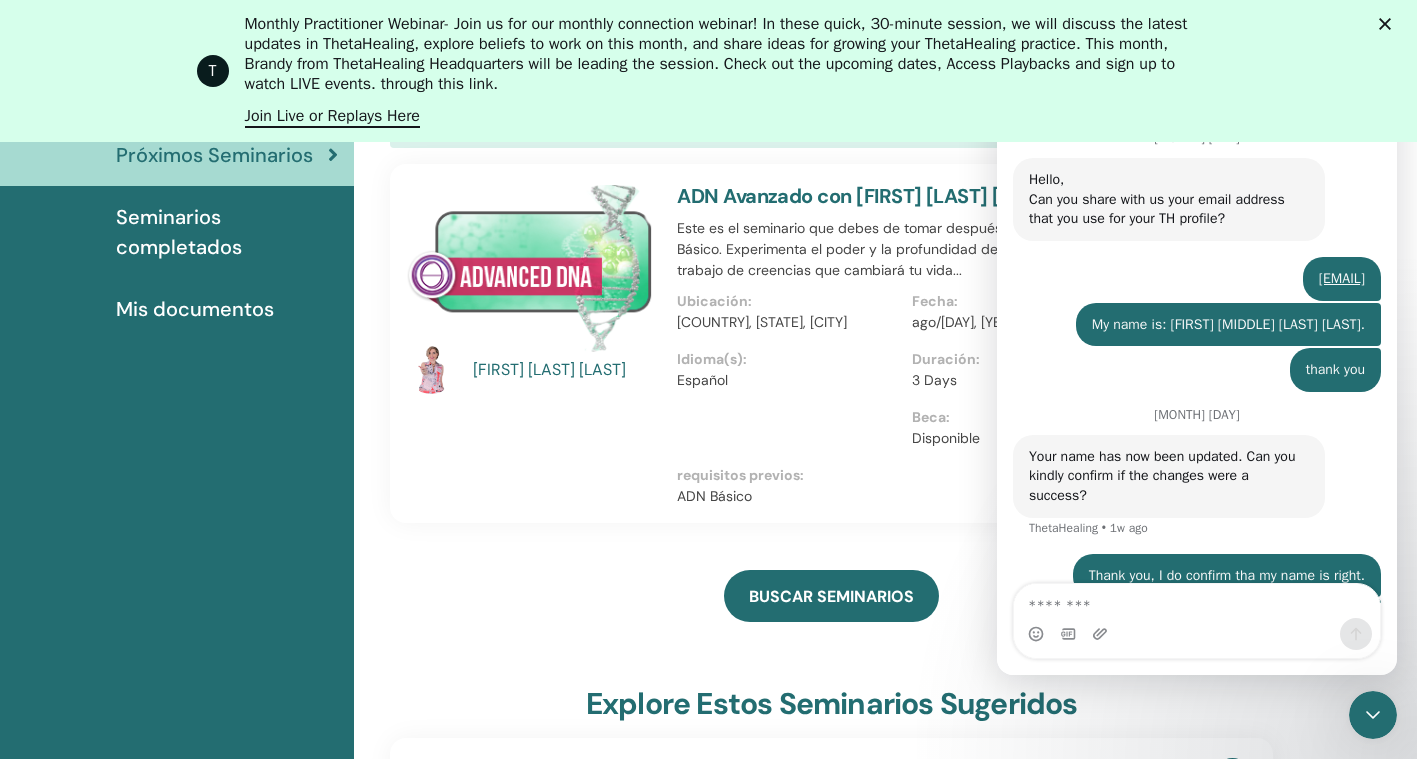 scroll, scrollTop: 1326, scrollLeft: 0, axis: vertical 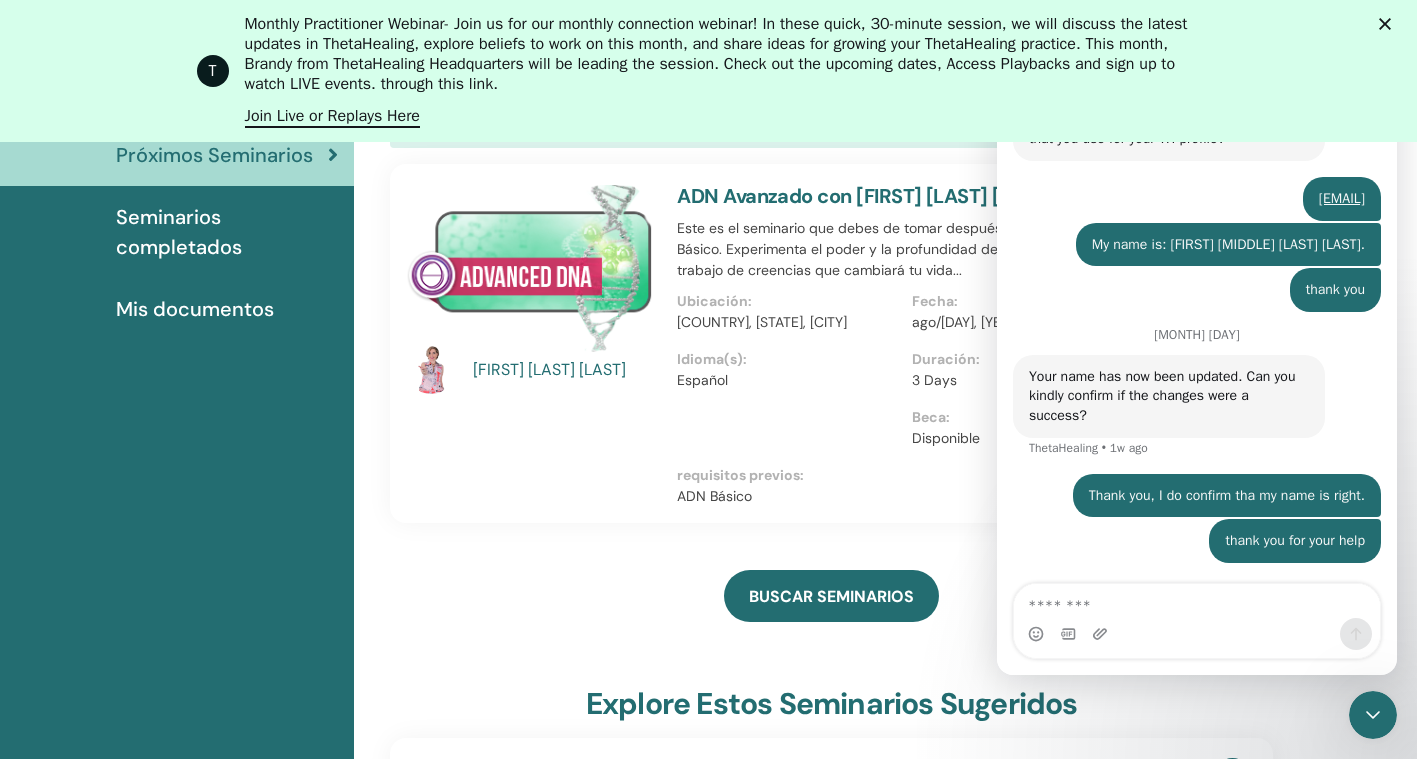click 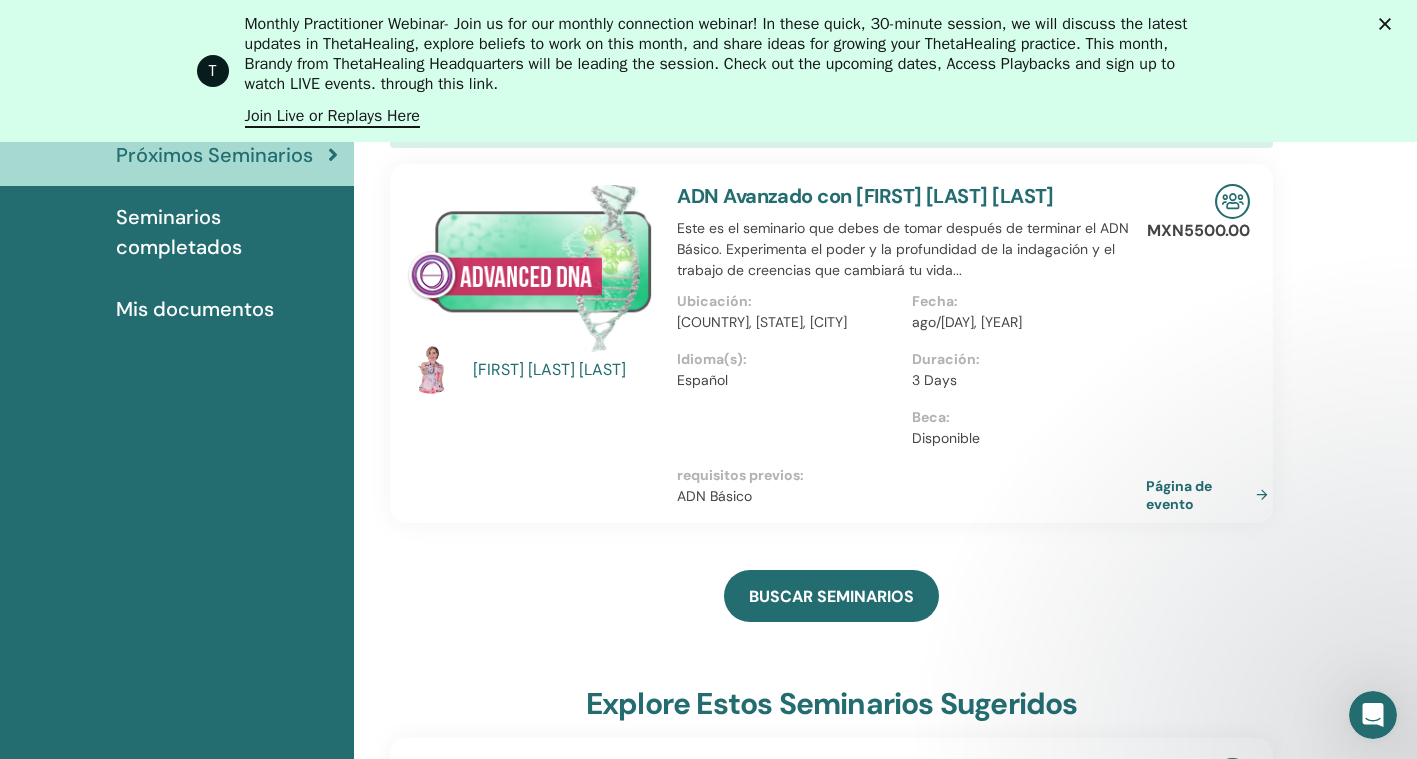 scroll, scrollTop: 0, scrollLeft: 0, axis: both 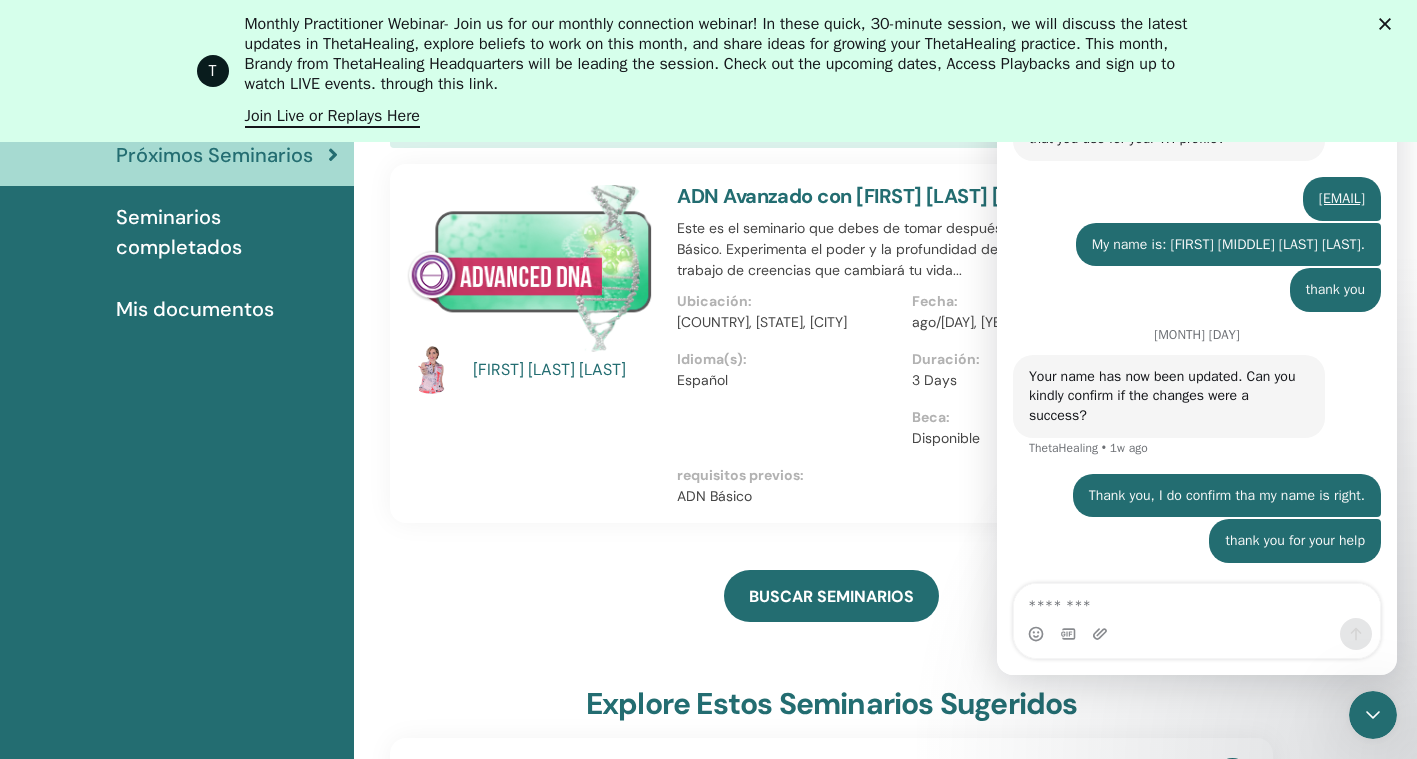 click 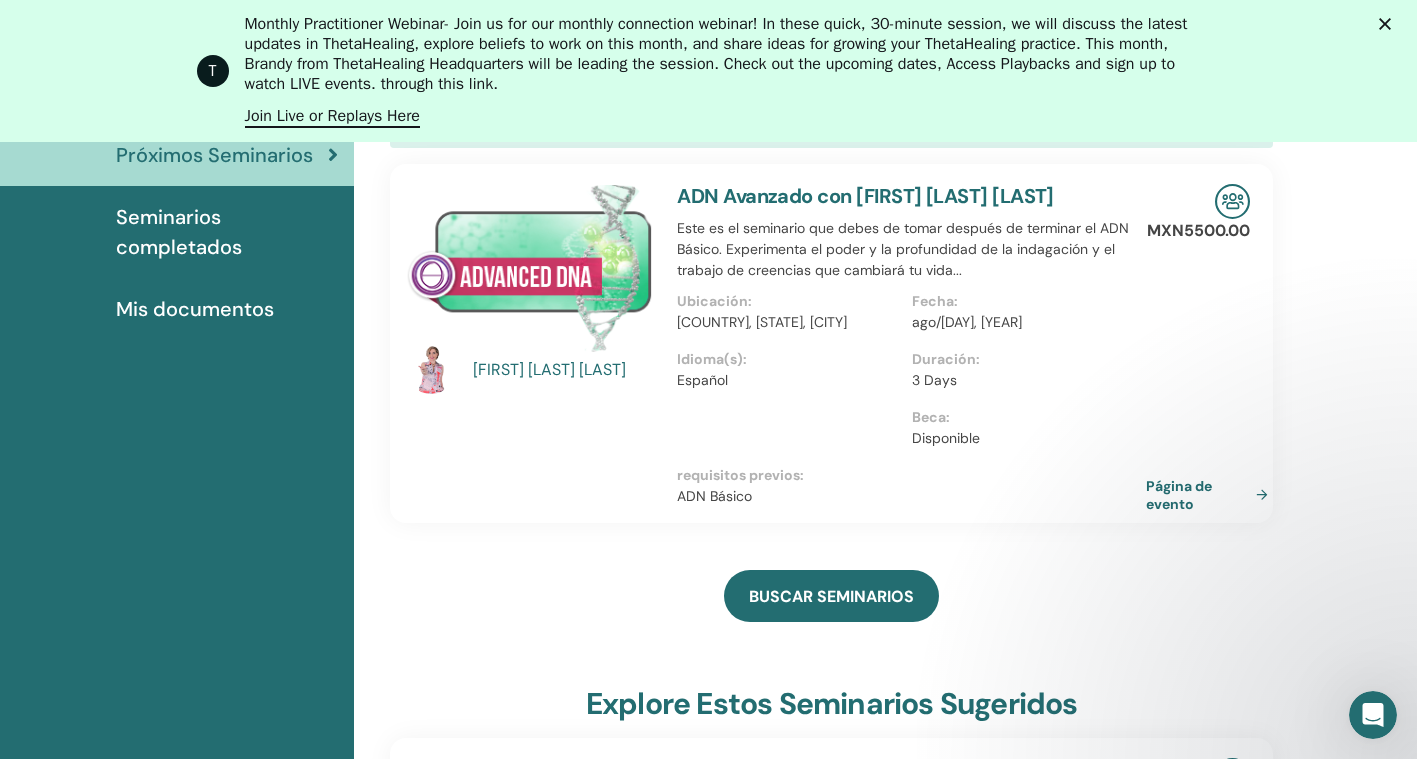 scroll, scrollTop: 0, scrollLeft: 0, axis: both 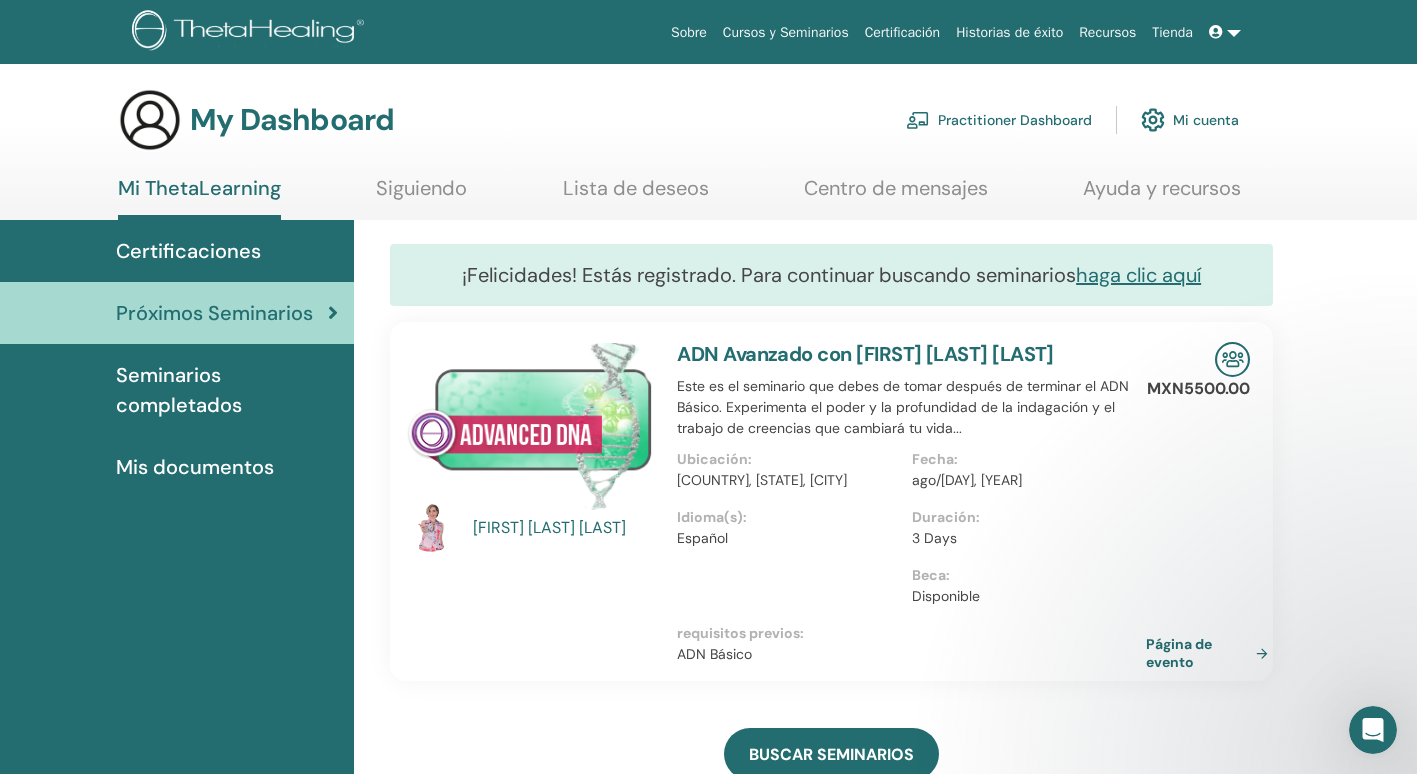 click at bounding box center [1225, 32] 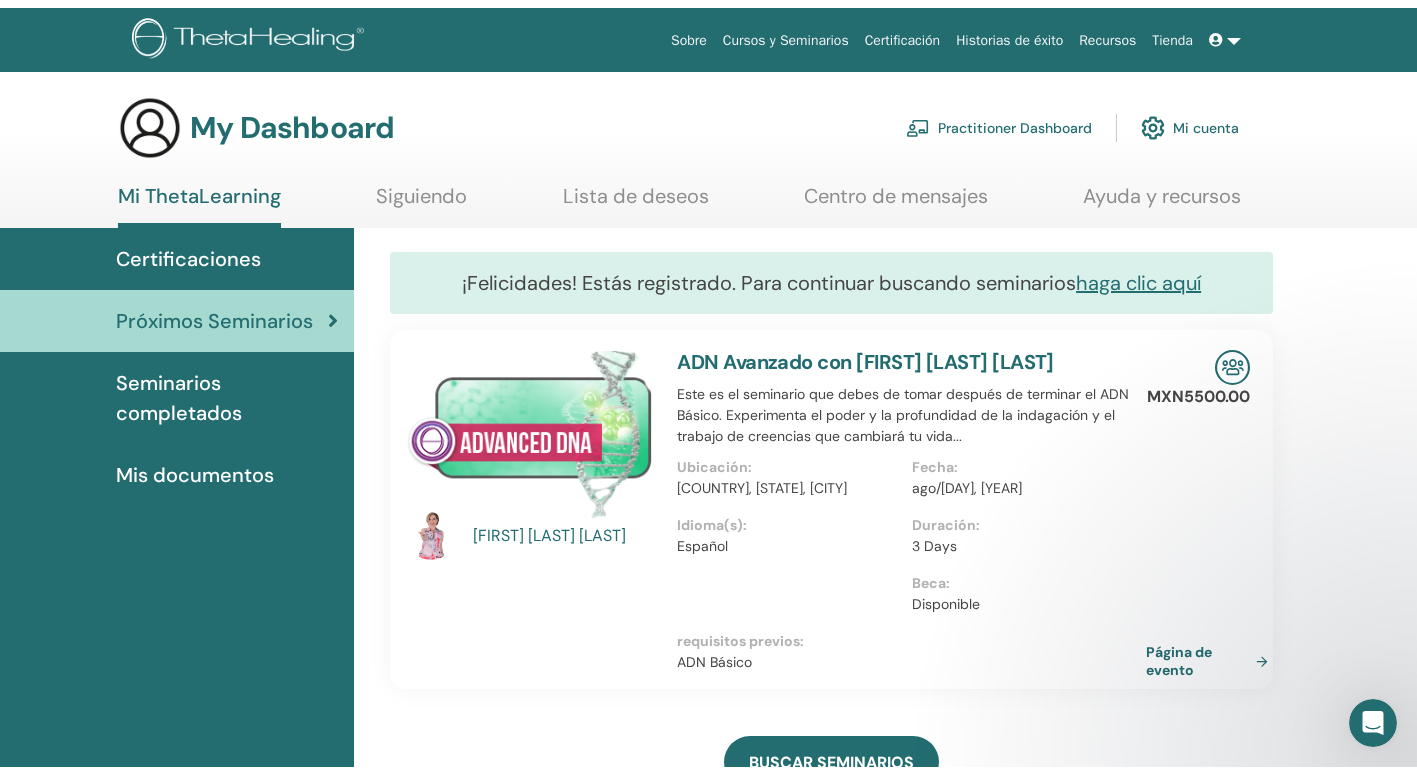 scroll, scrollTop: 1326, scrollLeft: 0, axis: vertical 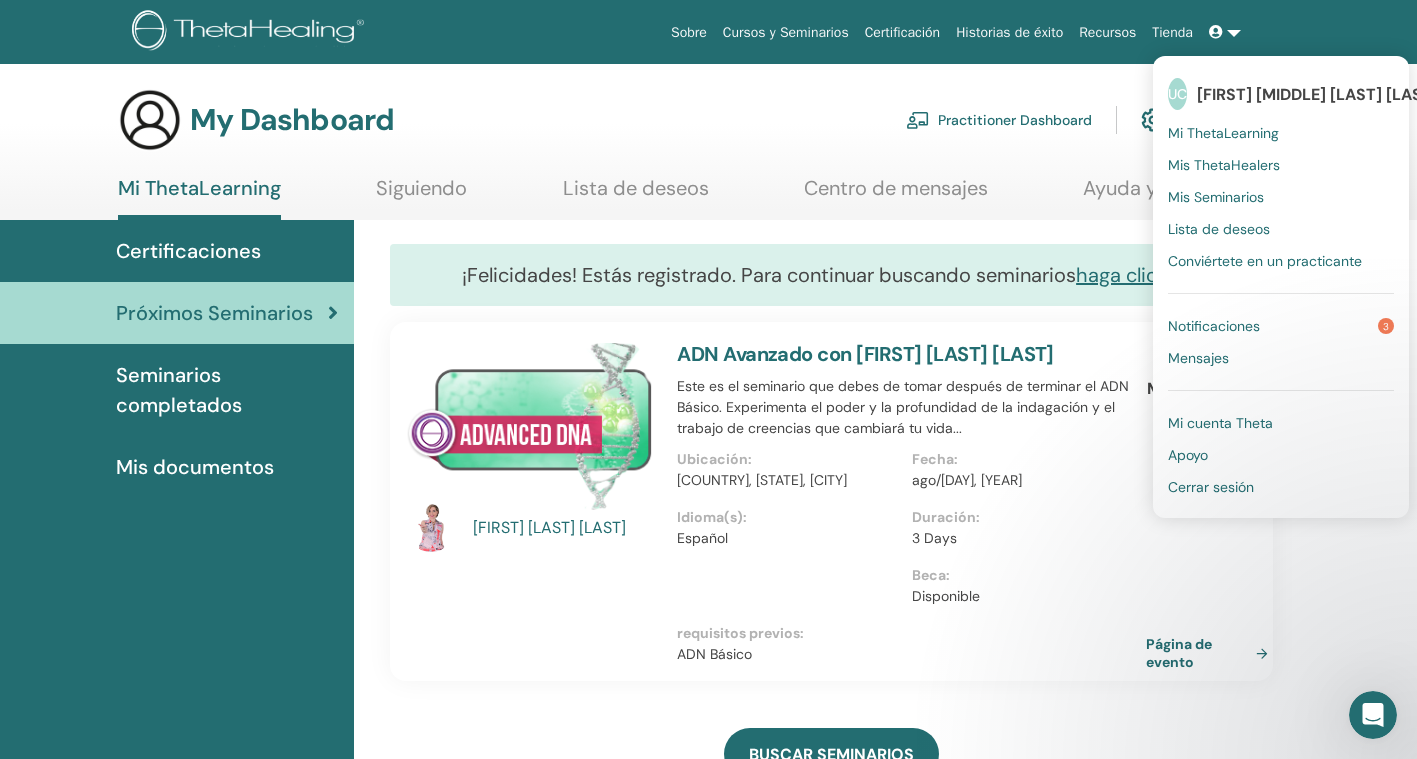 click on "My Dashboard
Practitioner Dashboard
Mi cuenta" at bounding box center (678, 120) 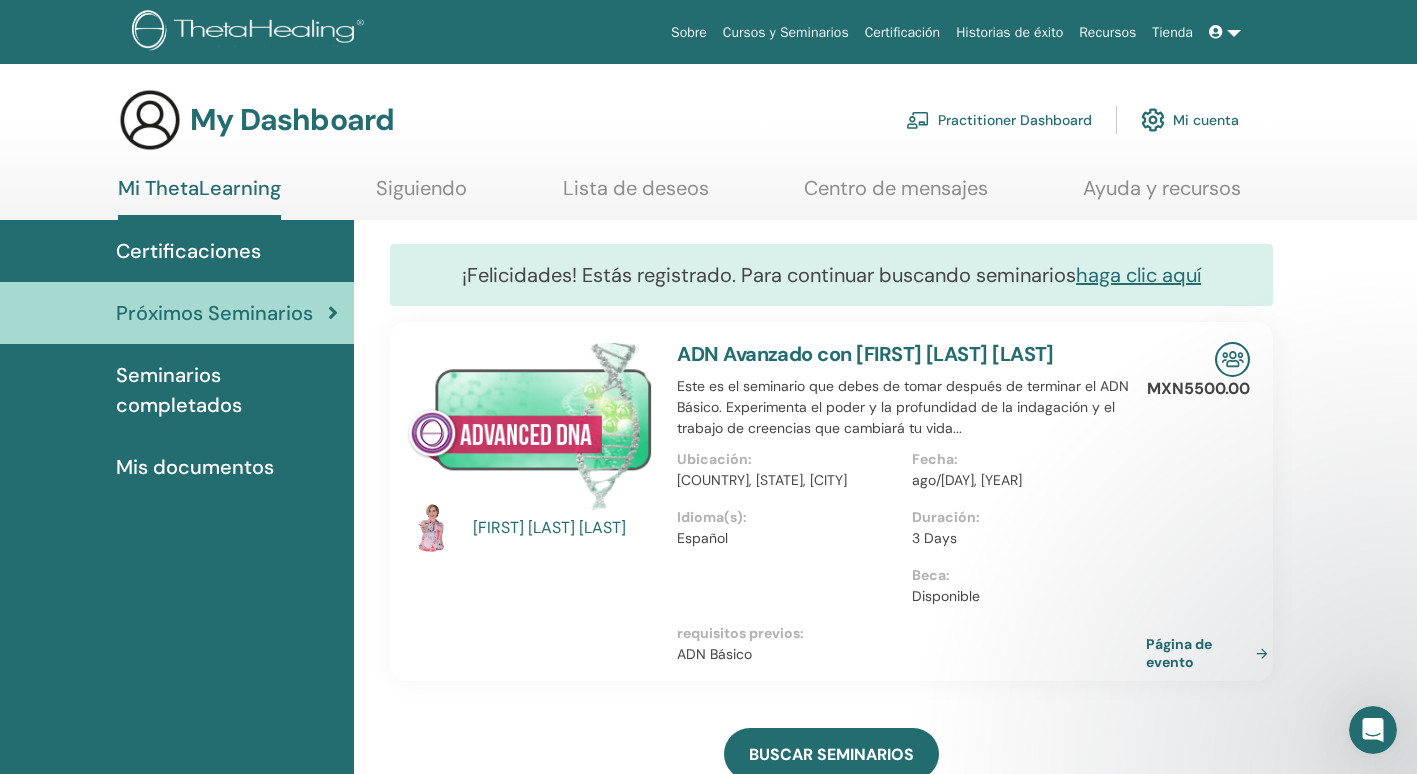 scroll, scrollTop: 1311, scrollLeft: 0, axis: vertical 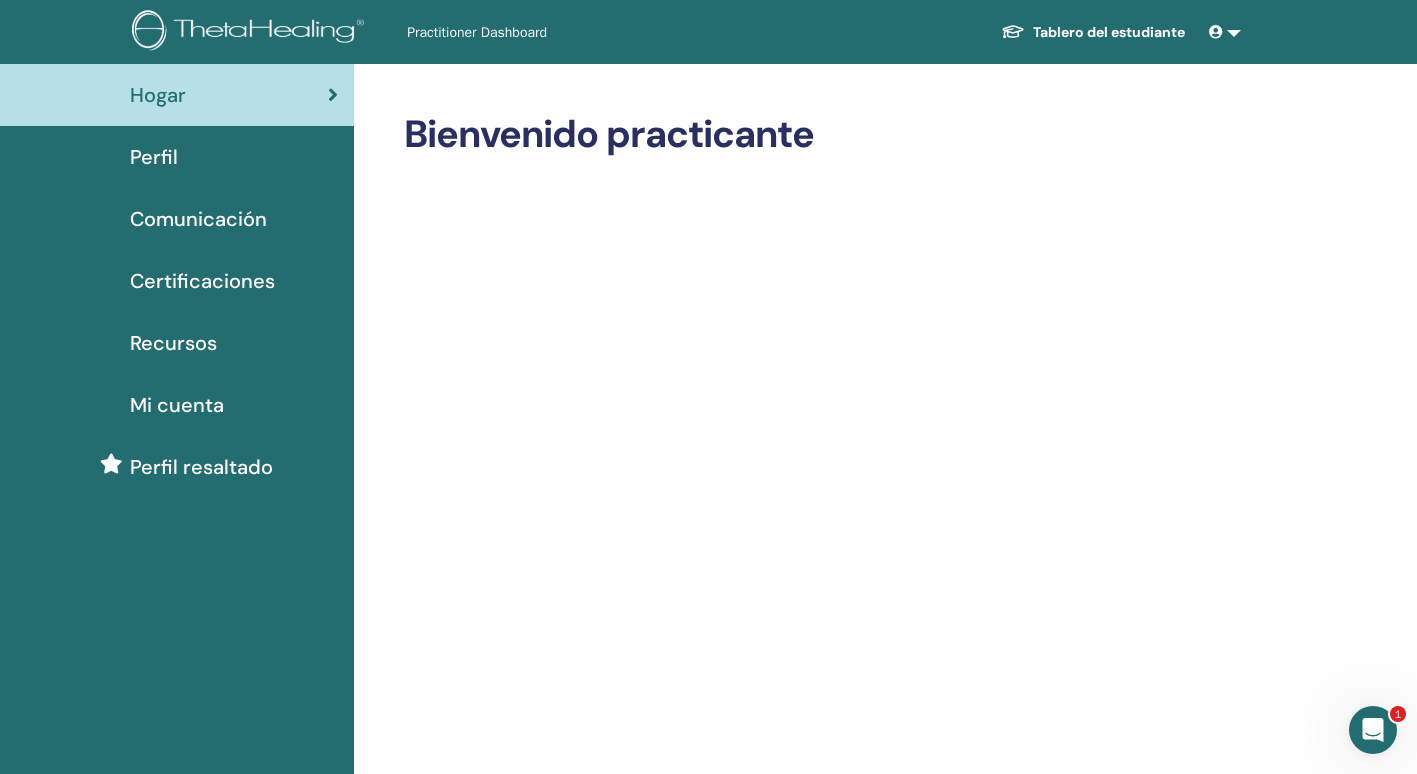 click on "Perfil" at bounding box center [154, 157] 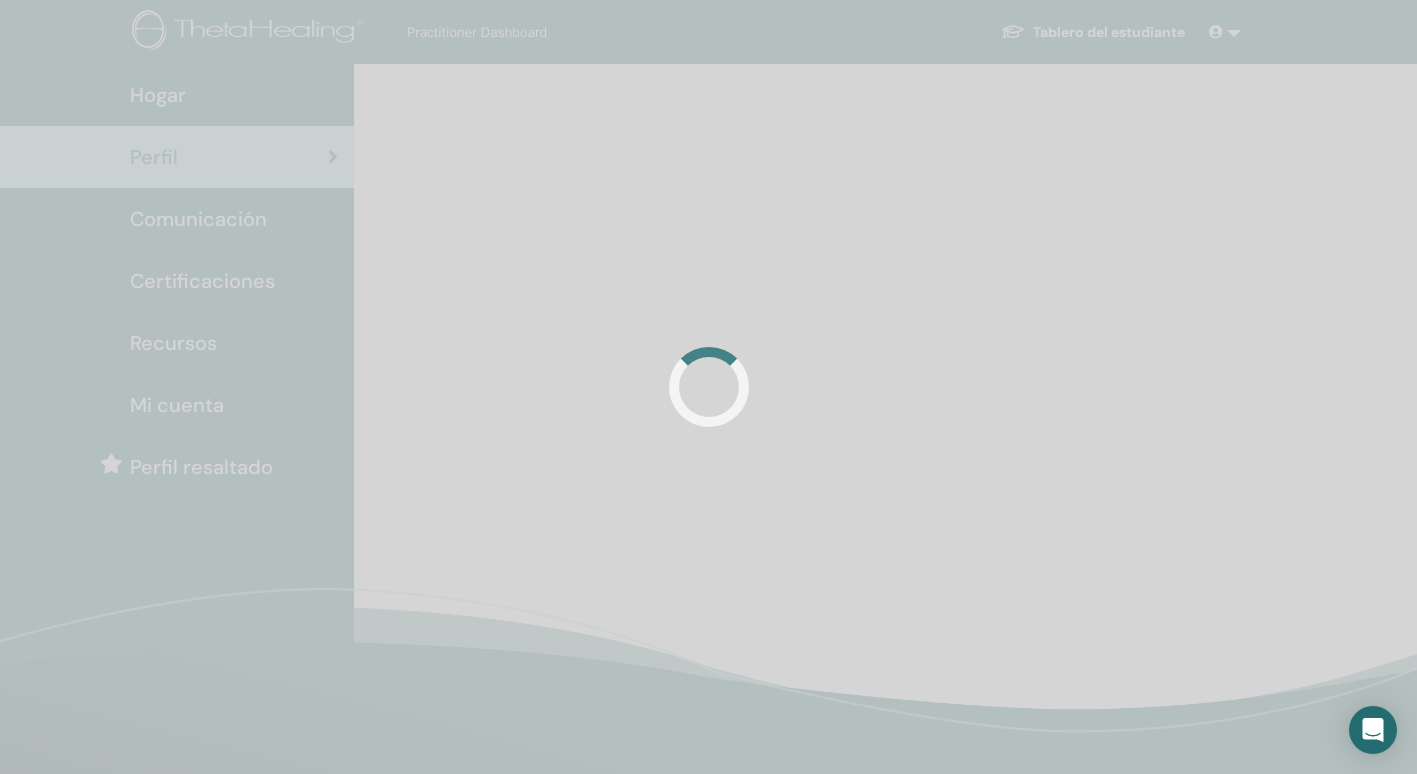 scroll, scrollTop: 0, scrollLeft: 0, axis: both 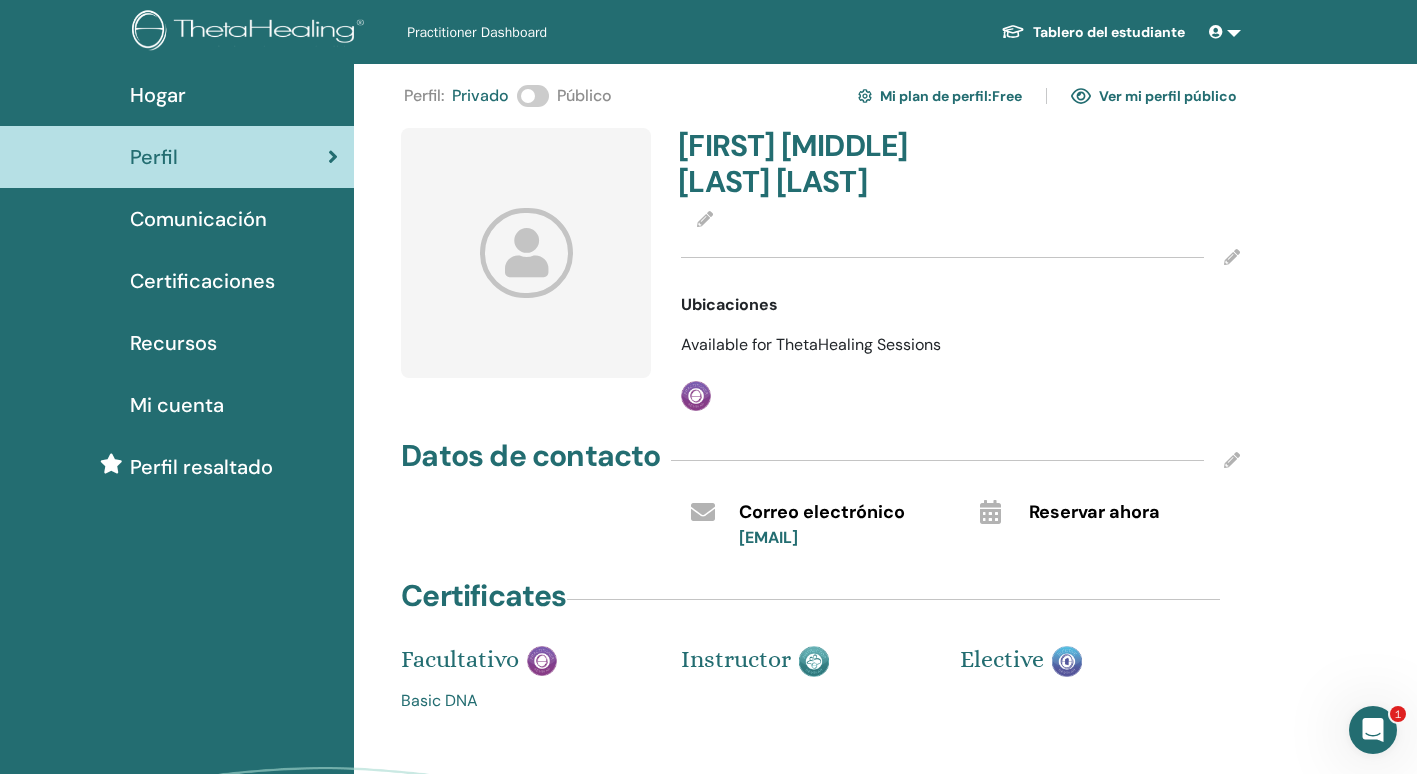 click at bounding box center (526, 252) 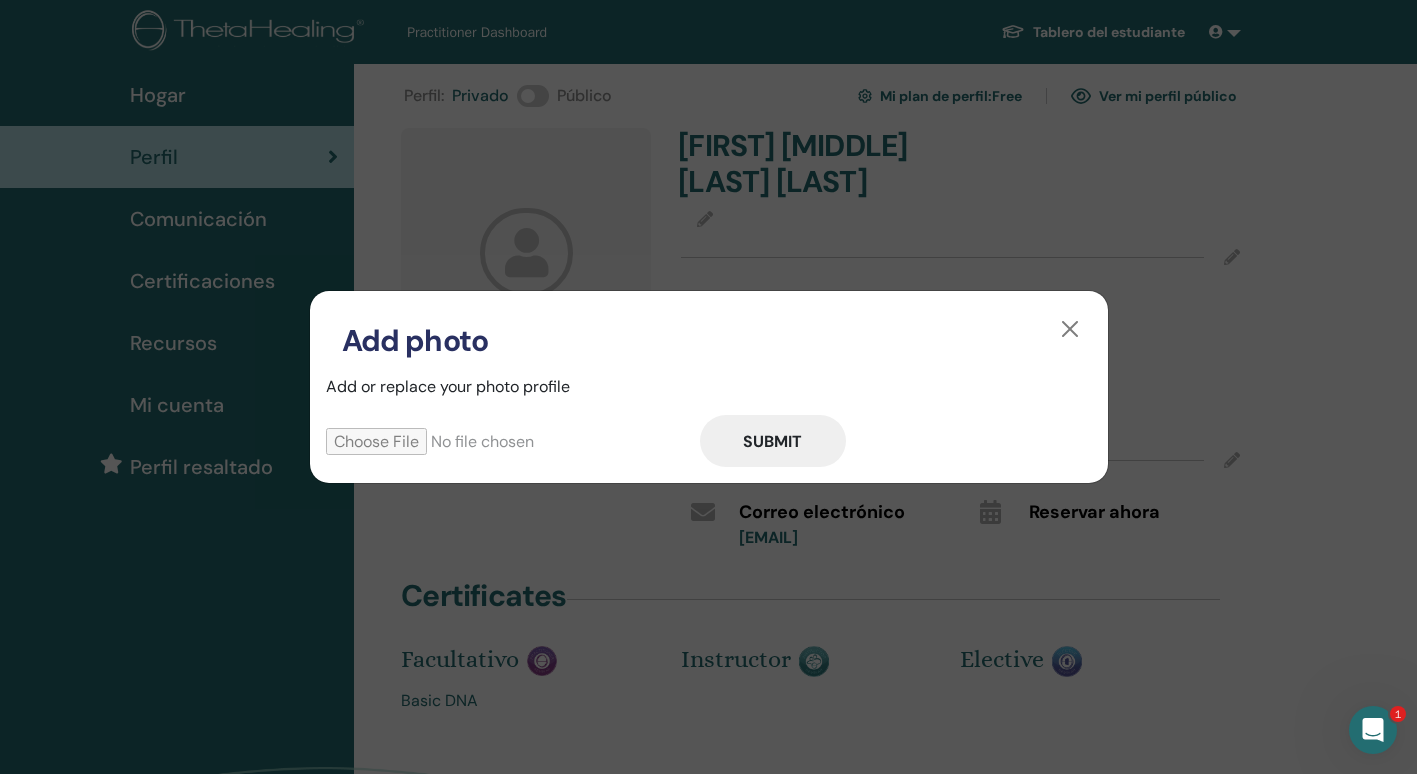 click at bounding box center (513, 441) 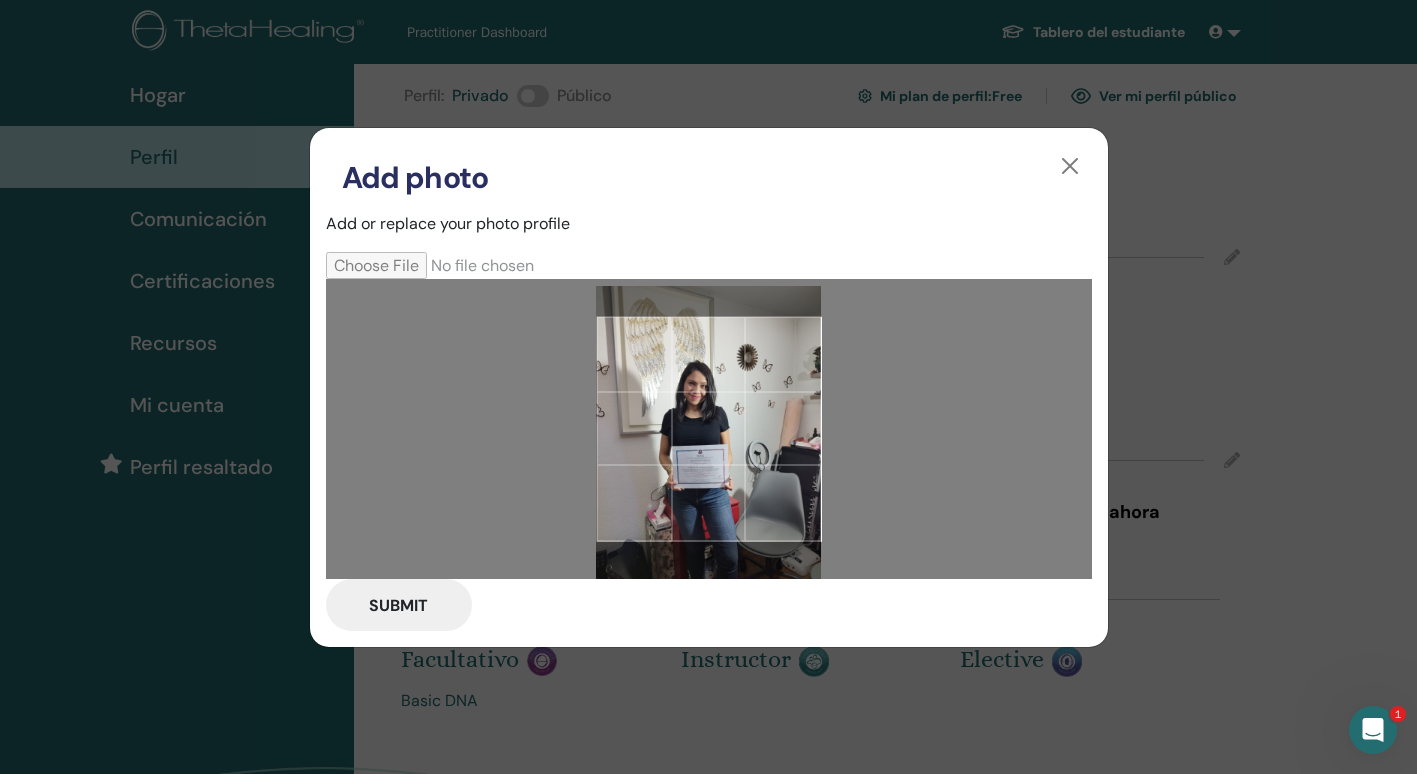 drag, startPoint x: 800, startPoint y: 389, endPoint x: 792, endPoint y: 396, distance: 10.630146 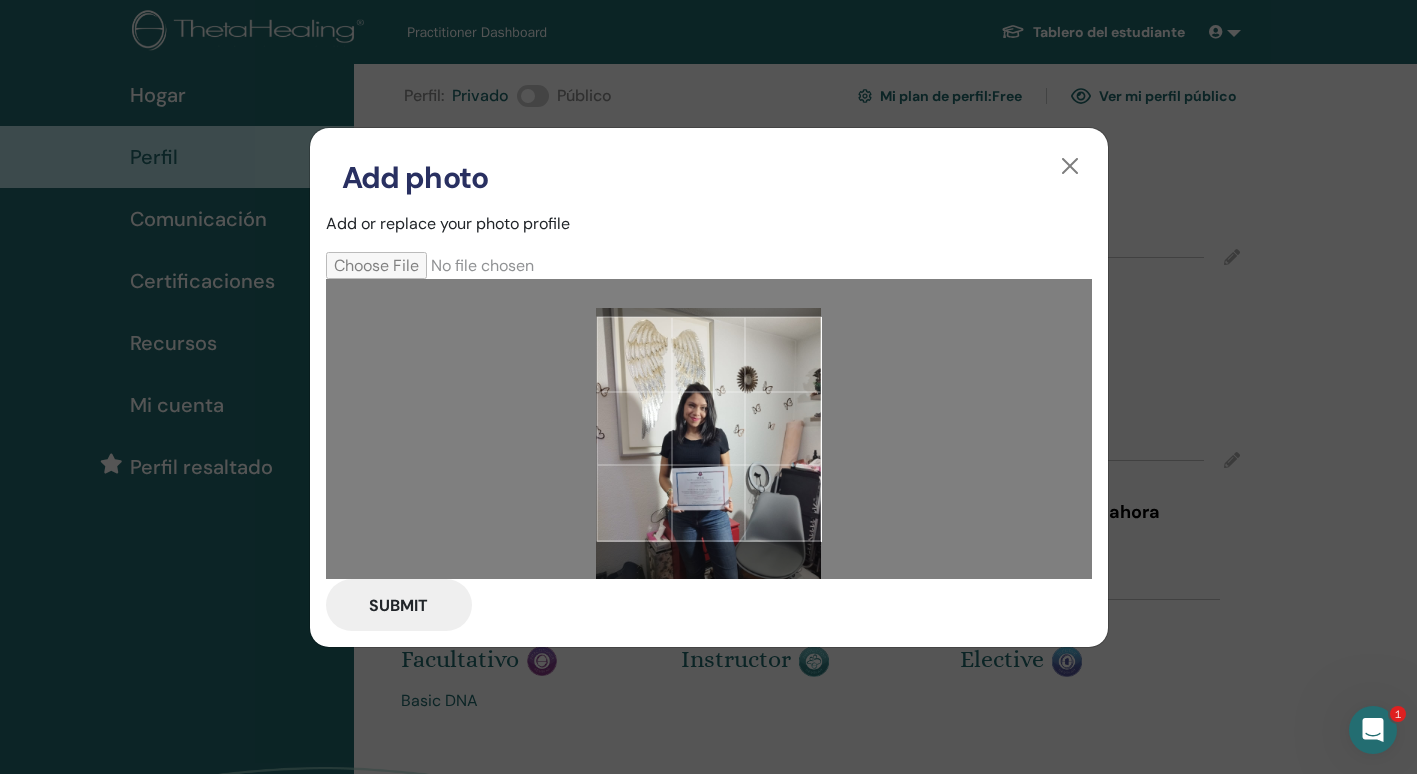 drag, startPoint x: 802, startPoint y: 375, endPoint x: 799, endPoint y: 398, distance: 23.194826 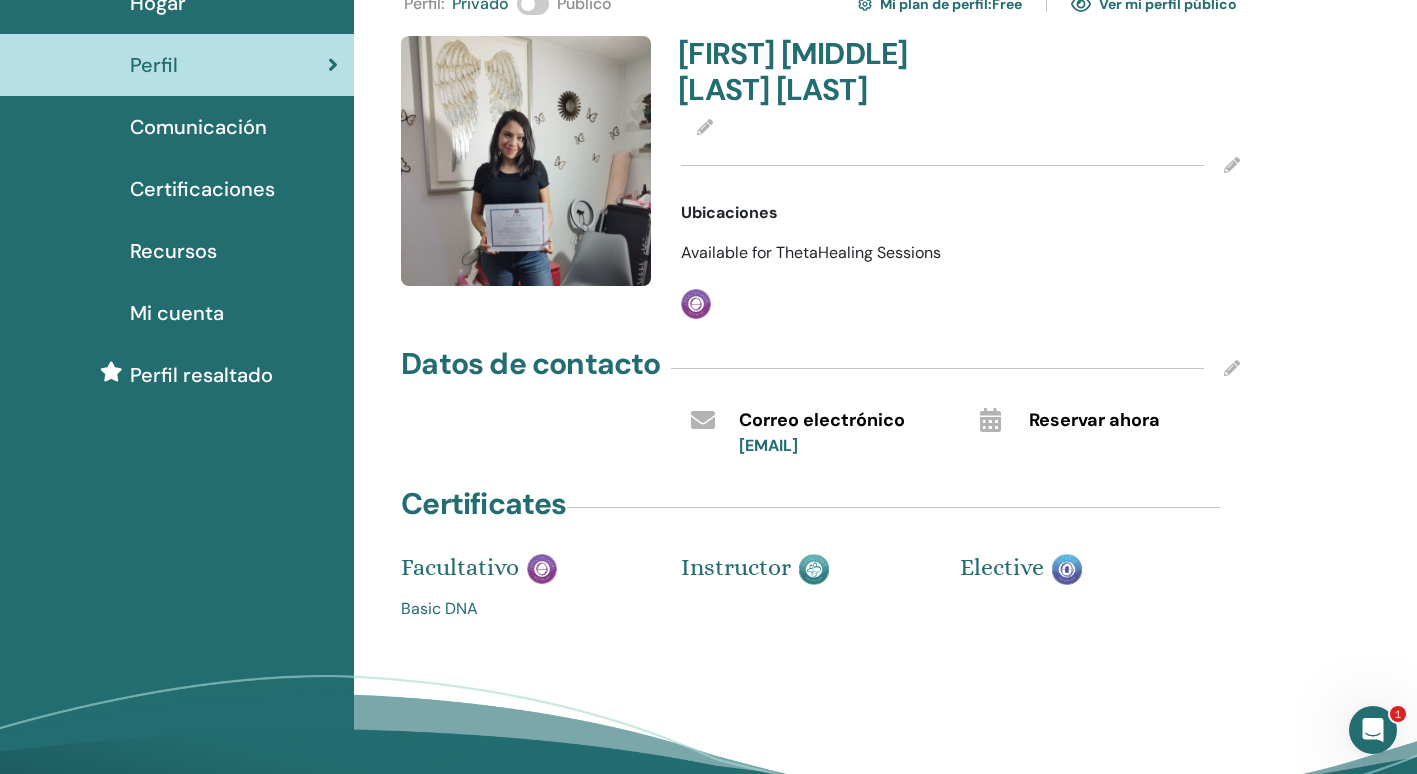scroll, scrollTop: 0, scrollLeft: 0, axis: both 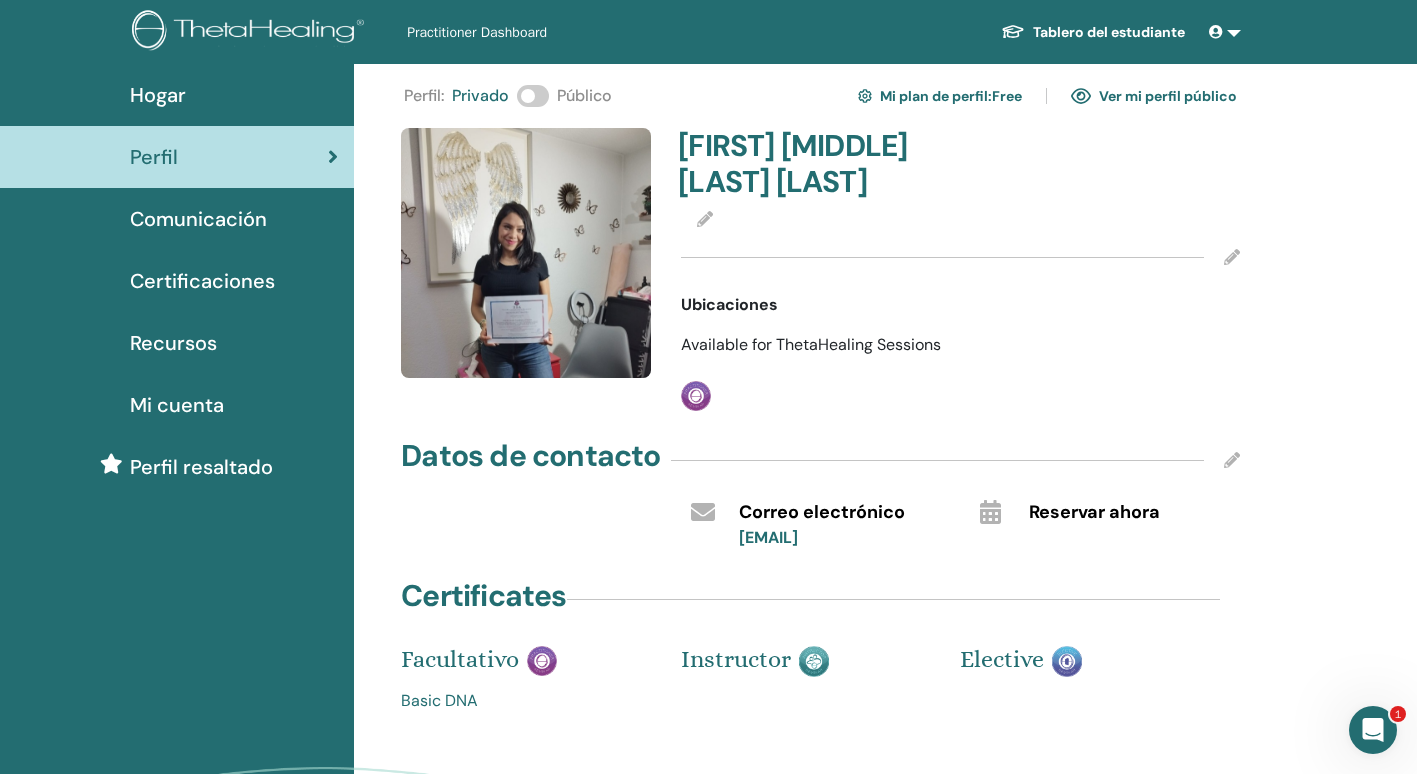 click at bounding box center (1225, 32) 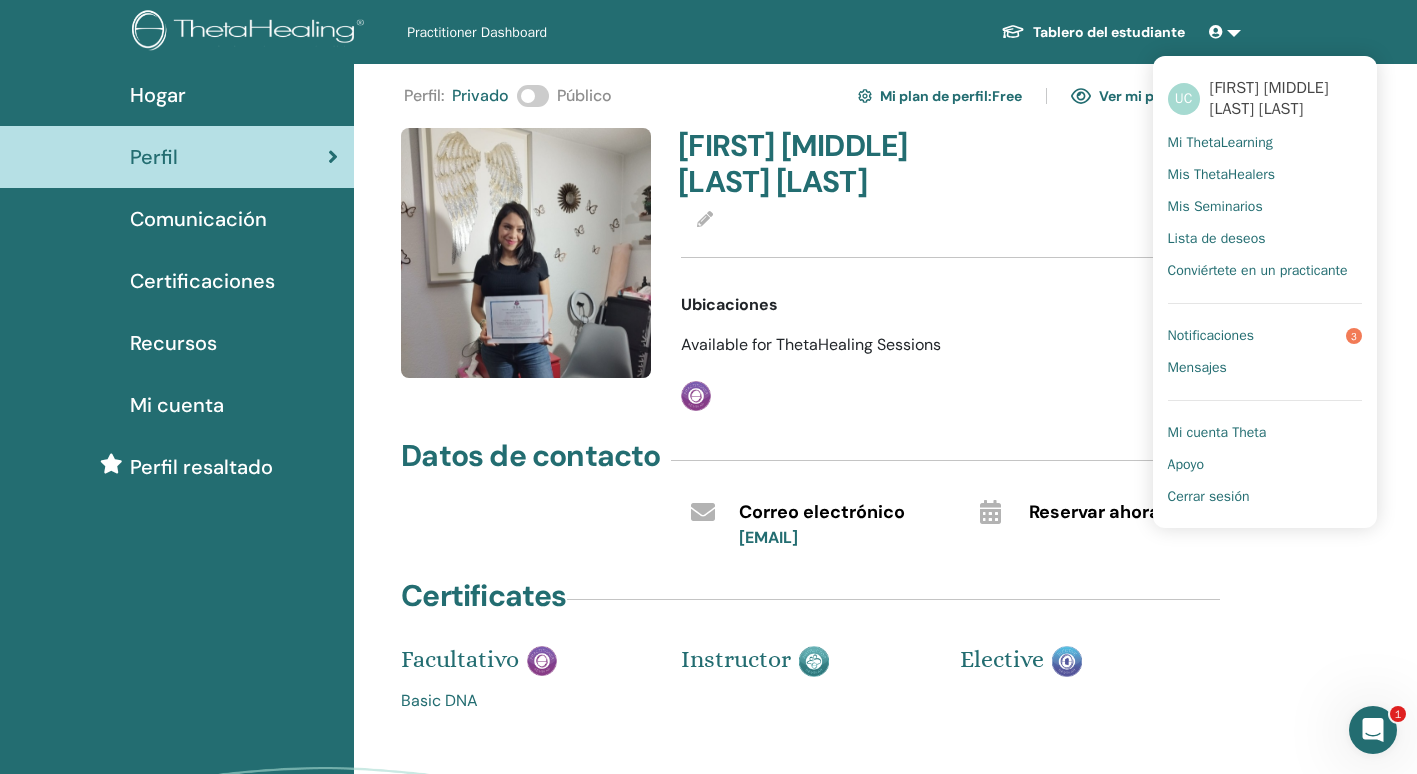 click on "Perfil : Privado Público Mi plan de perfil :  Free Ver mi perfil público Ursula Lorena   Castellanos Chávez Ubicaciones Available for ThetaHealing Sessions Practitioner Datos de contacto Correo electrónico u.lorena.castellanos.ch@gmail.com Reservar ahora Certificates Facultativo Basic DNA Instructor Elective" at bounding box center [885, 515] 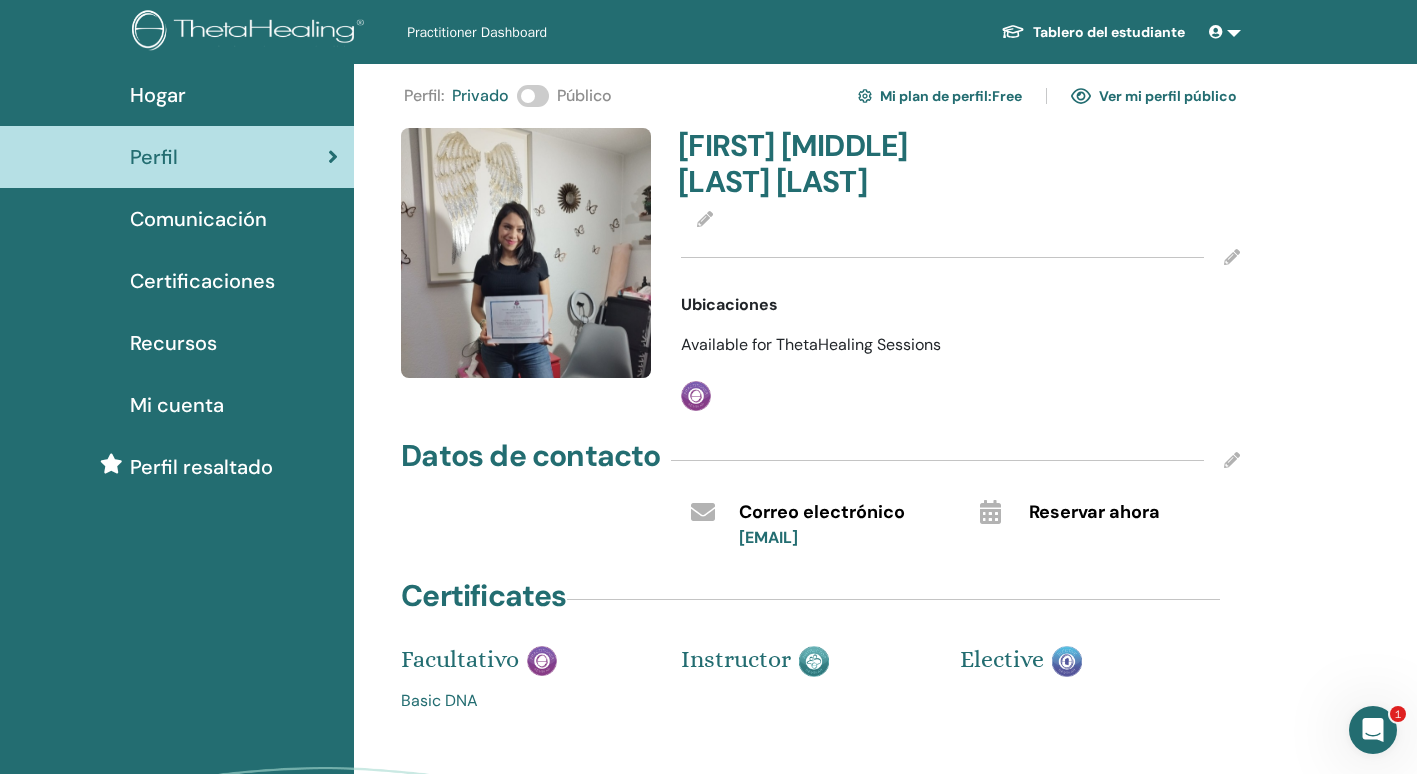 click 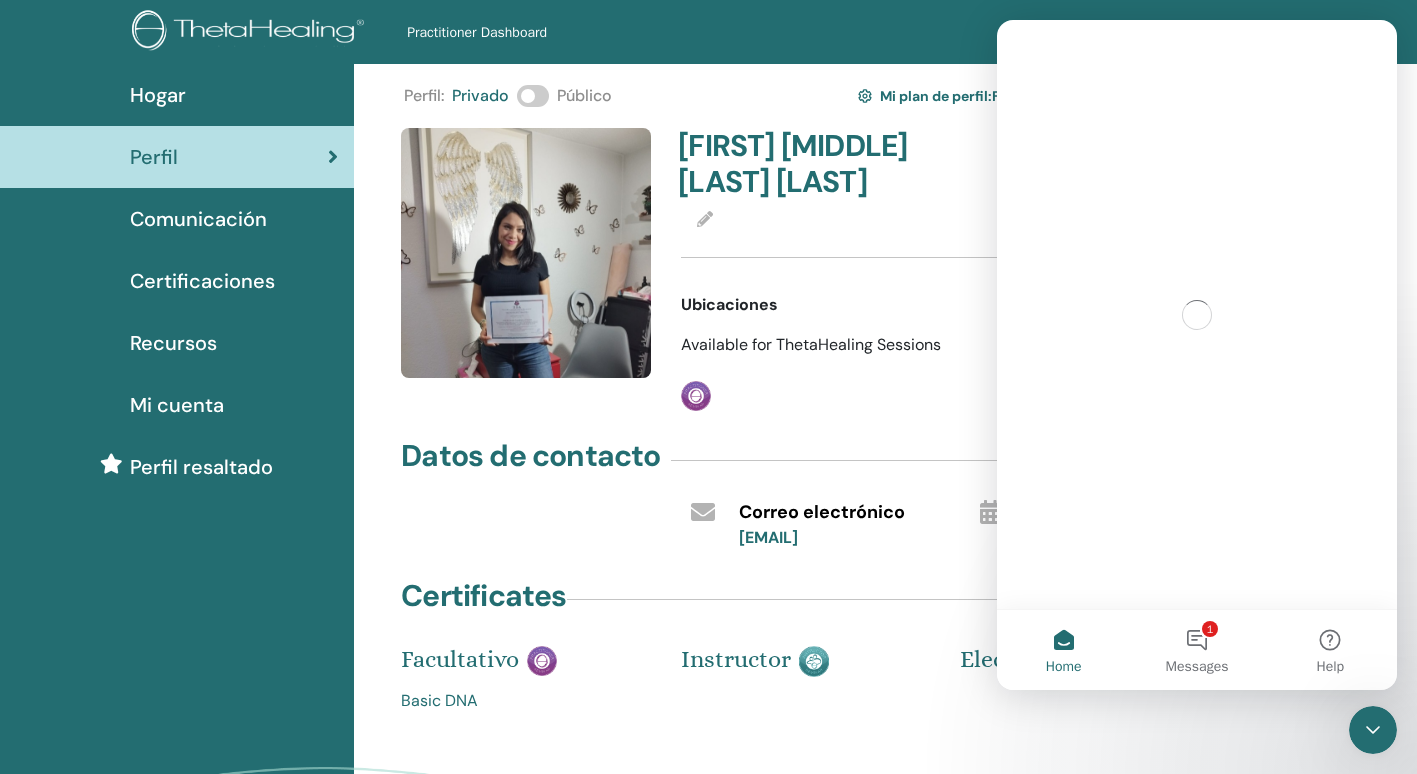scroll, scrollTop: 0, scrollLeft: 0, axis: both 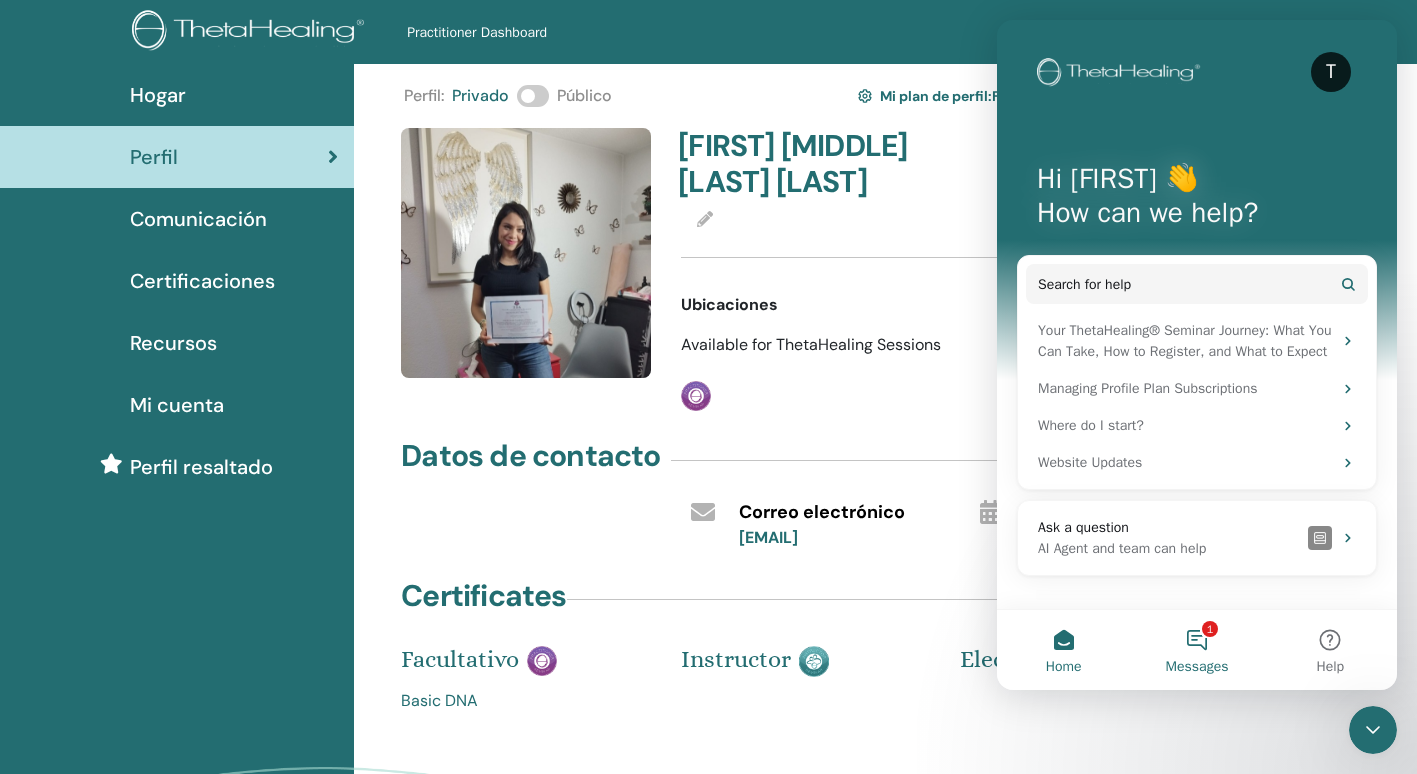 click on "1 Messages" at bounding box center [1196, 650] 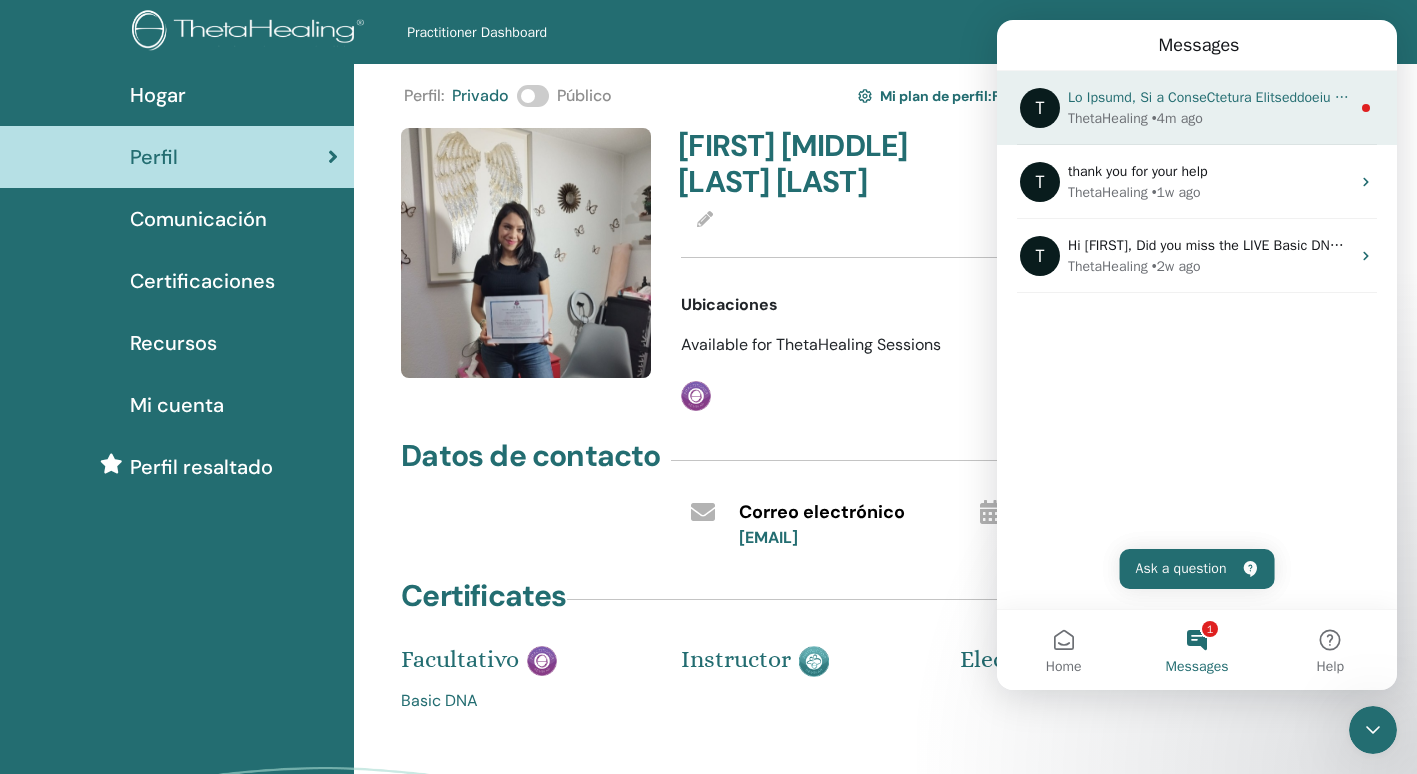 click on "ThetaHealing" at bounding box center [1108, 118] 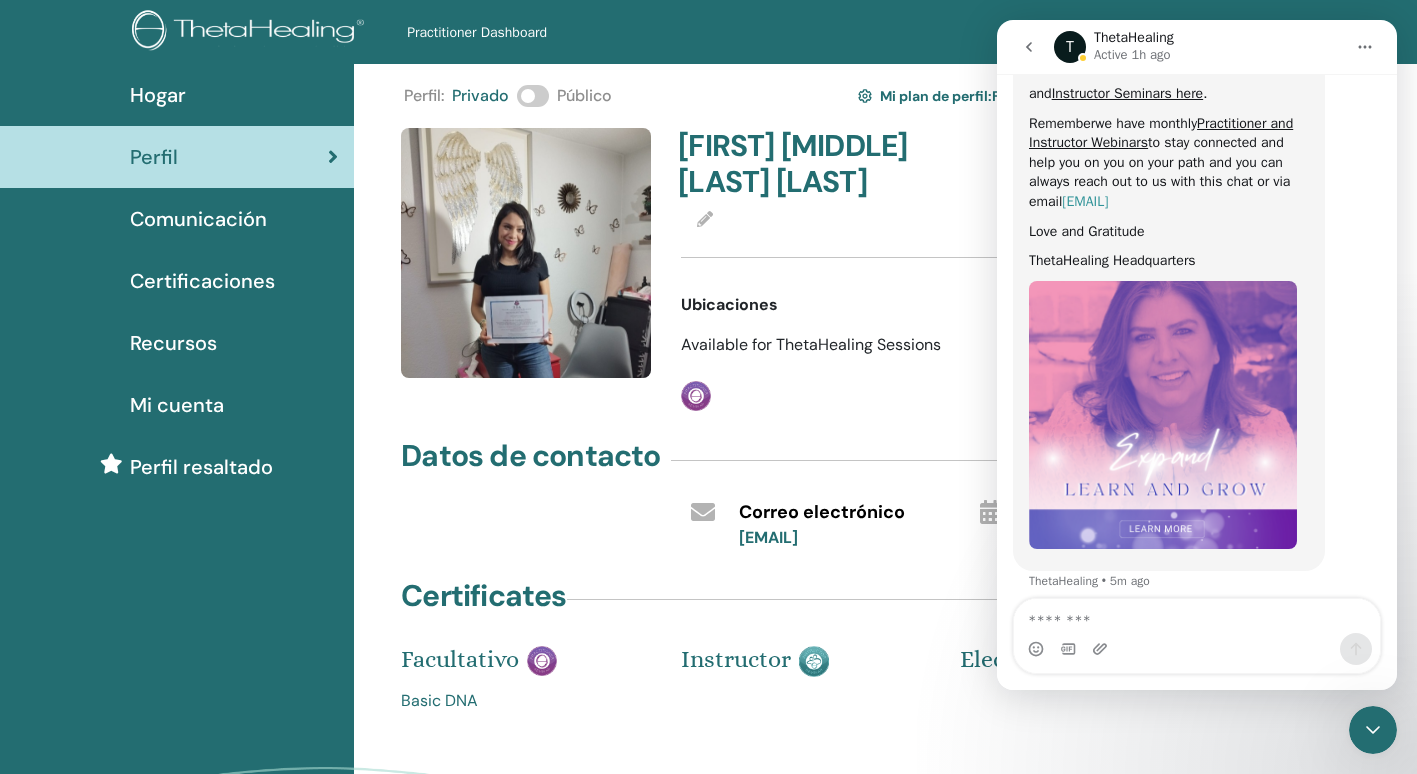 scroll, scrollTop: 1048, scrollLeft: 0, axis: vertical 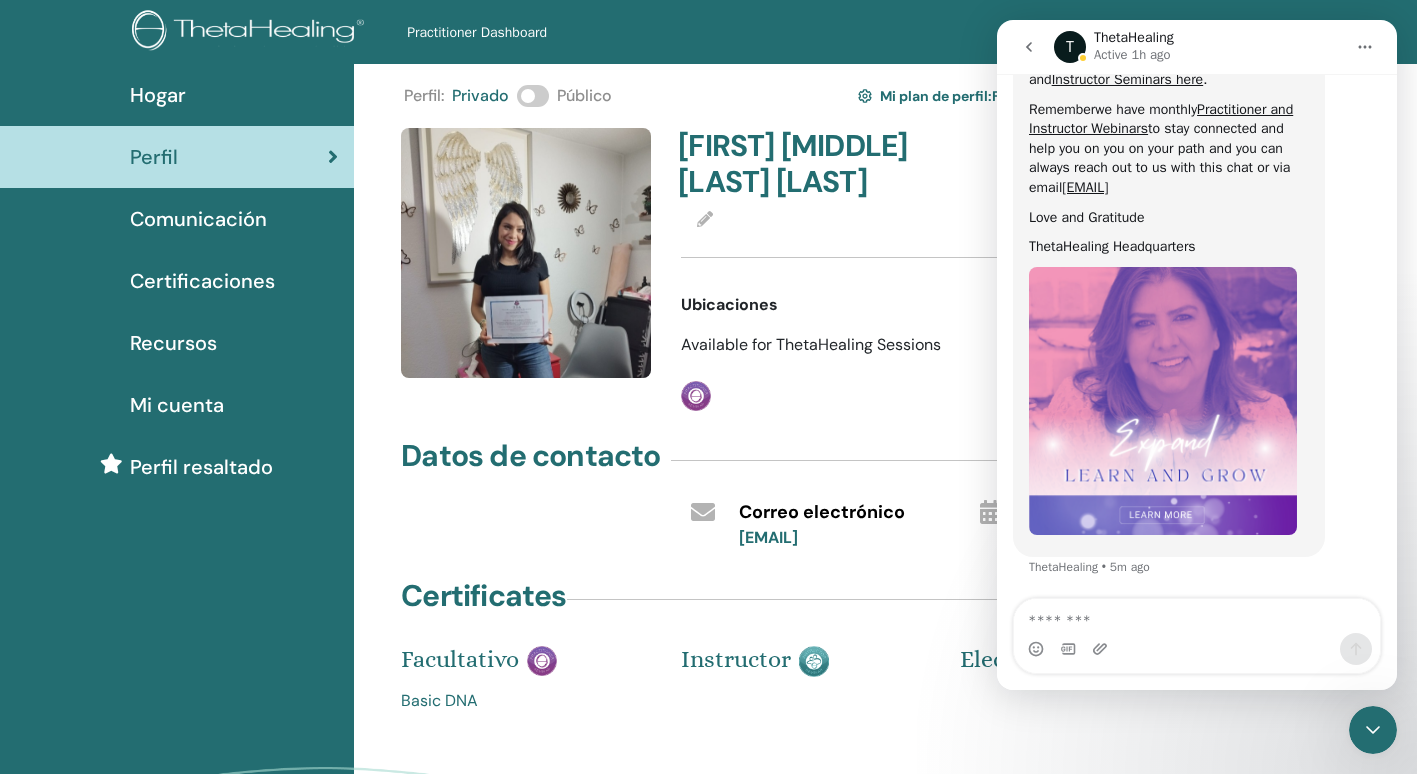 click 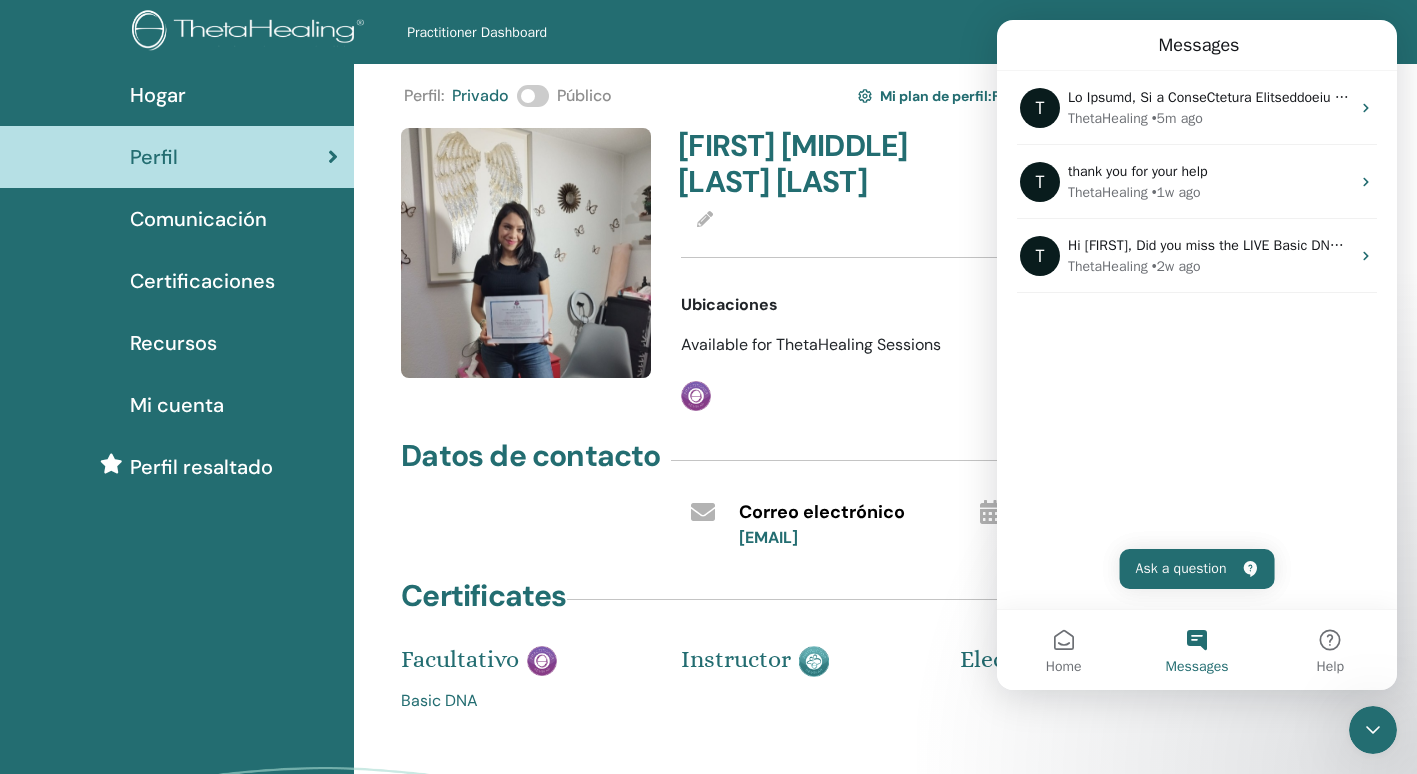 click on "Datos de contacto" at bounding box center (820, 460) 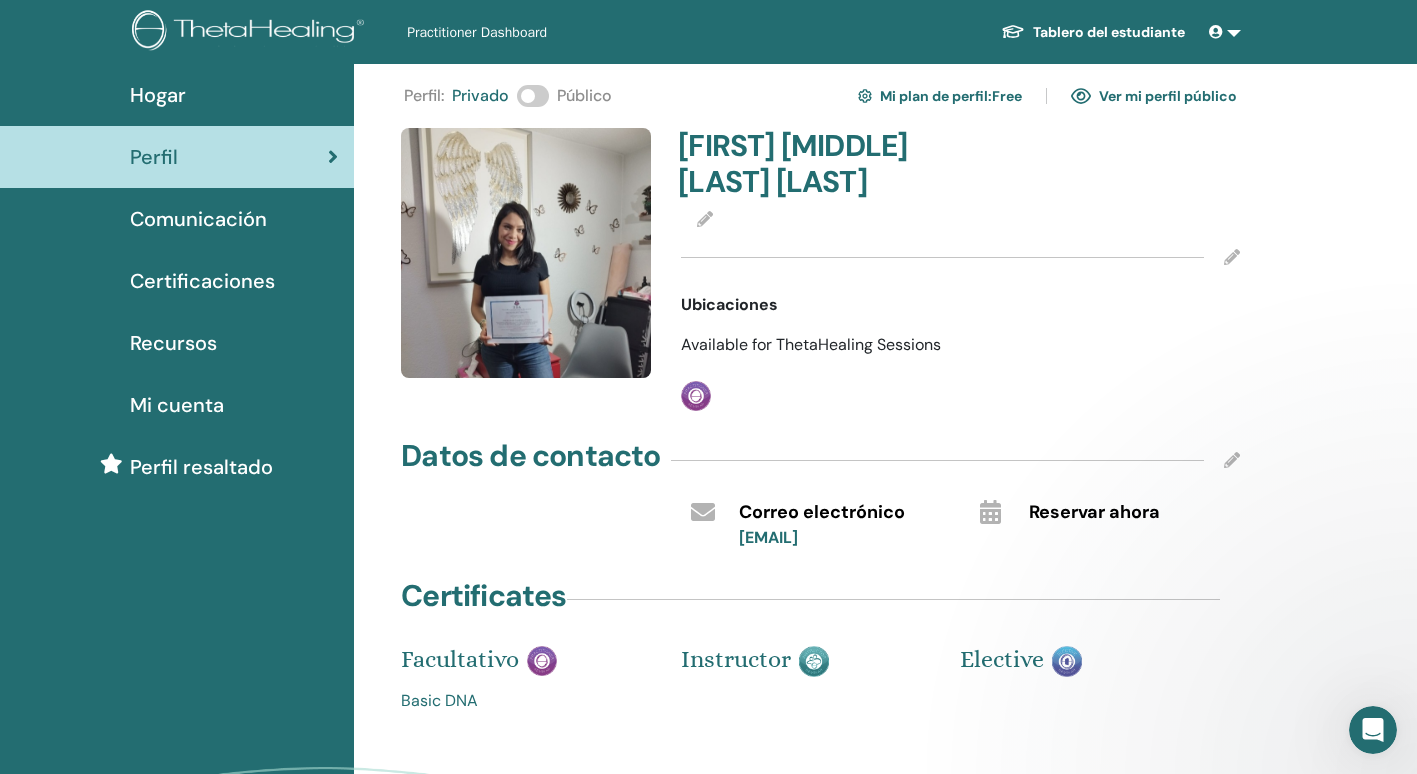 scroll, scrollTop: 0, scrollLeft: 0, axis: both 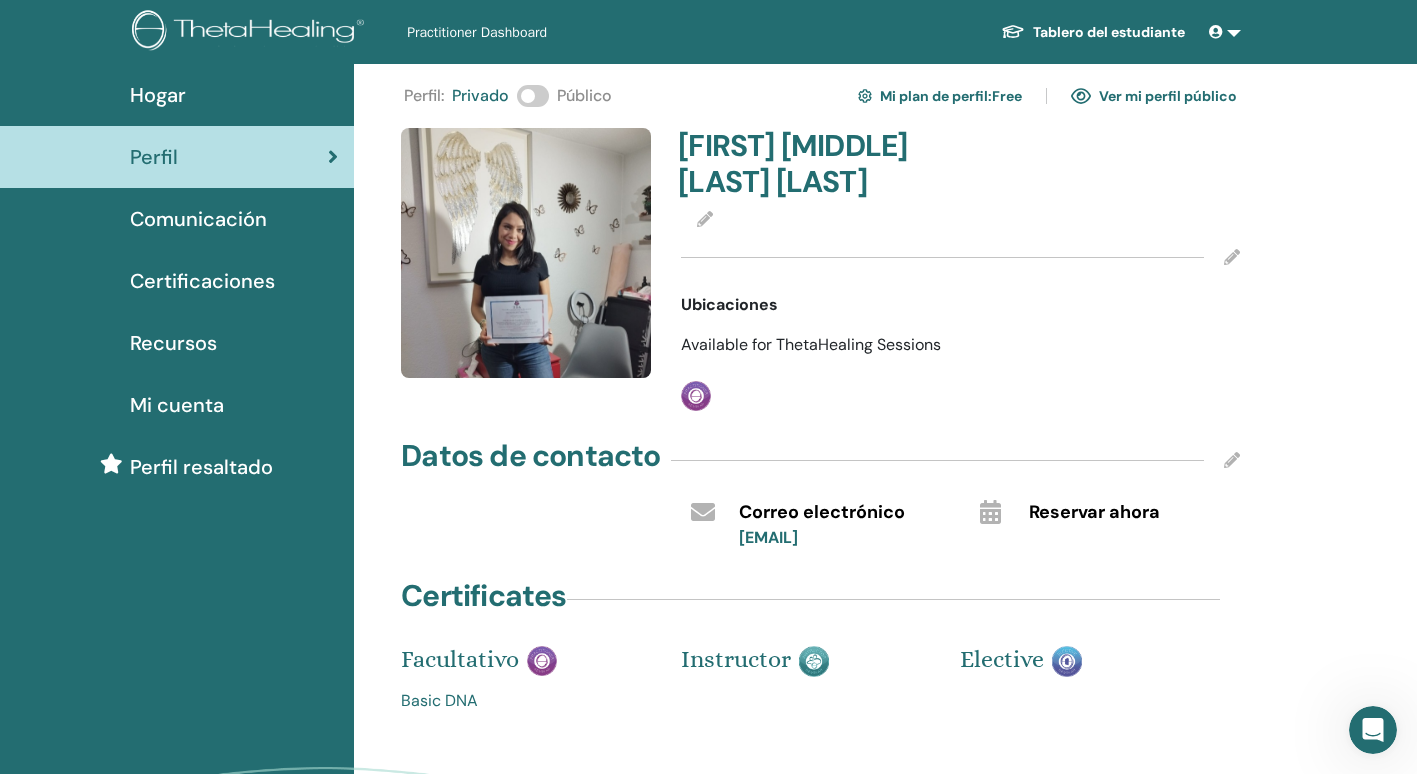 click at bounding box center [1225, 32] 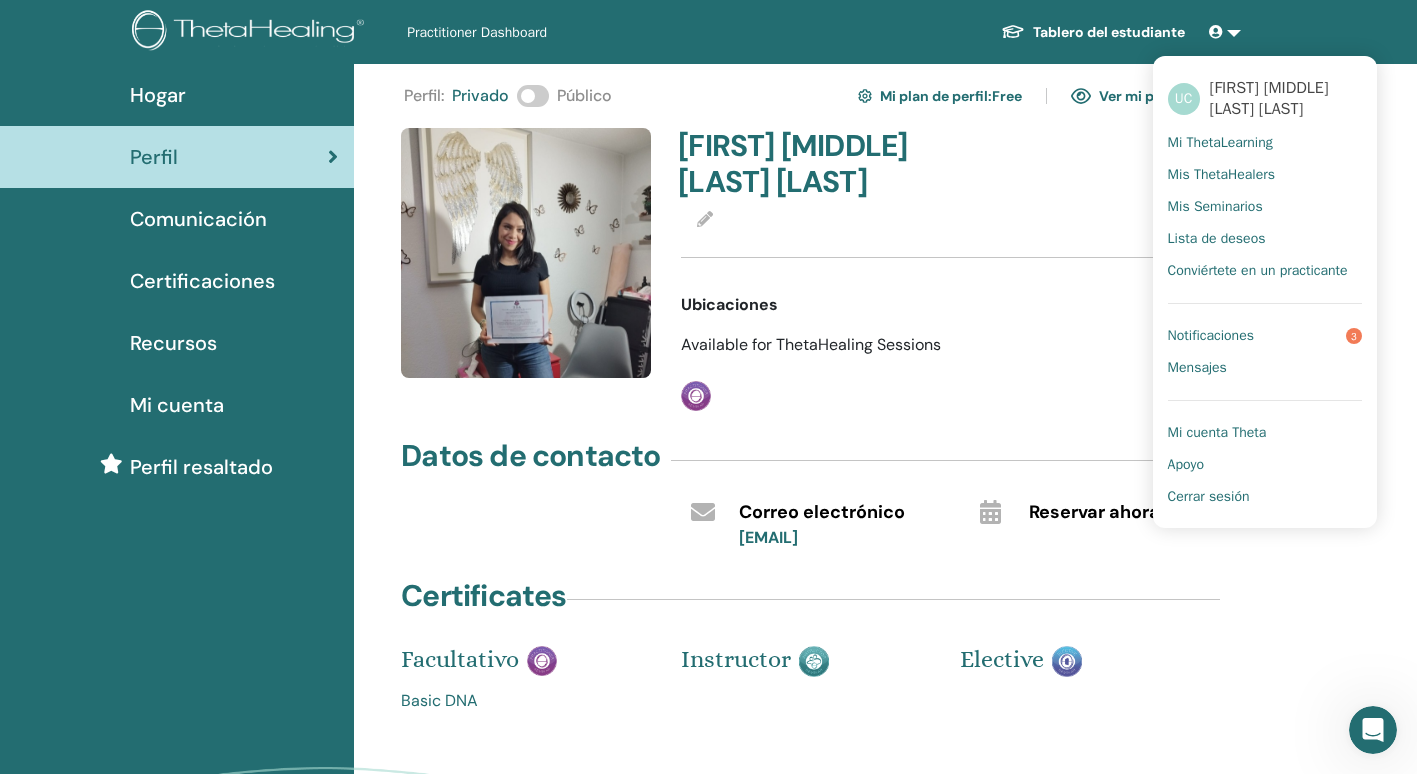 click on "Notificaciones" at bounding box center [1211, 336] 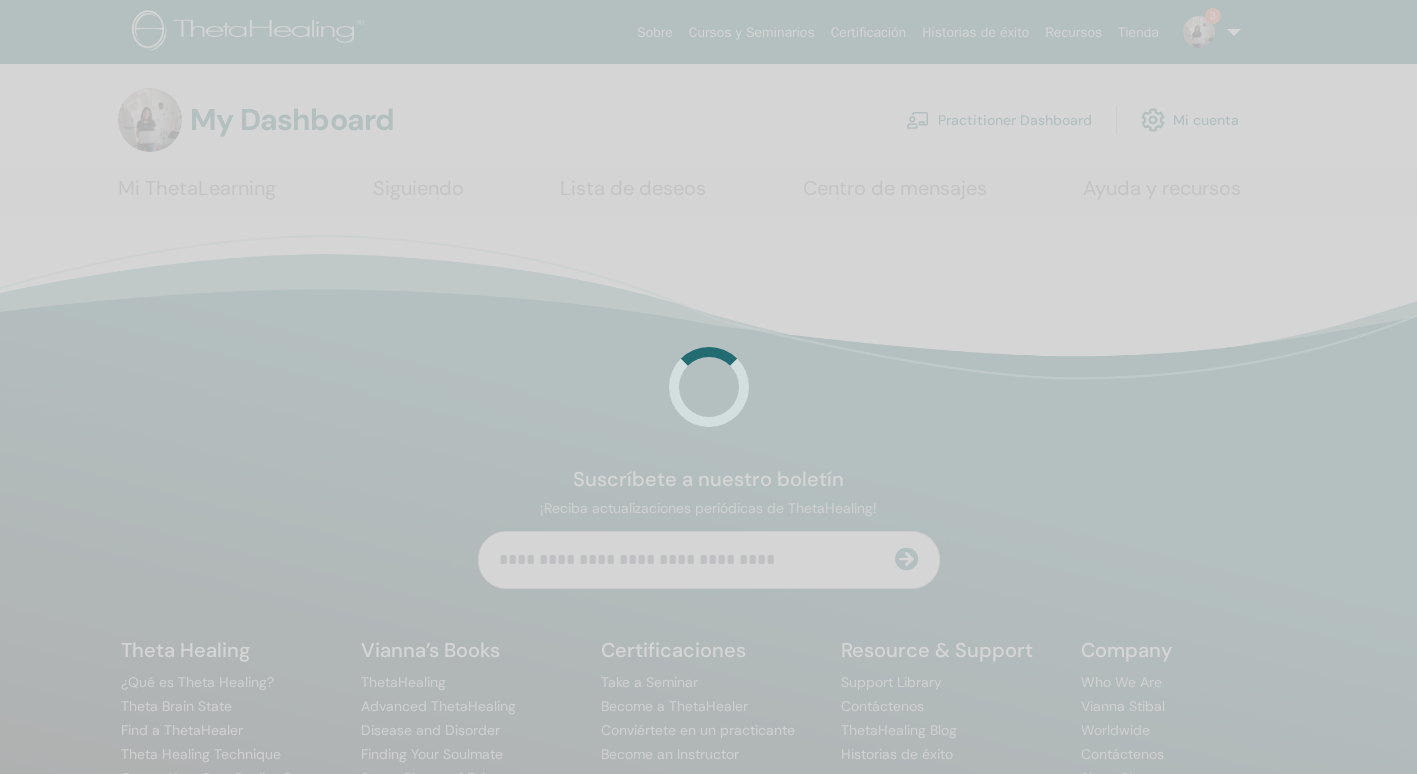 scroll, scrollTop: 0, scrollLeft: 0, axis: both 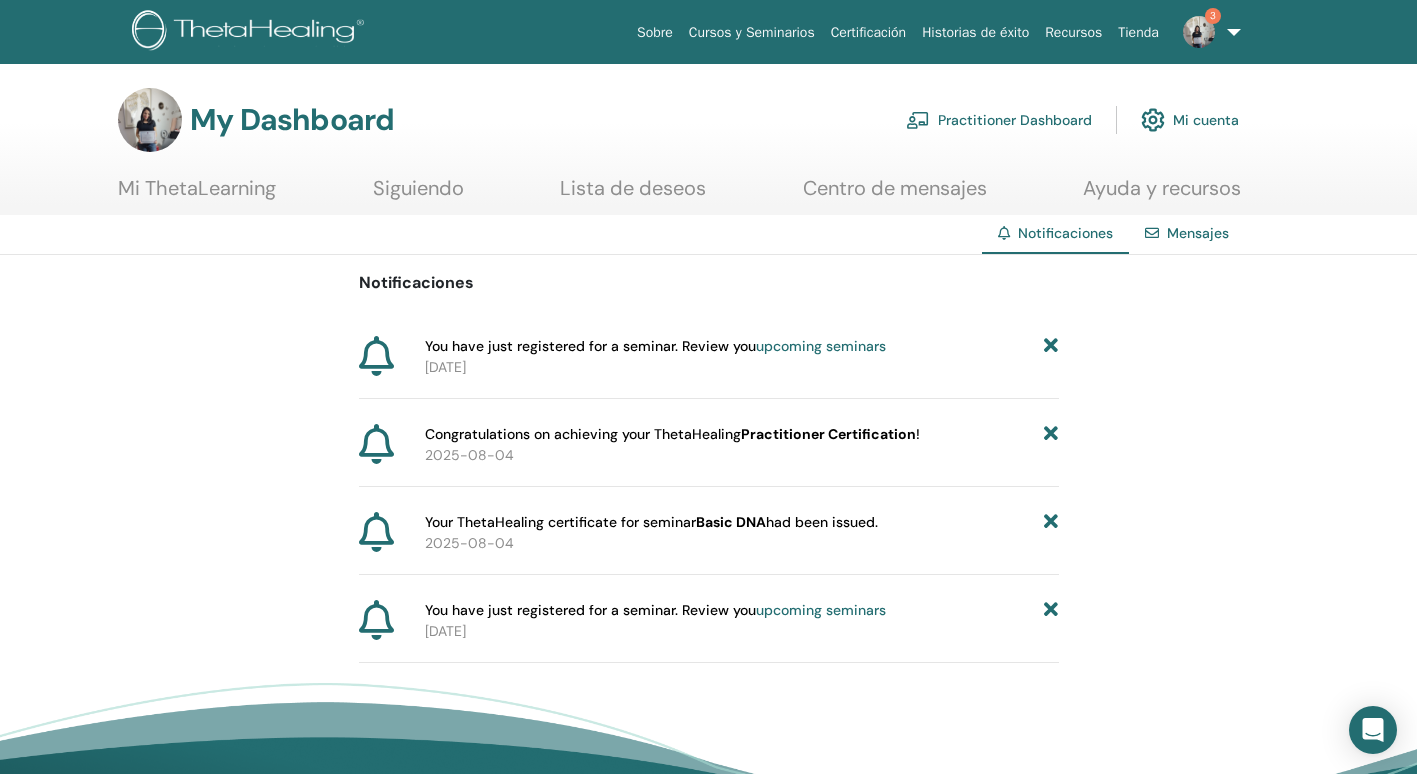 click on "3" at bounding box center (1208, 32) 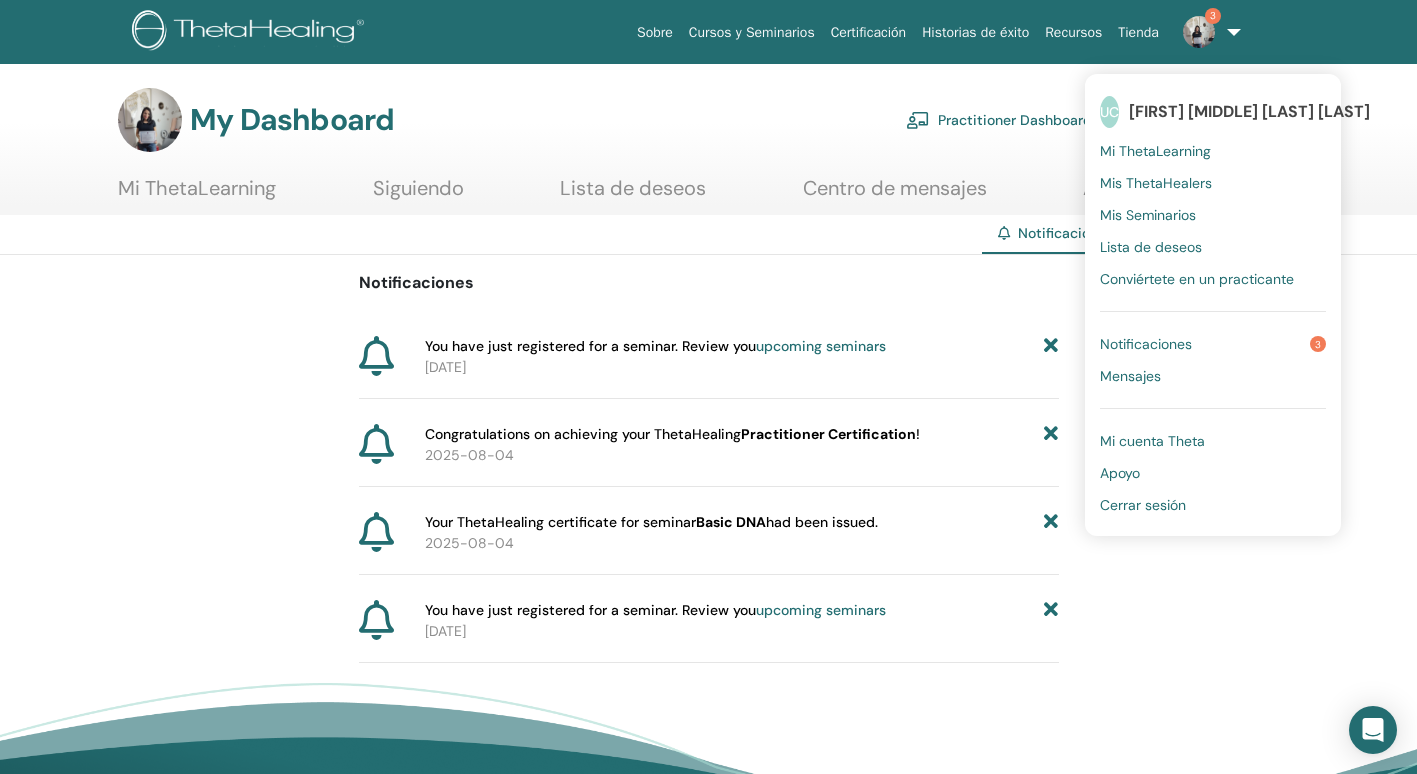 click on "Cerrar sesión" at bounding box center (1143, 505) 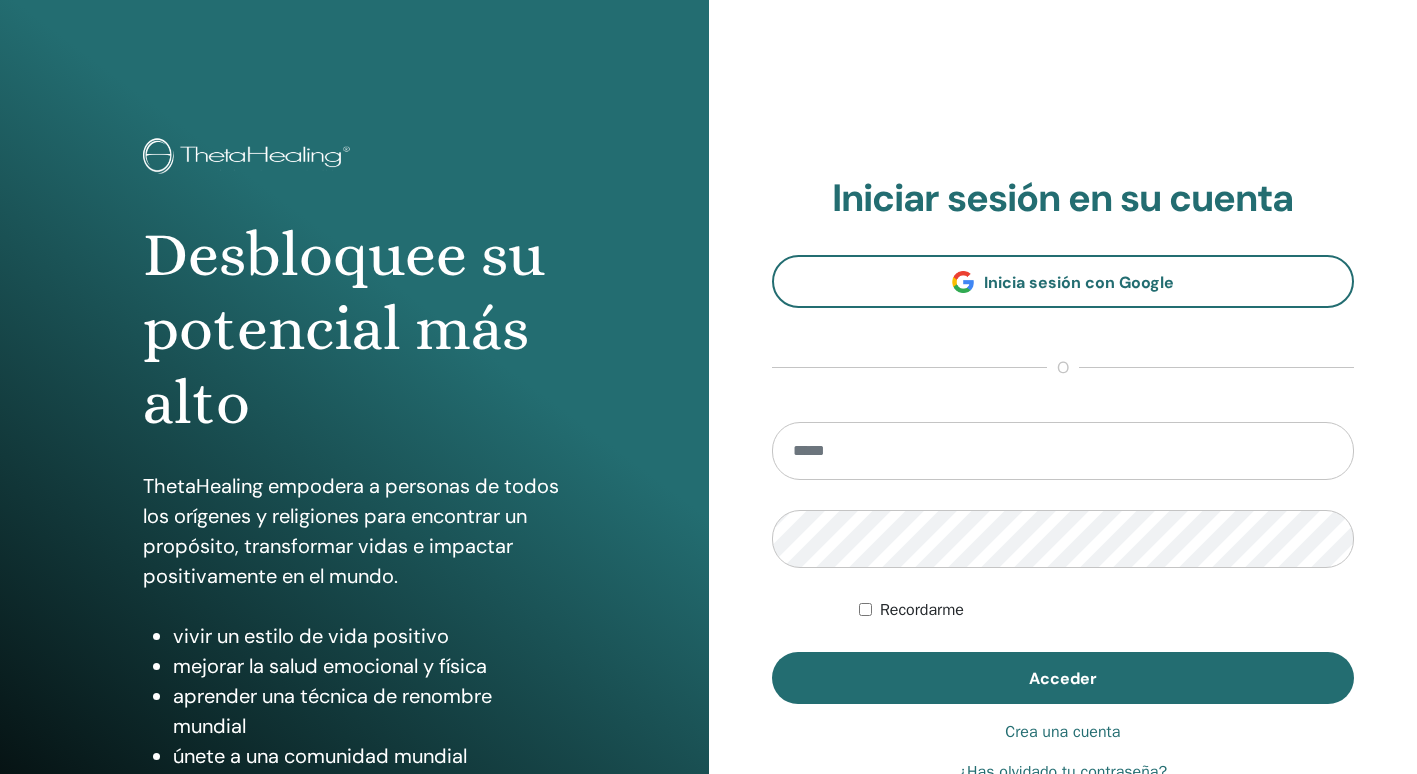 scroll, scrollTop: 0, scrollLeft: 0, axis: both 